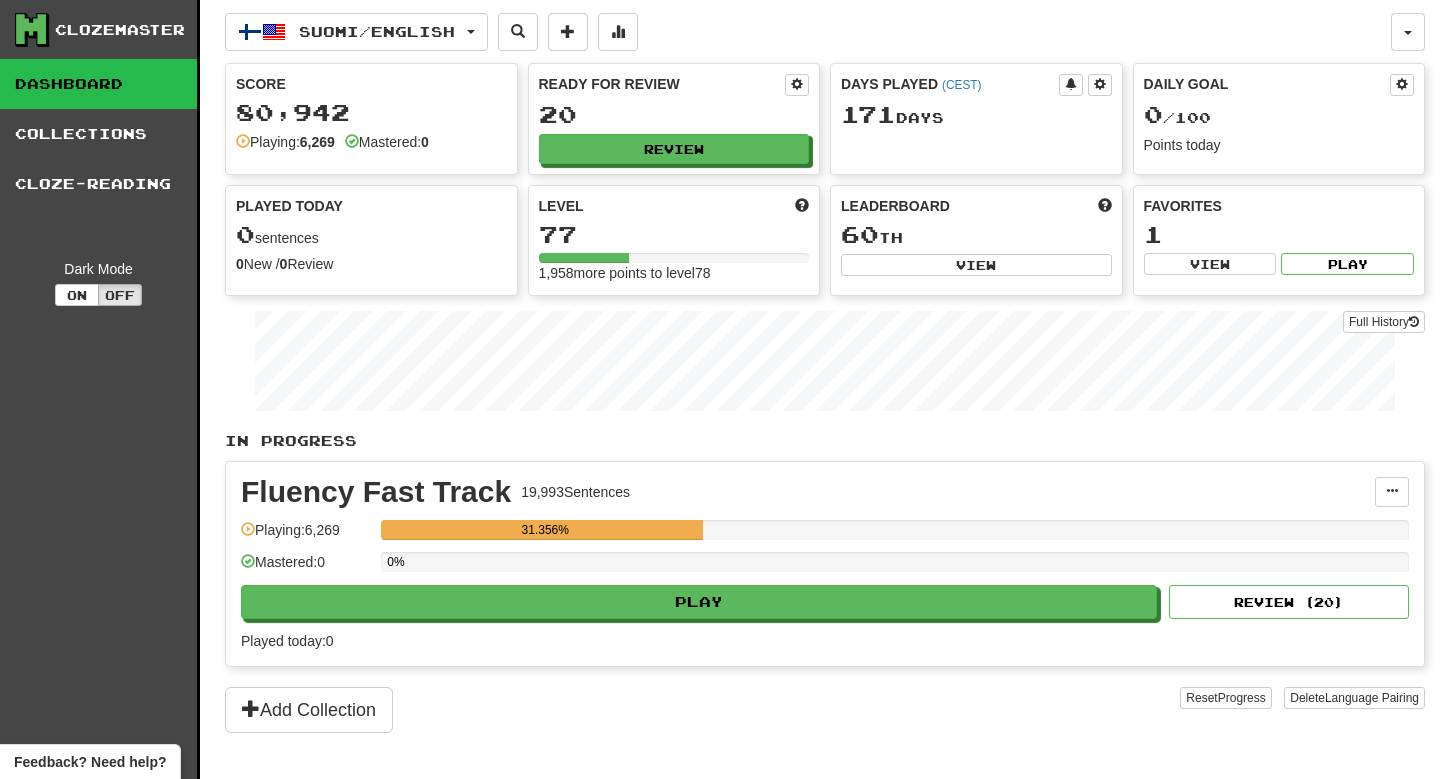 scroll, scrollTop: 0, scrollLeft: 0, axis: both 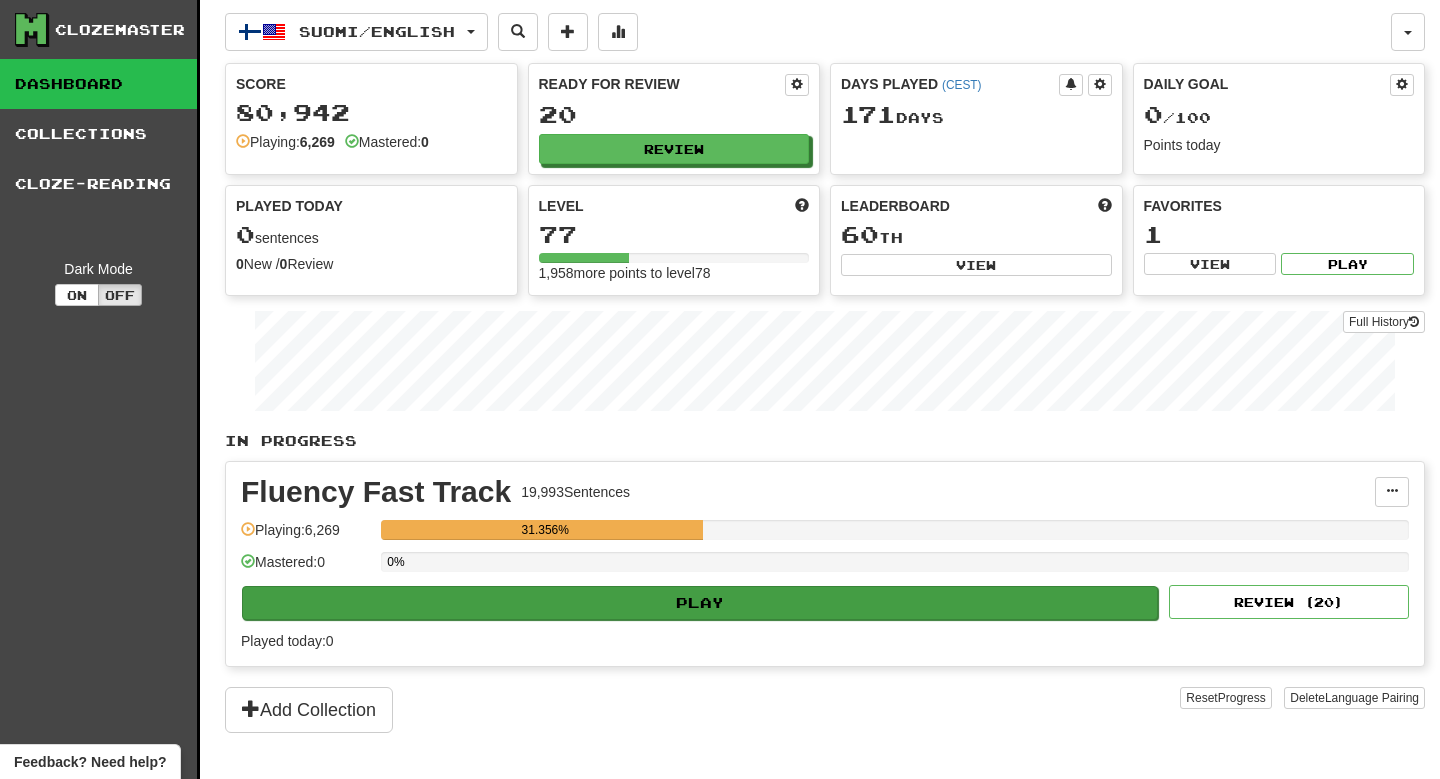 click on "Play" at bounding box center [700, 603] 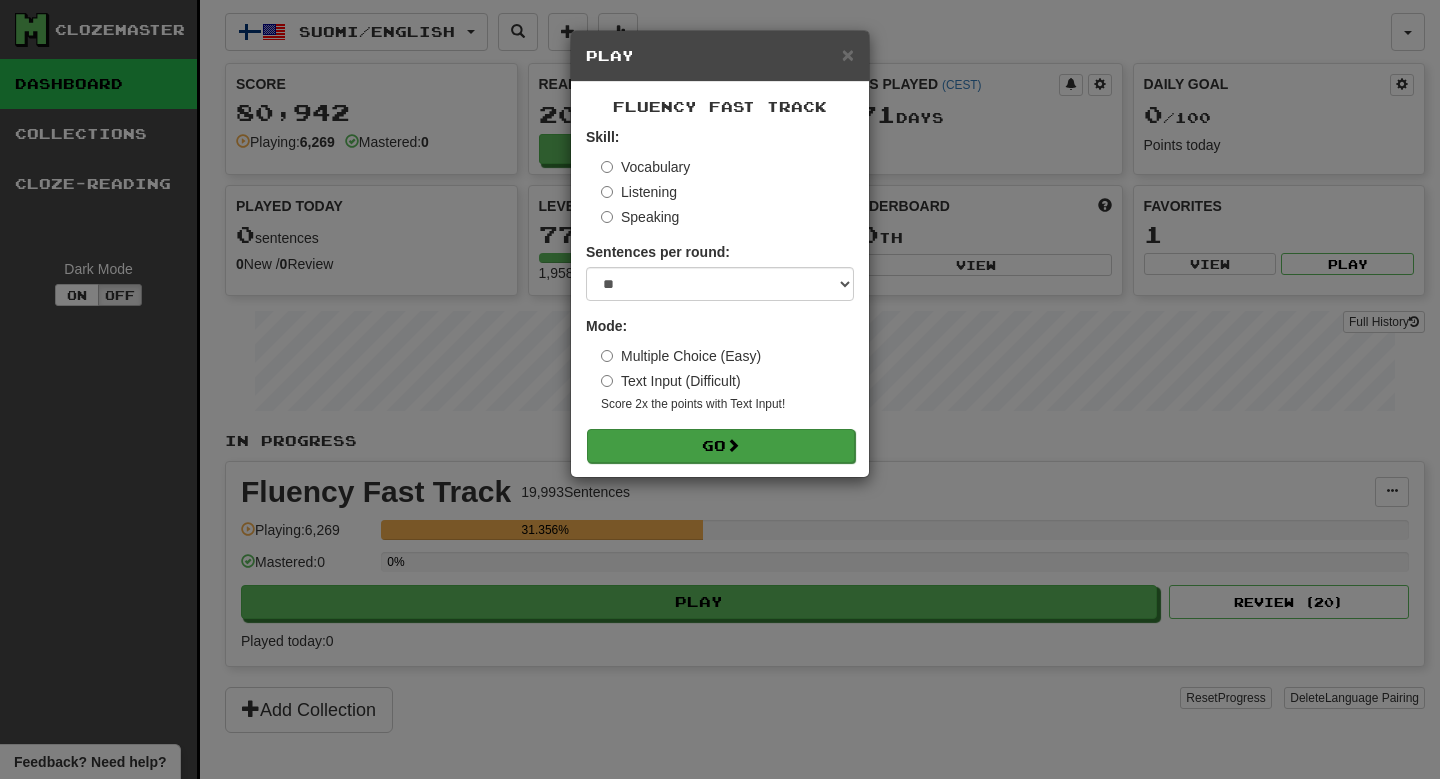 click on "Go" at bounding box center [721, 446] 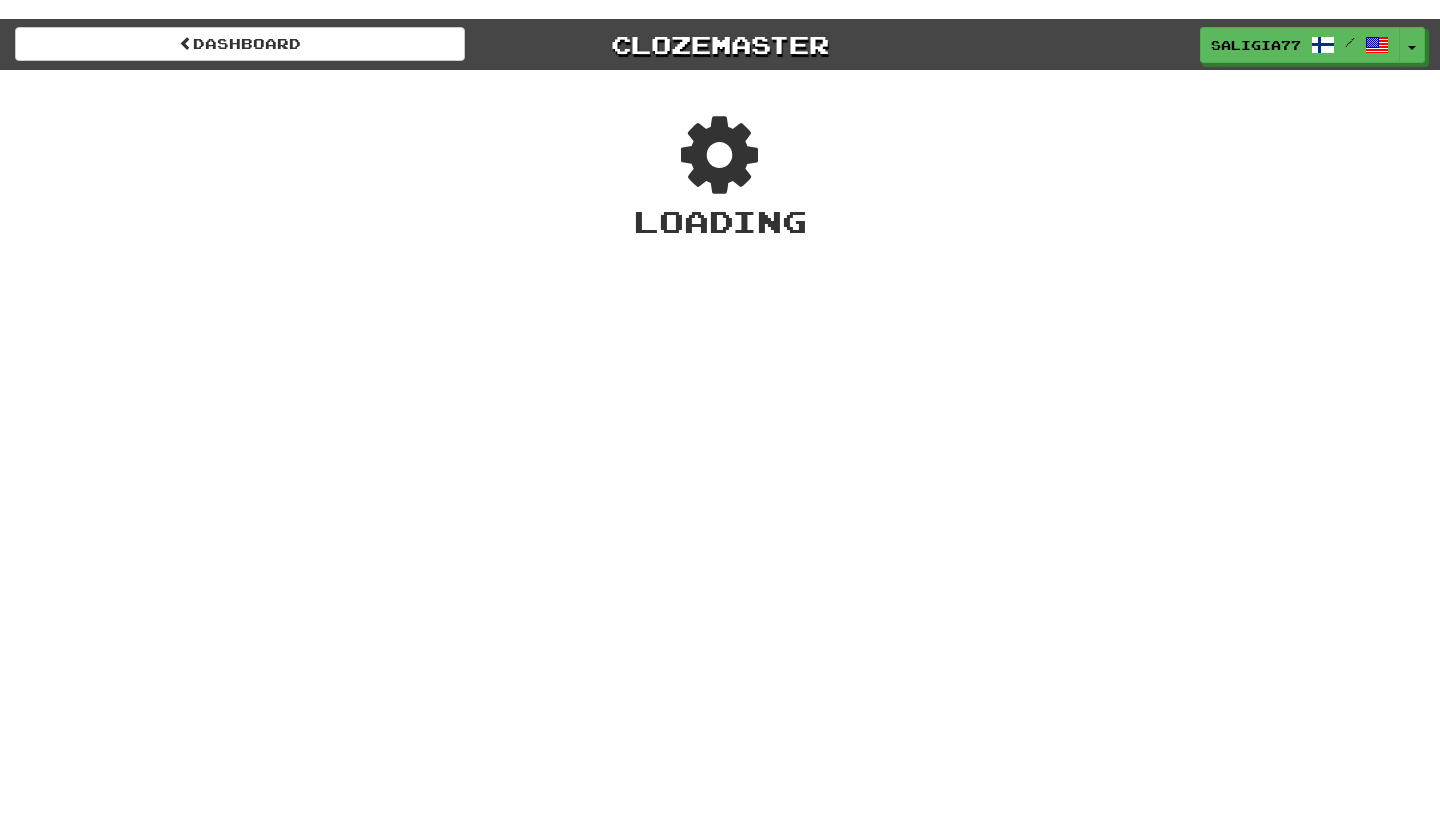 scroll, scrollTop: 0, scrollLeft: 0, axis: both 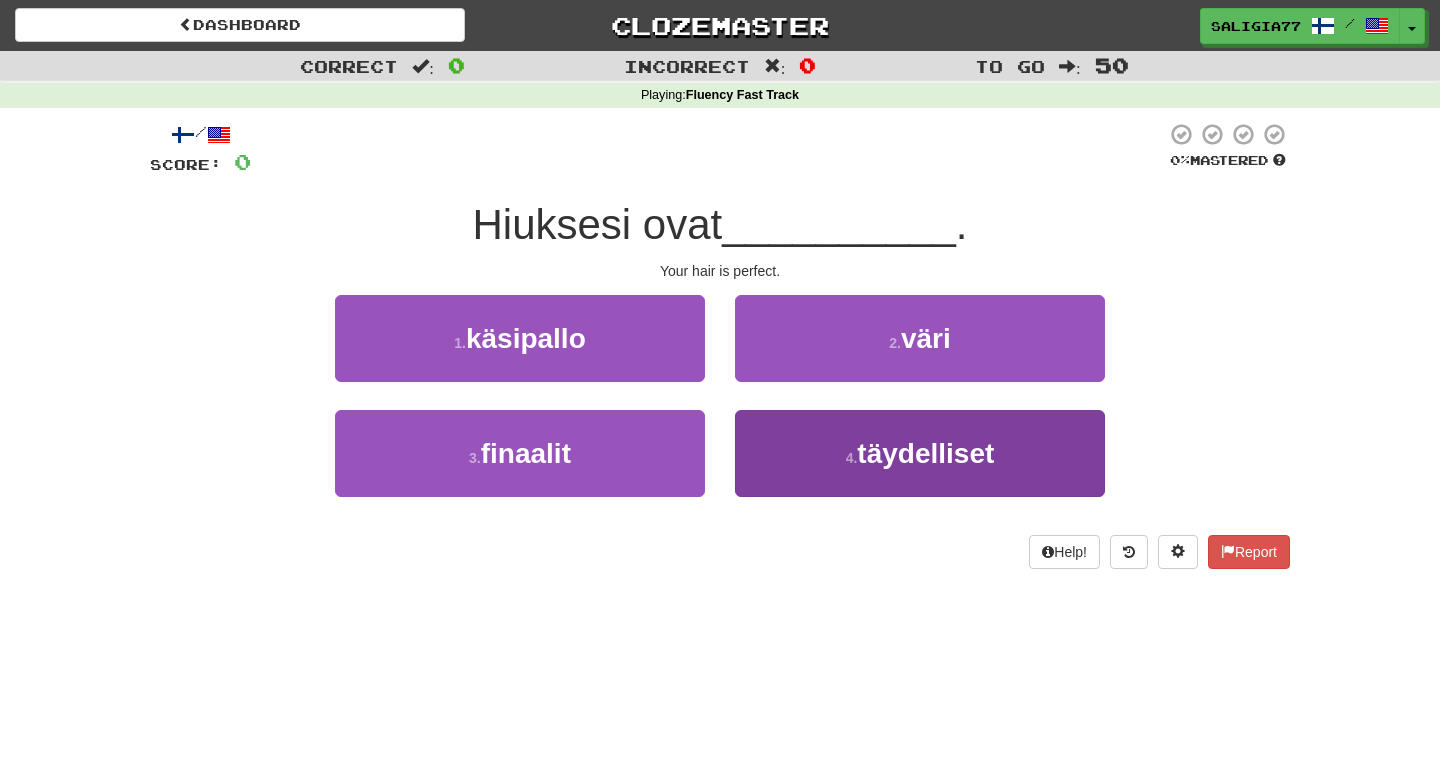 click on "4 .  täydelliset" at bounding box center (920, 453) 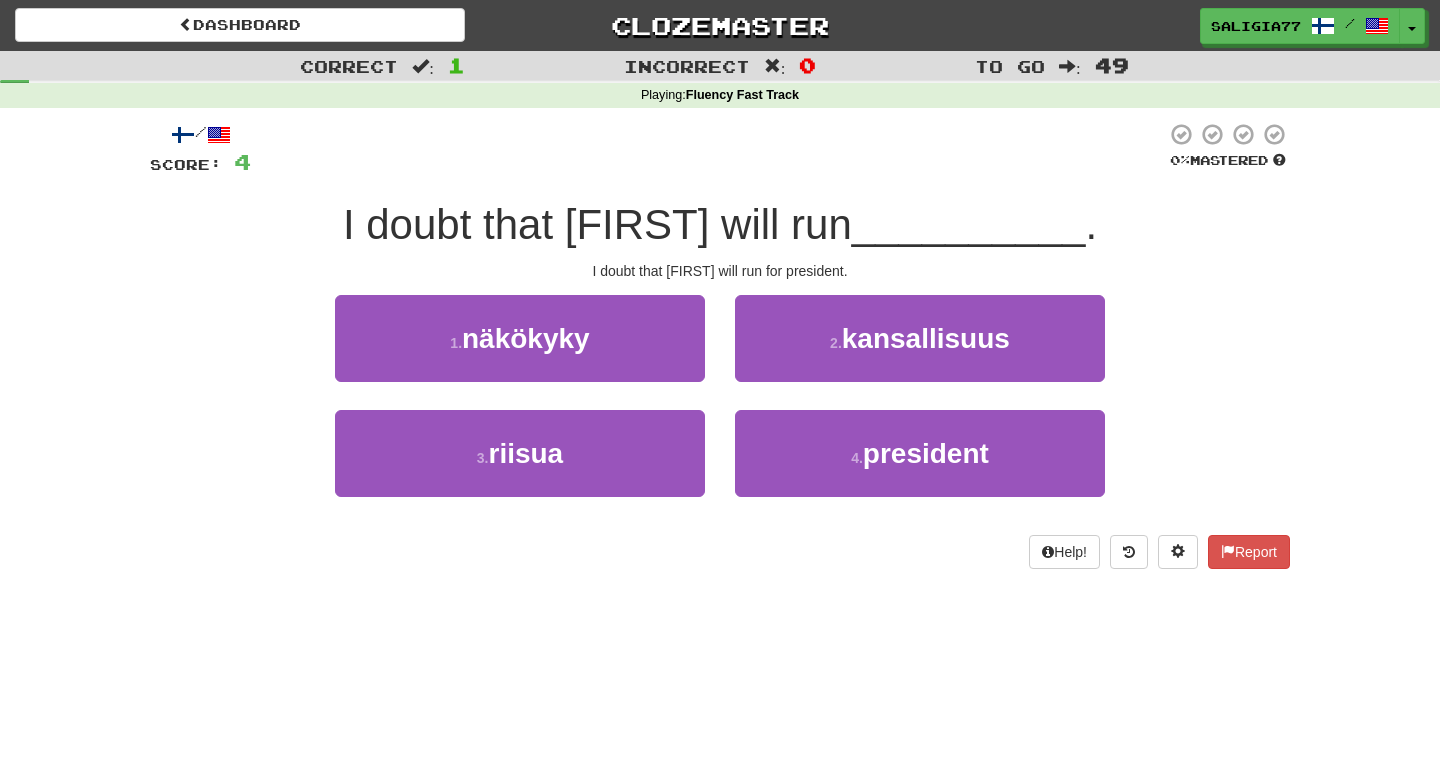 click on "× Explanation Sure, let's break down the Finnish sentence "[FIRST] on koomassa ja lääkärit eivät ole varmoja jääkö hän henkiin." for someone learning Finnish.
The sentence translates to "[FIRST] is in a coma, and the doctors are not sure whether he will survive." in English.
Here is the breakdown of the sentence:
"[FIRST] on koomassa": The name "[FIRST]" is a proper noun like in English, used here without any change. The word "on" means "is" and it is the third person singular form of the verb "olla," which means "to be." The word "koomassa" means "in a coma." The suffix "ssa" after "kooma" is a locative case, denoting the state or location of being in a coma. It is the inessive case in Finnish, used here to mean within the condition of a coma.
"ja": This word means "and" and is used to connect two clauses.
In beta. Generated by ChatGPT. Like it? Hate it?  Let us know ! Close" at bounding box center [720, 345] 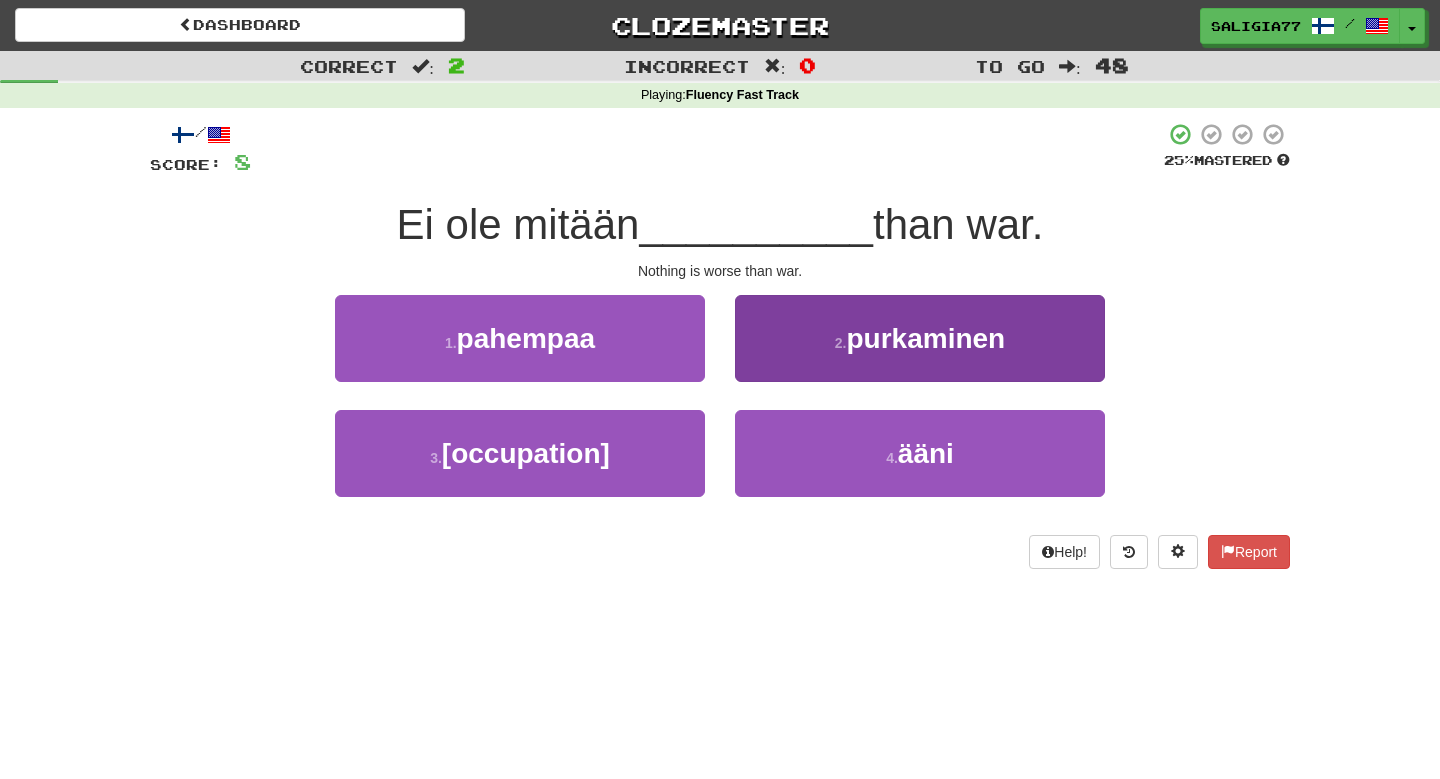 click on "purkaminen" at bounding box center [925, 338] 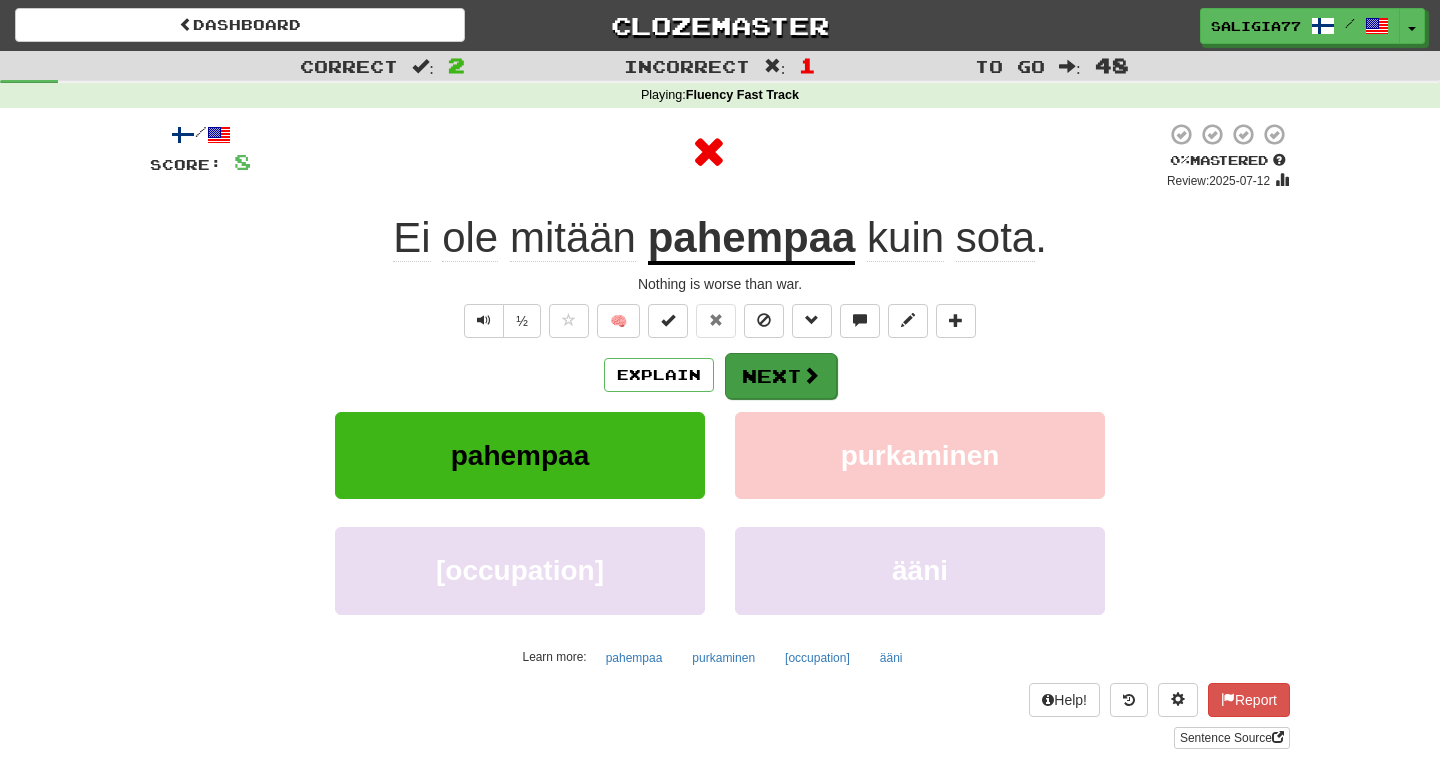 click on "Next" at bounding box center [781, 376] 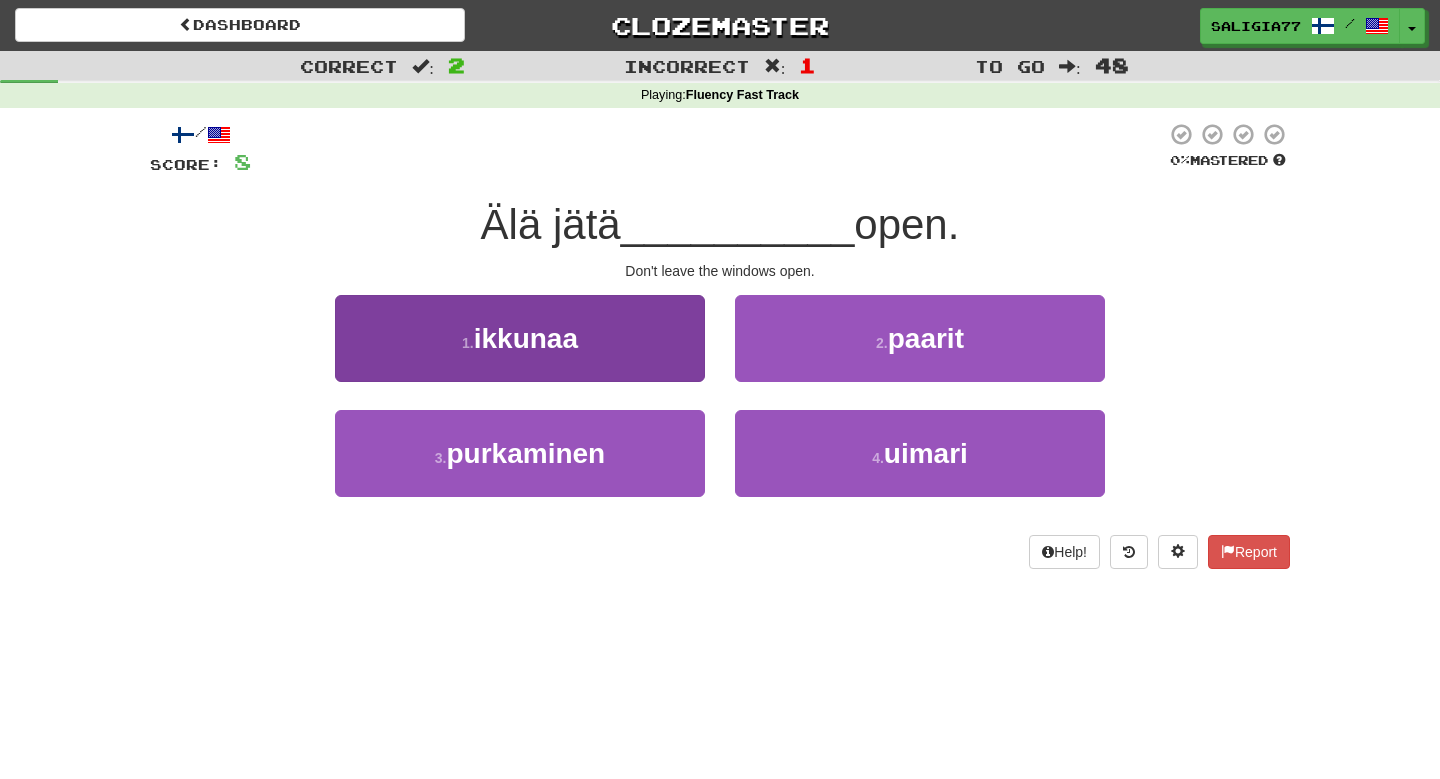 click on "1 .  ikkunaa" at bounding box center (520, 338) 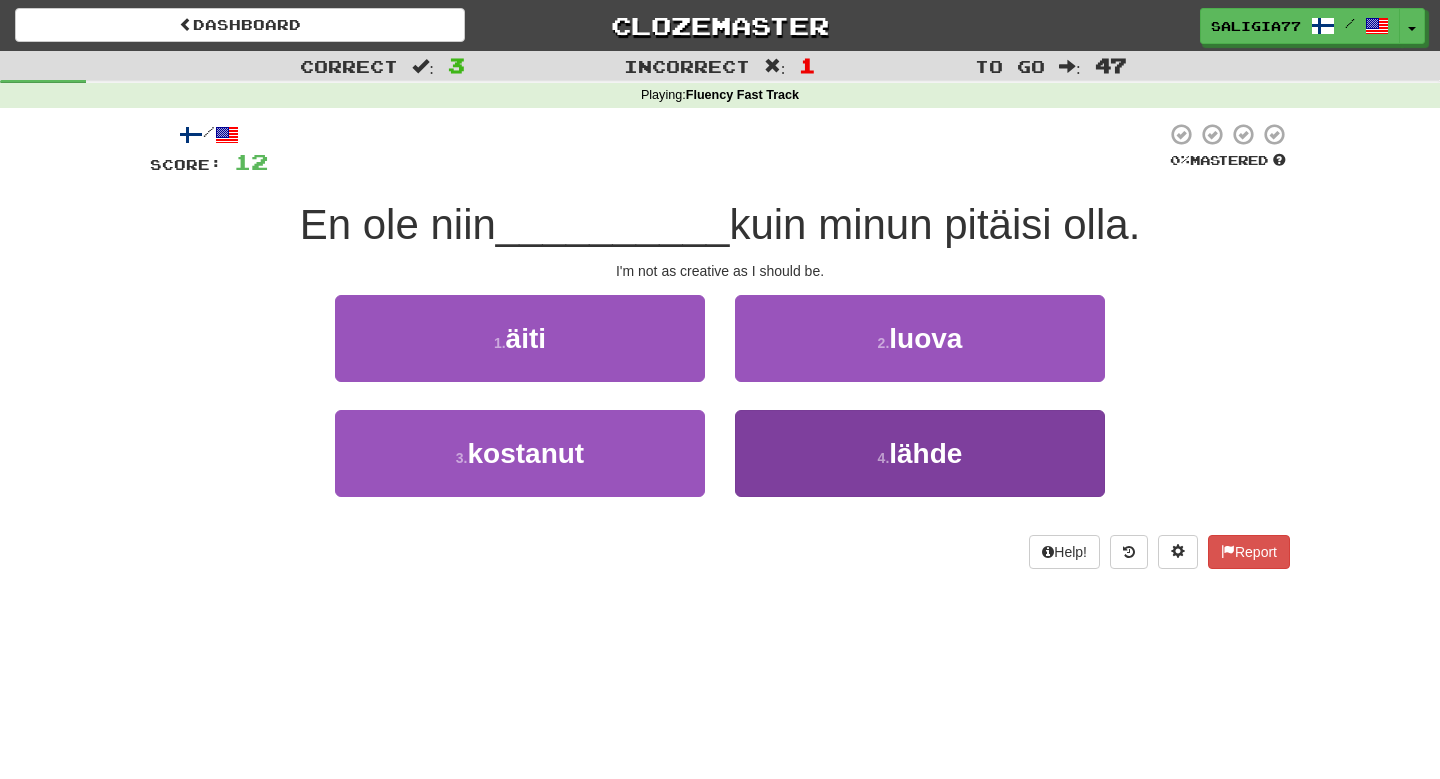 click on "4 .  lähde" at bounding box center [920, 453] 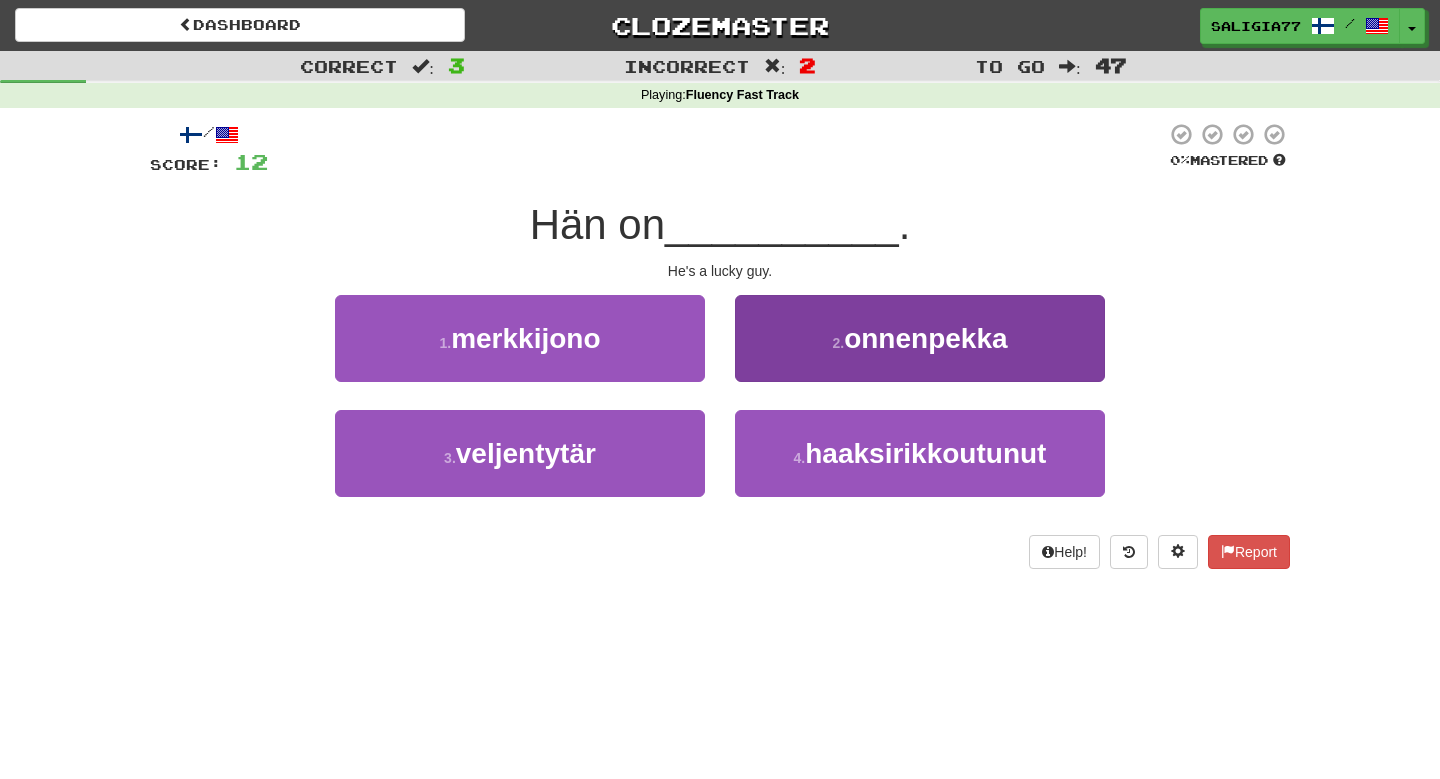 click on "2 .  onnenpekka" at bounding box center (920, 338) 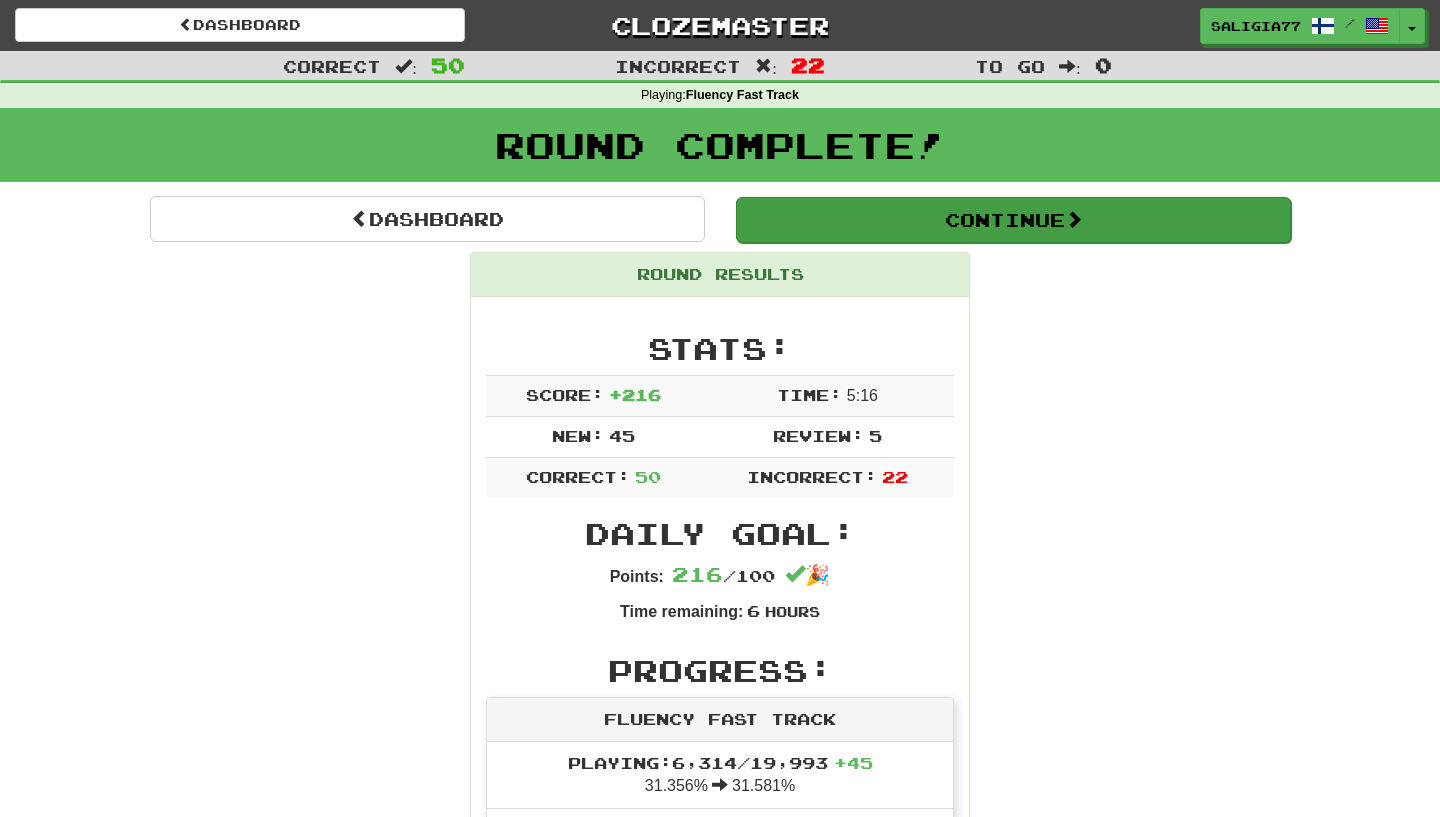 click on "Continue" at bounding box center [1013, 220] 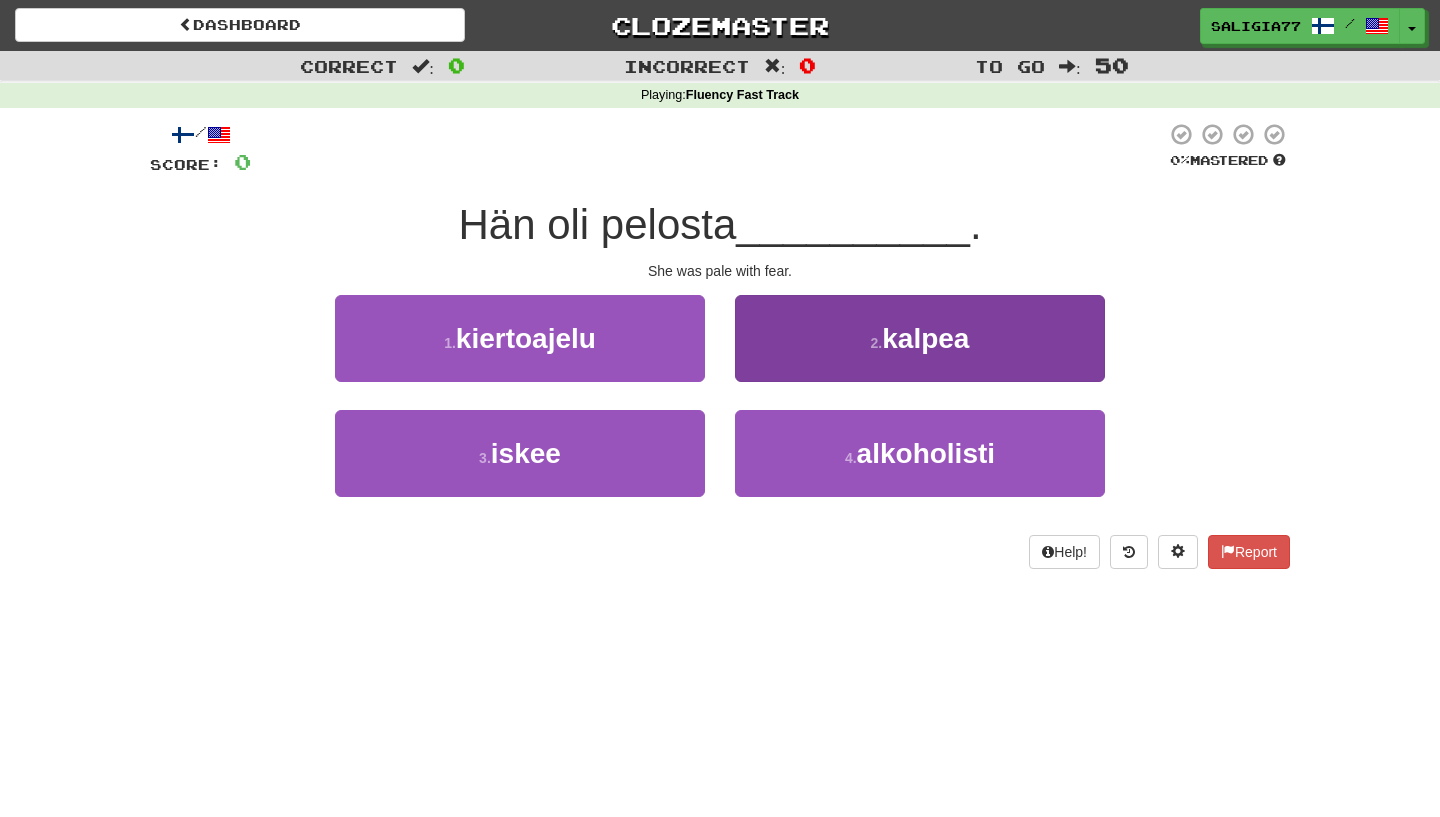 click on "2 .  kalpea" at bounding box center (920, 338) 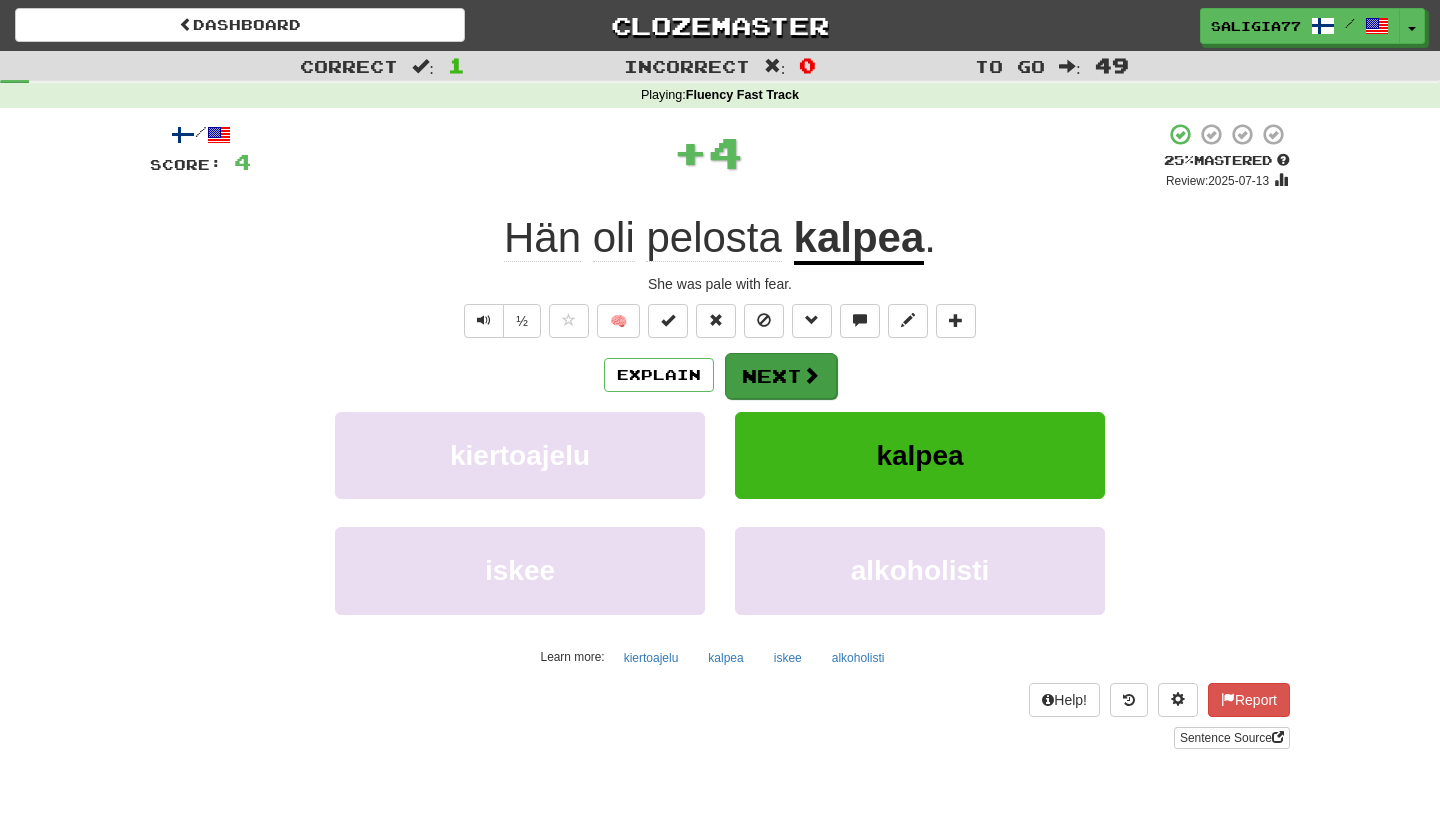 click on "Next" at bounding box center [781, 376] 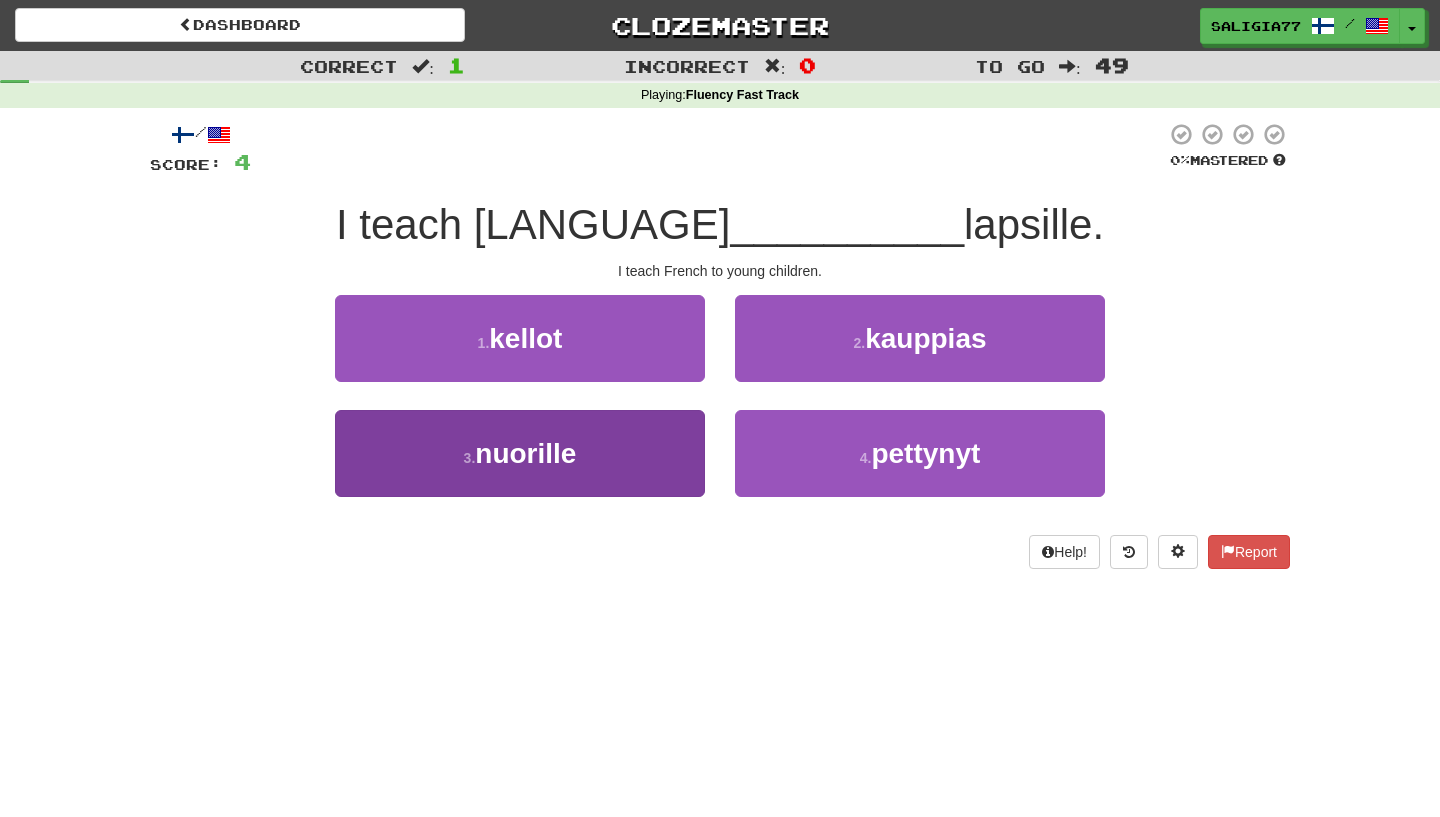 click on "3 .  nuorille" at bounding box center [520, 453] 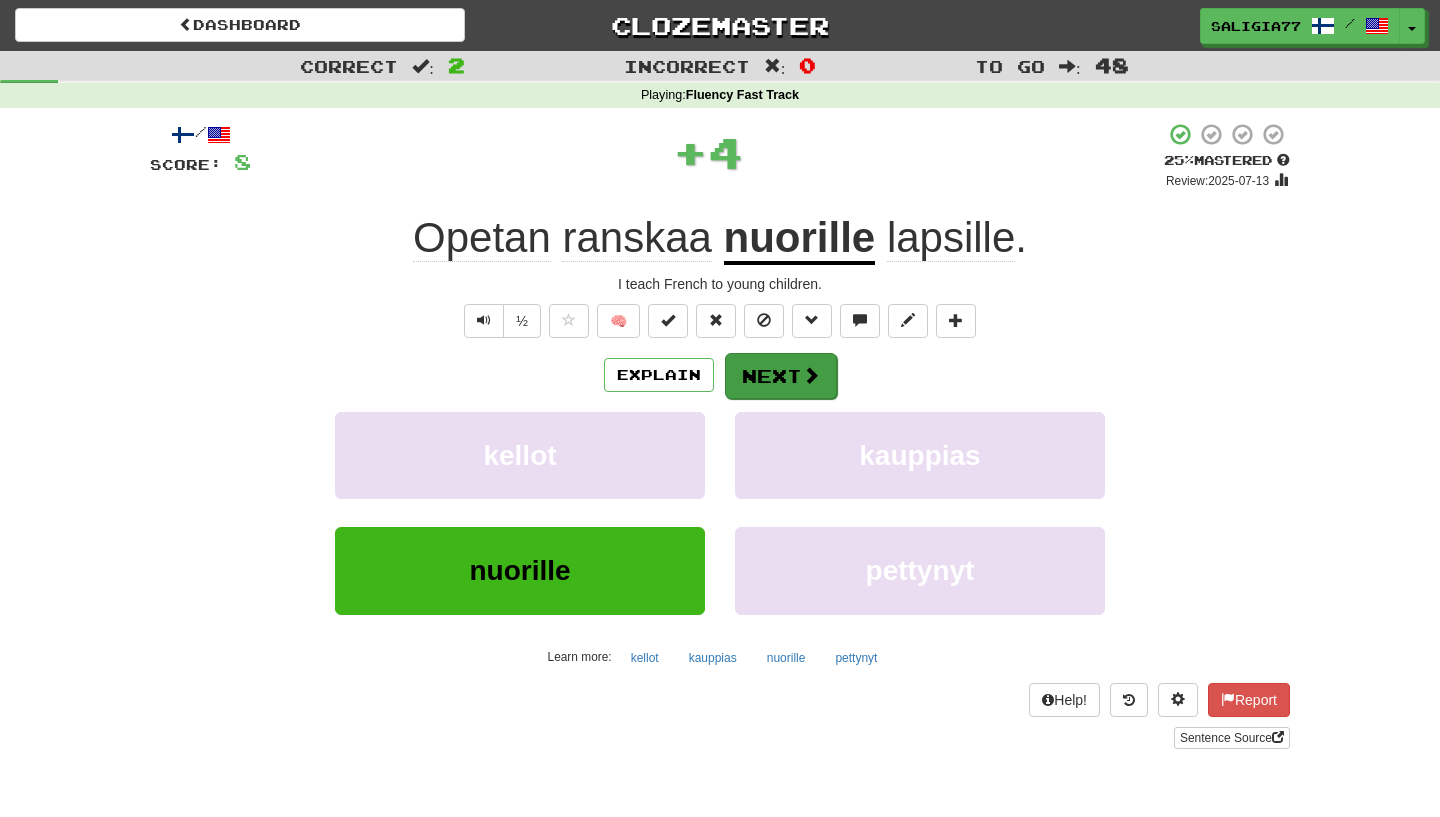 click on "Next" at bounding box center (781, 376) 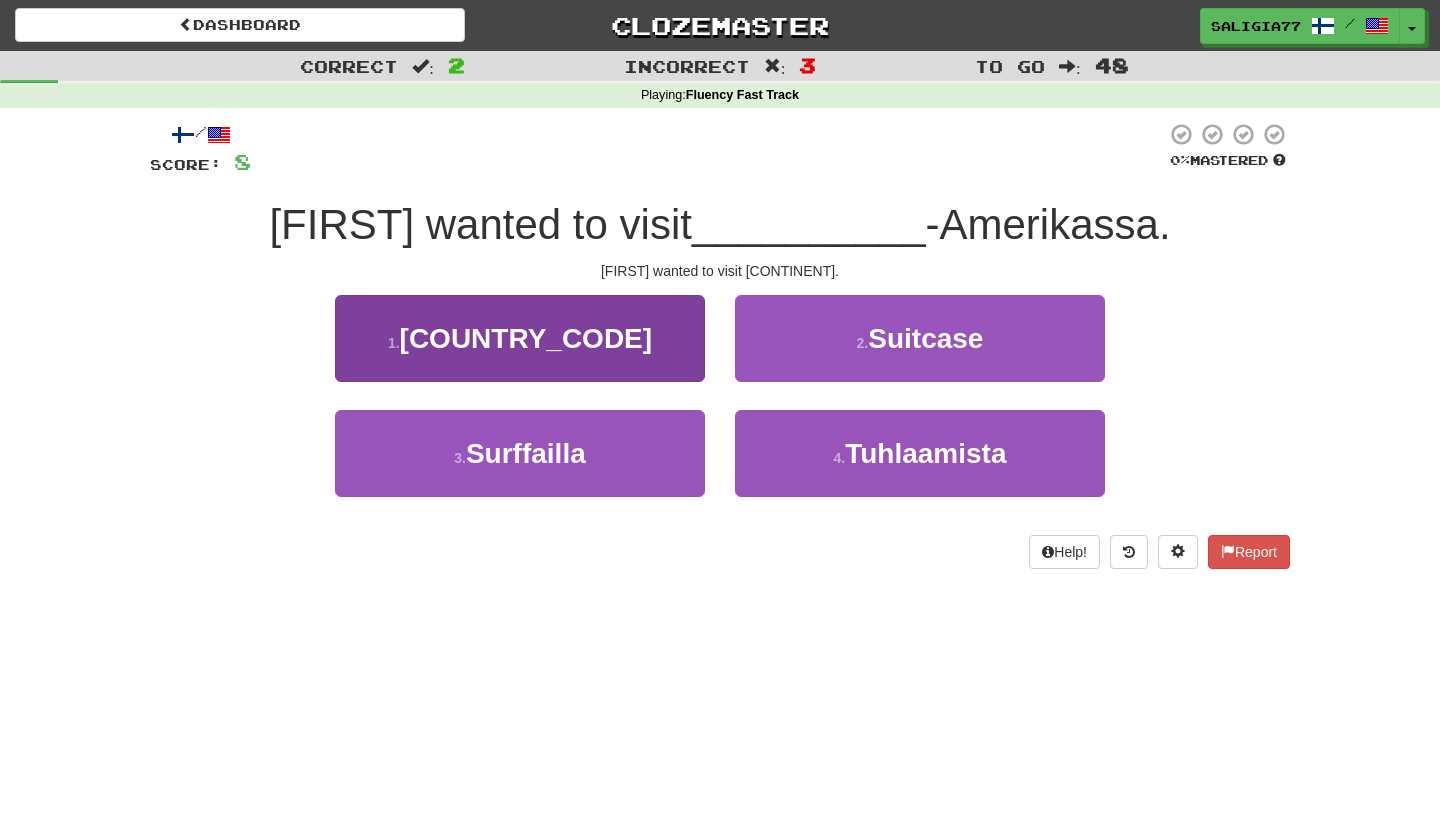 click on "1 .  Etelä" at bounding box center (520, 338) 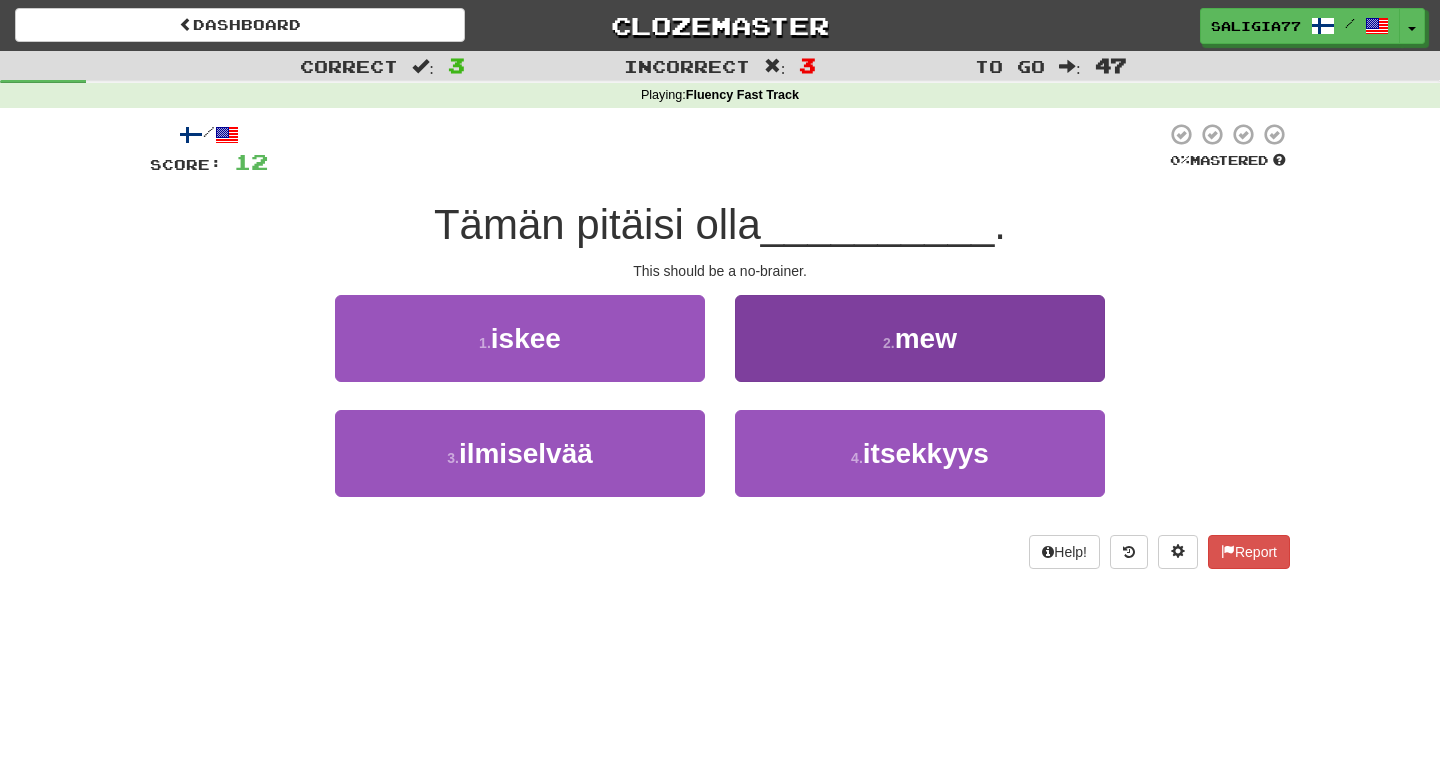 click on "2 .  mew" at bounding box center (920, 338) 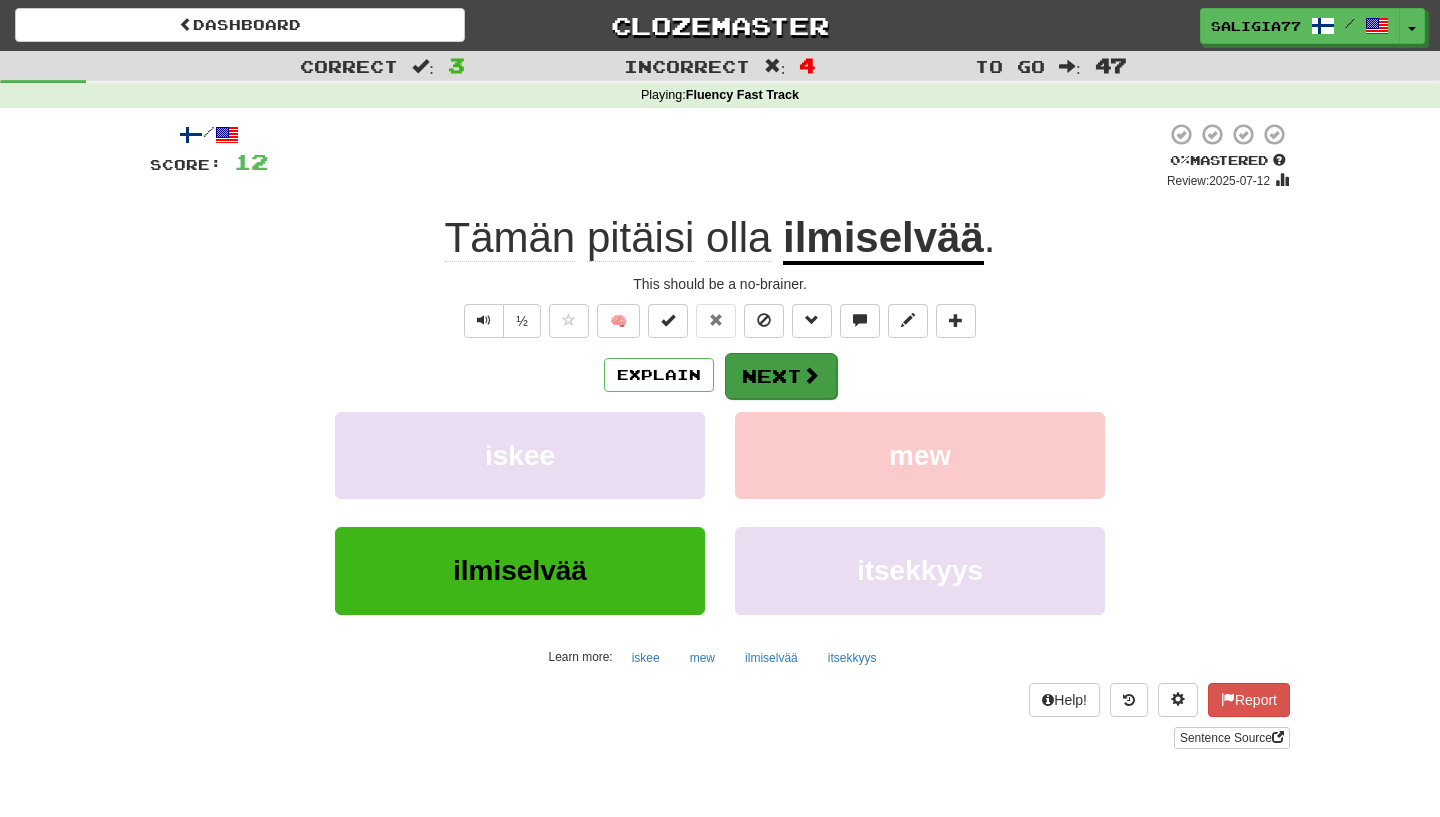 click on "Next" at bounding box center (781, 376) 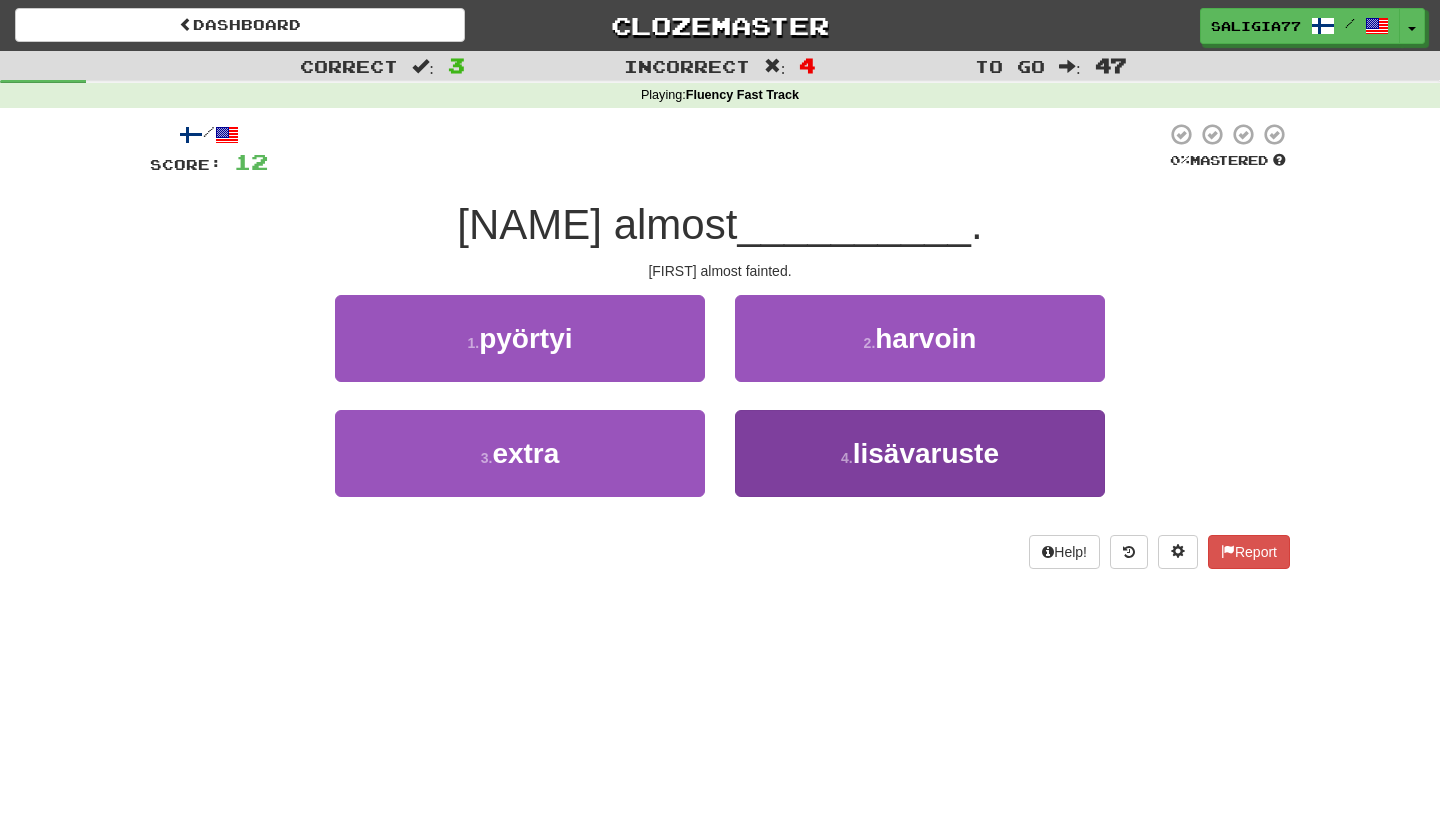 click on "4 .  lisävaruste" at bounding box center [920, 453] 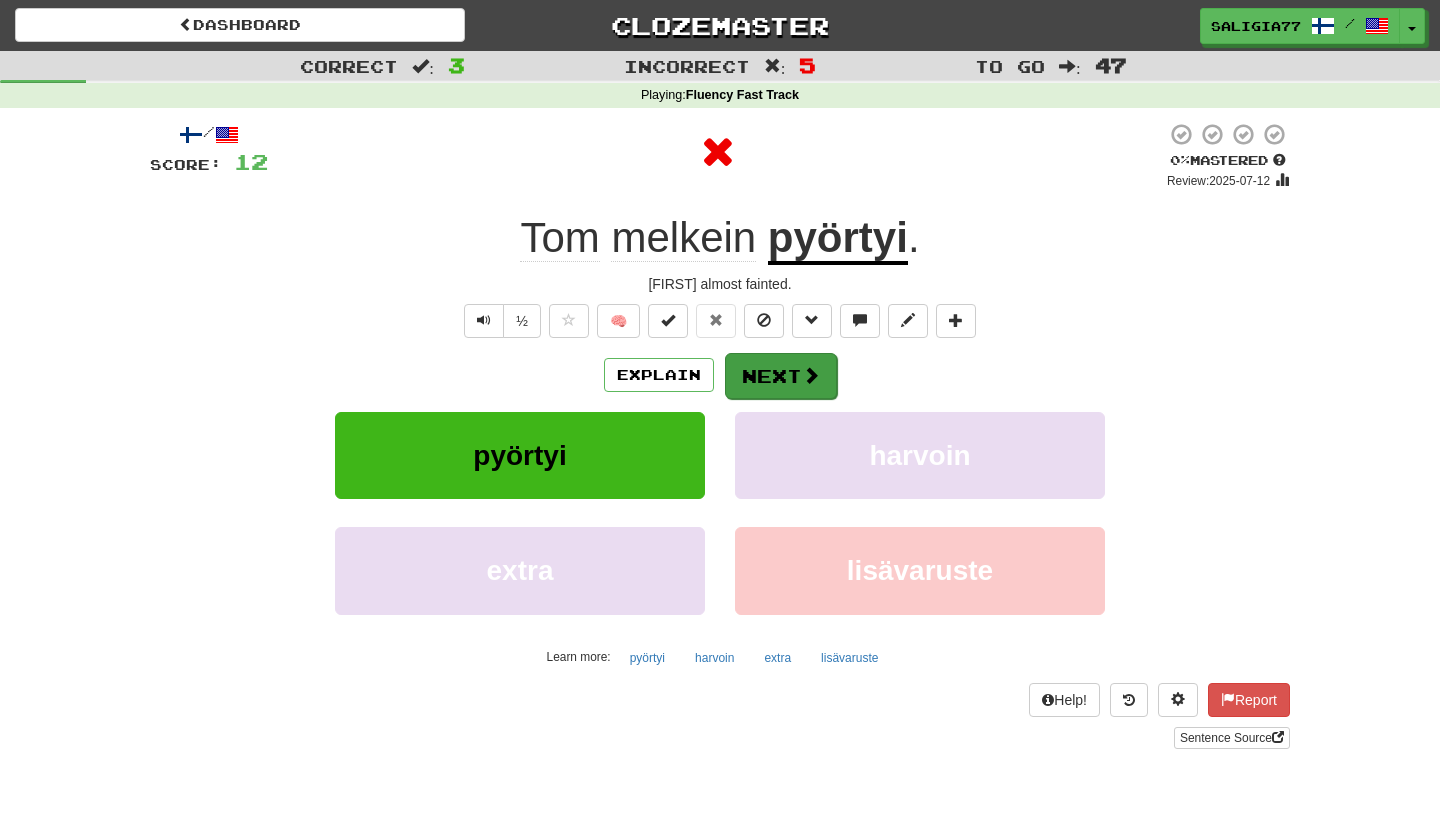 click on "Next" at bounding box center [781, 376] 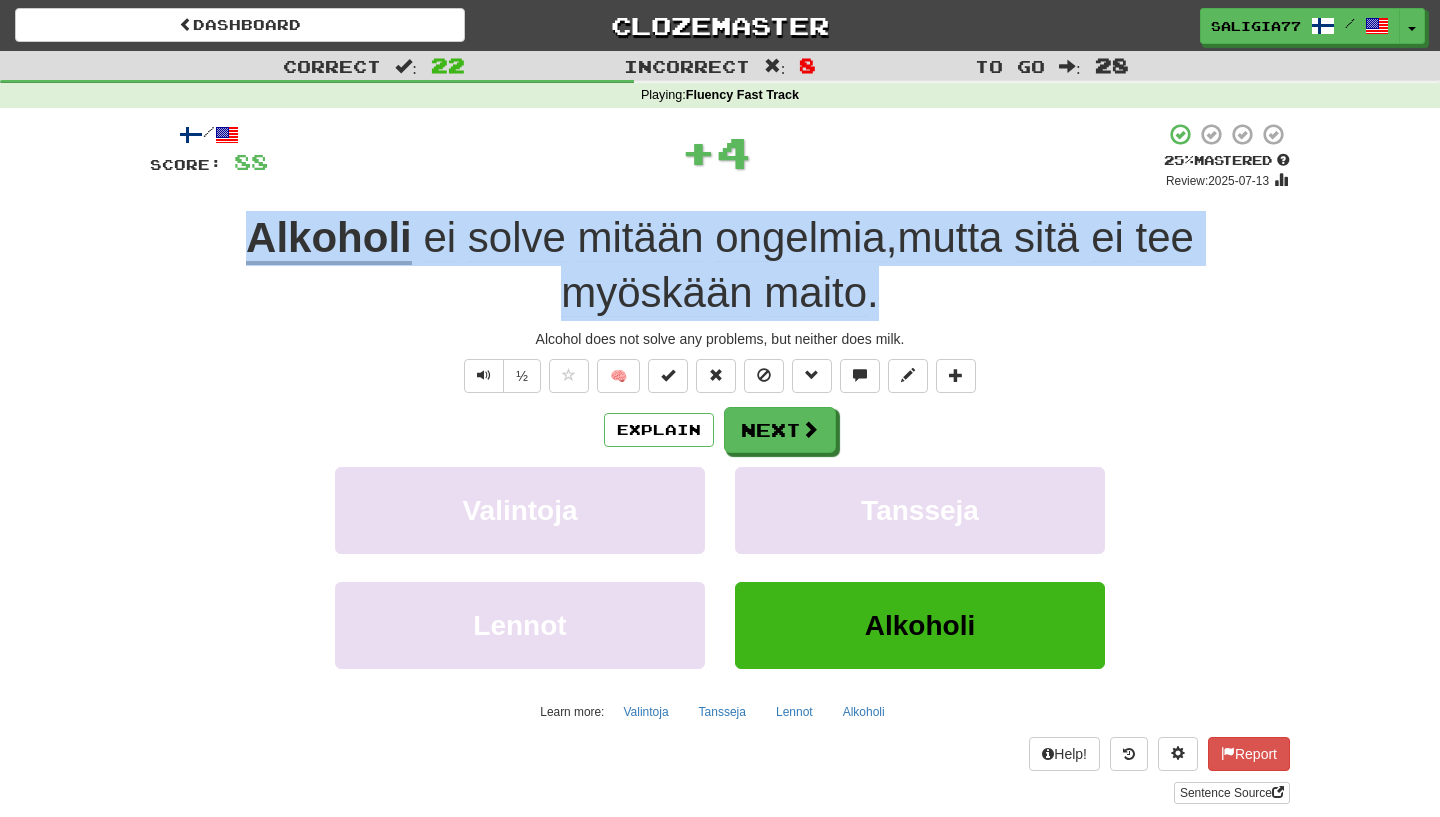 drag, startPoint x: 943, startPoint y: 303, endPoint x: 222, endPoint y: 231, distance: 724.58606 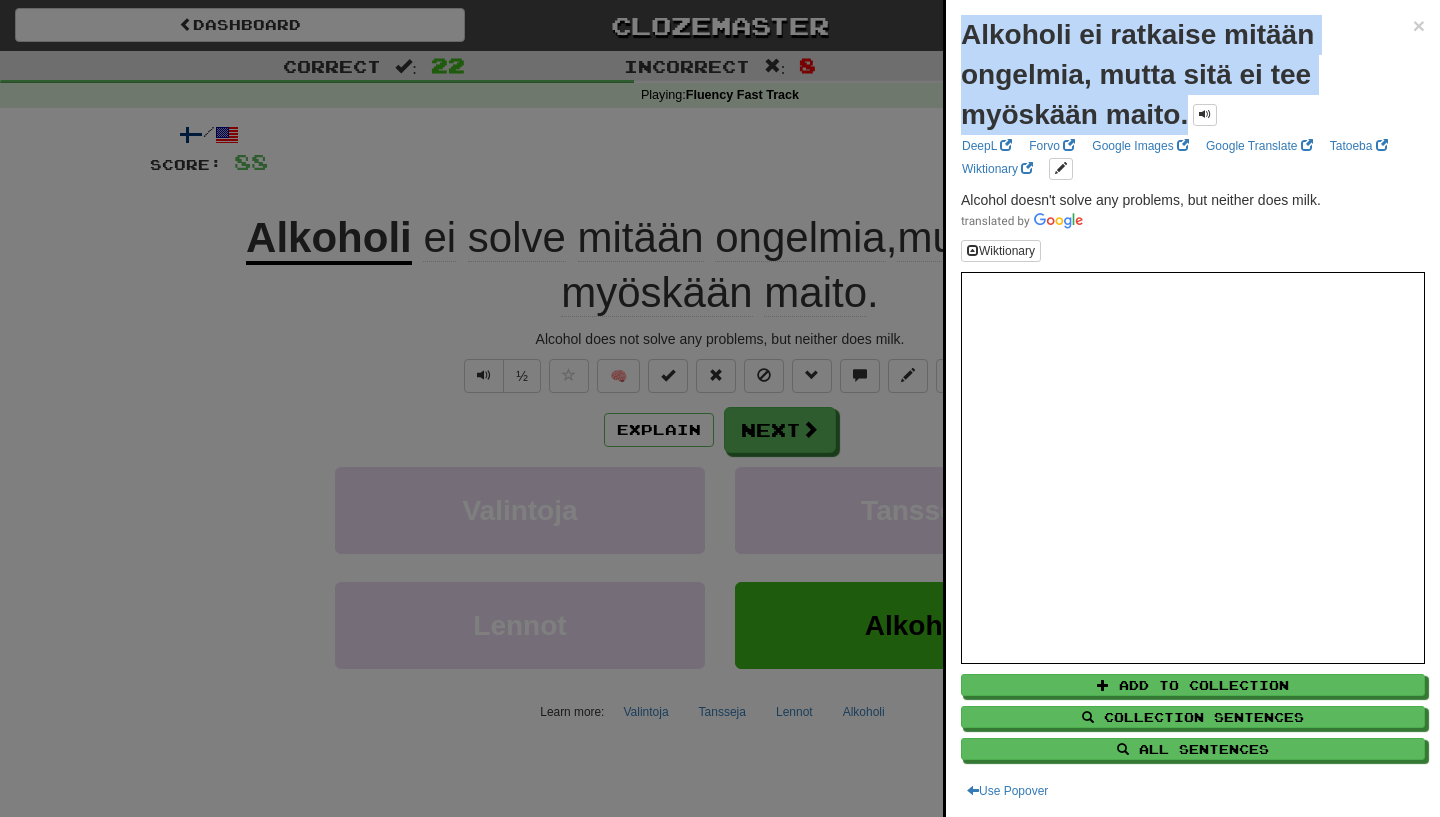 drag, startPoint x: 1186, startPoint y: 107, endPoint x: 944, endPoint y: 43, distance: 250.3198 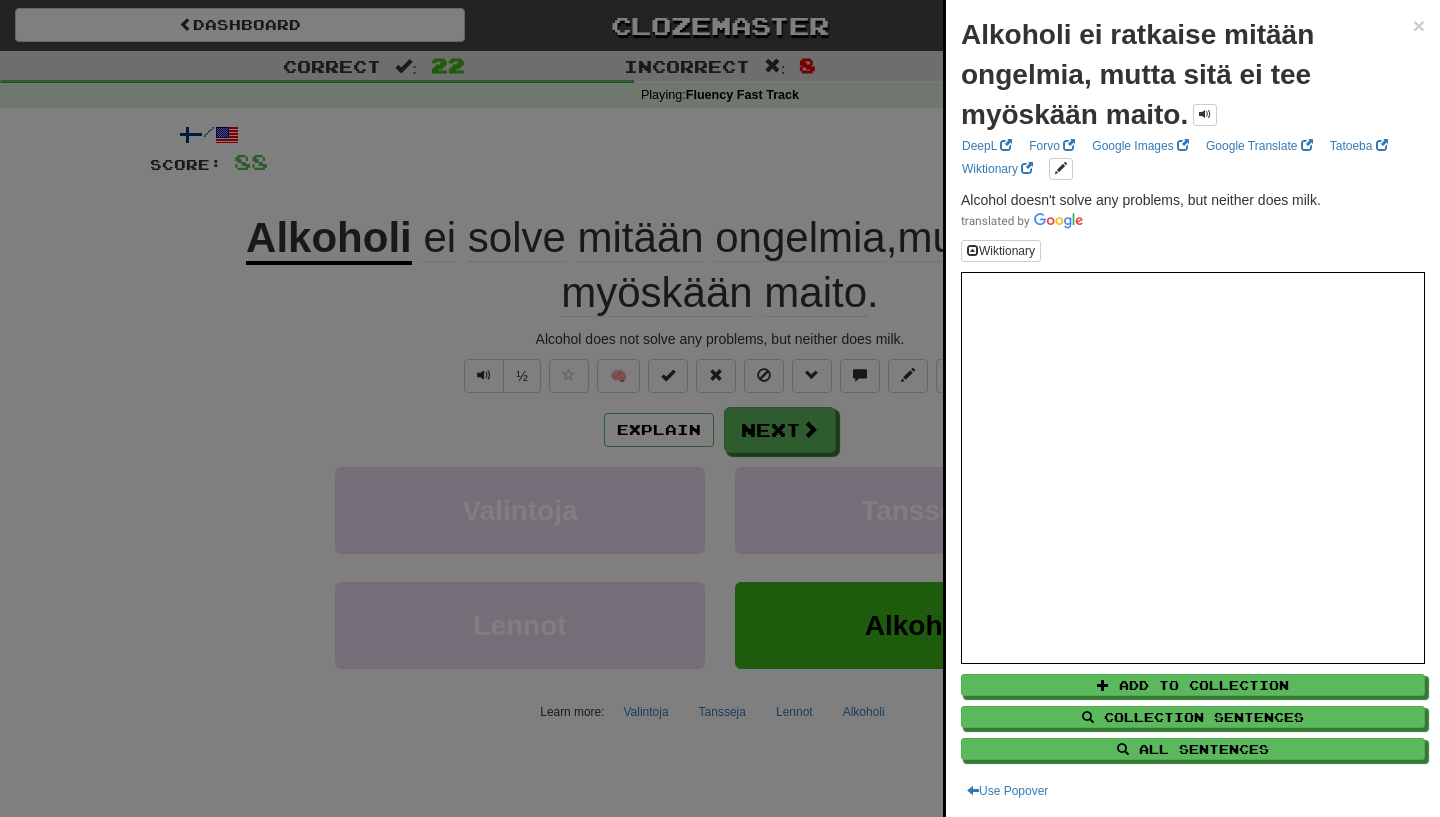 click at bounding box center [720, 408] 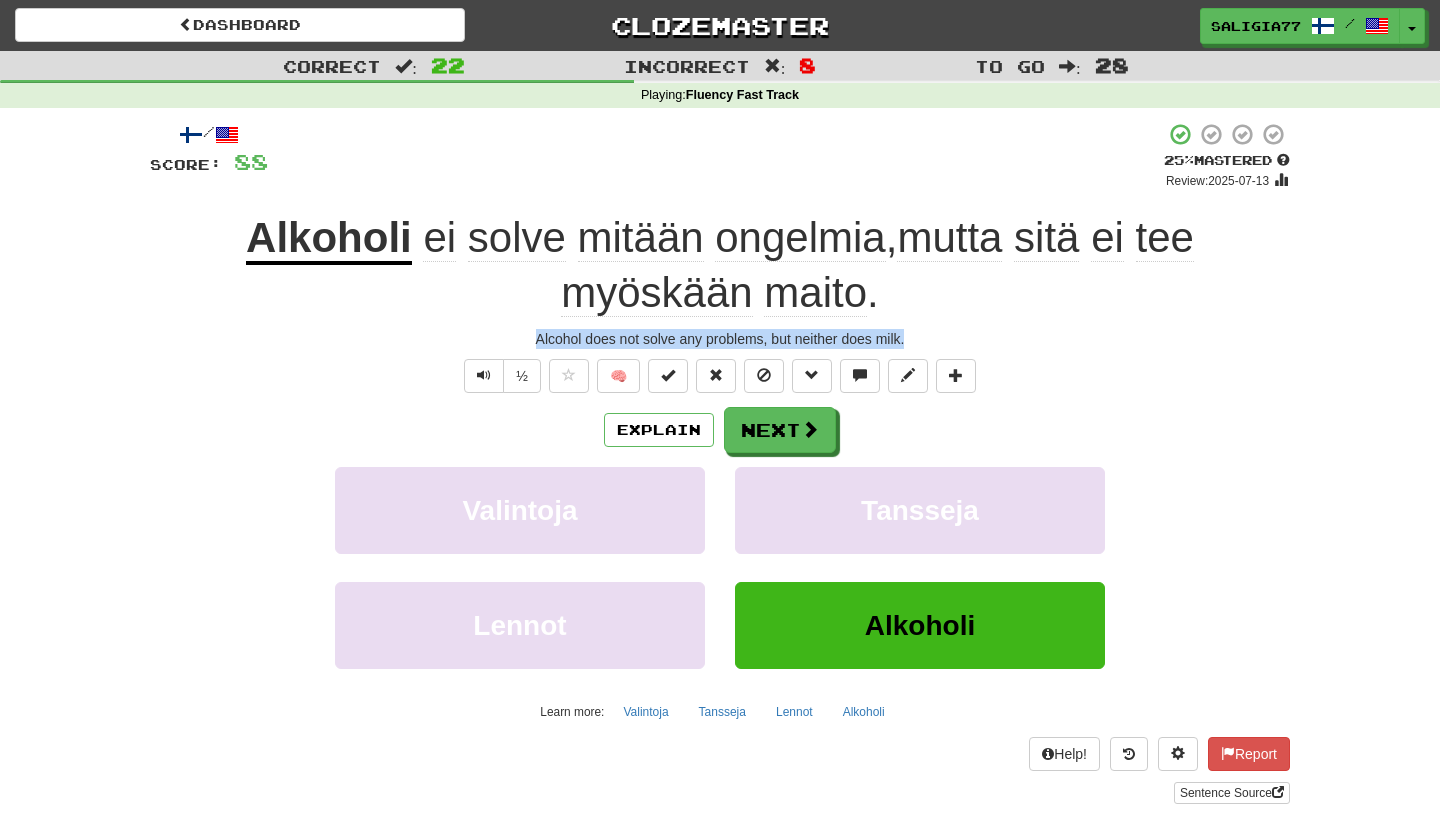 drag, startPoint x: 913, startPoint y: 338, endPoint x: 535, endPoint y: 339, distance: 378.0013 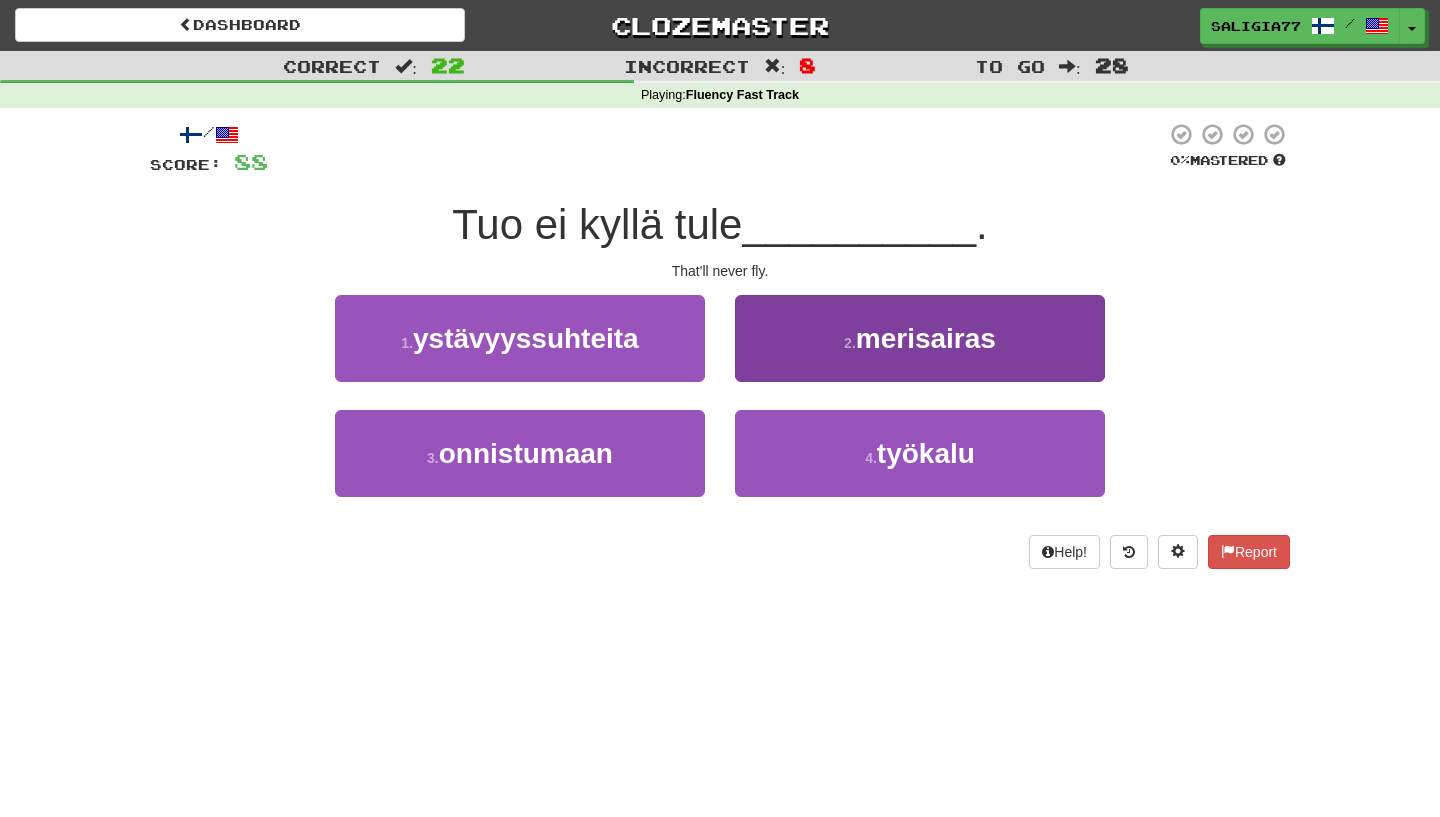 click on "merisairas" at bounding box center [926, 338] 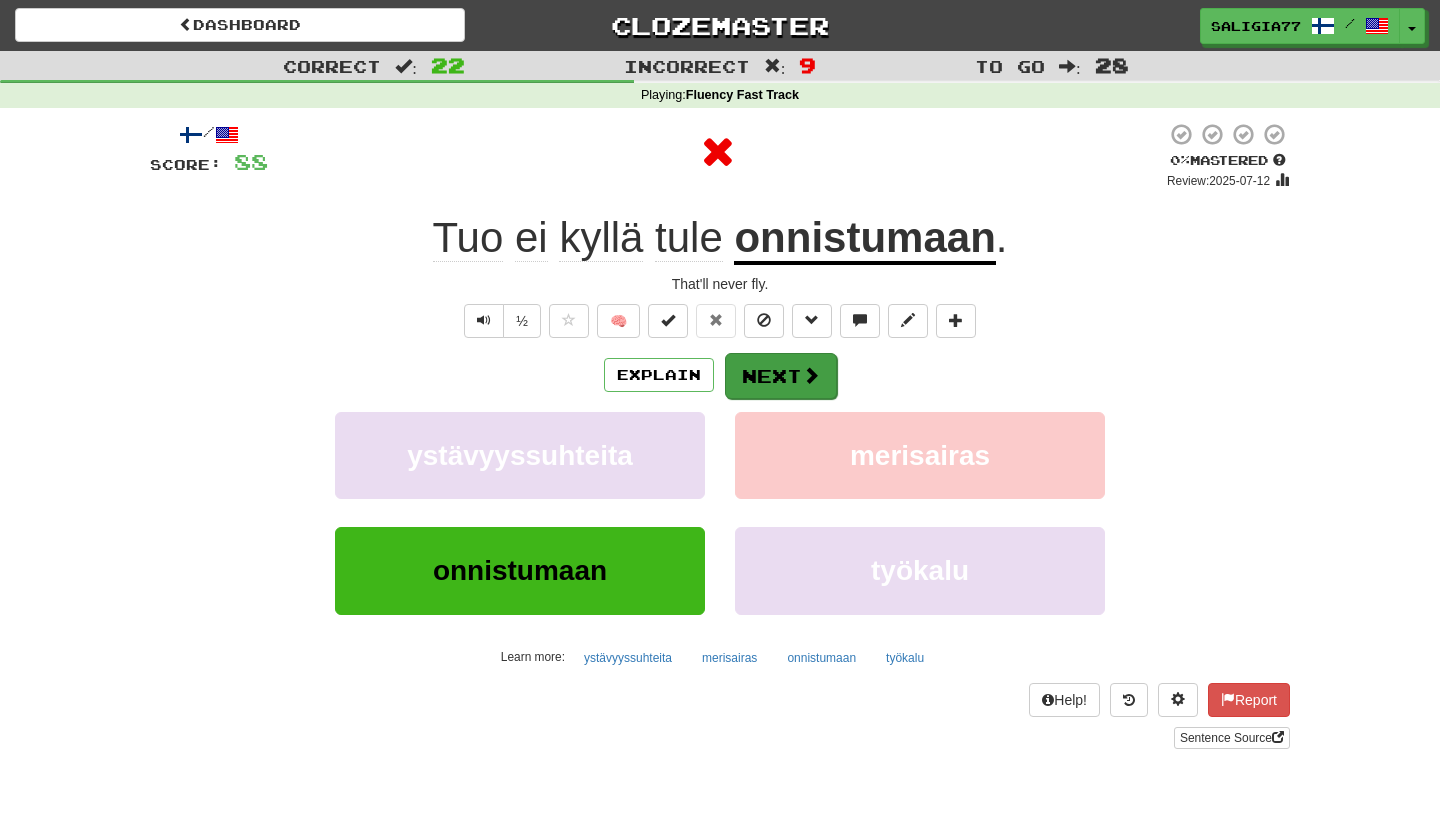 click on "Next" at bounding box center (781, 376) 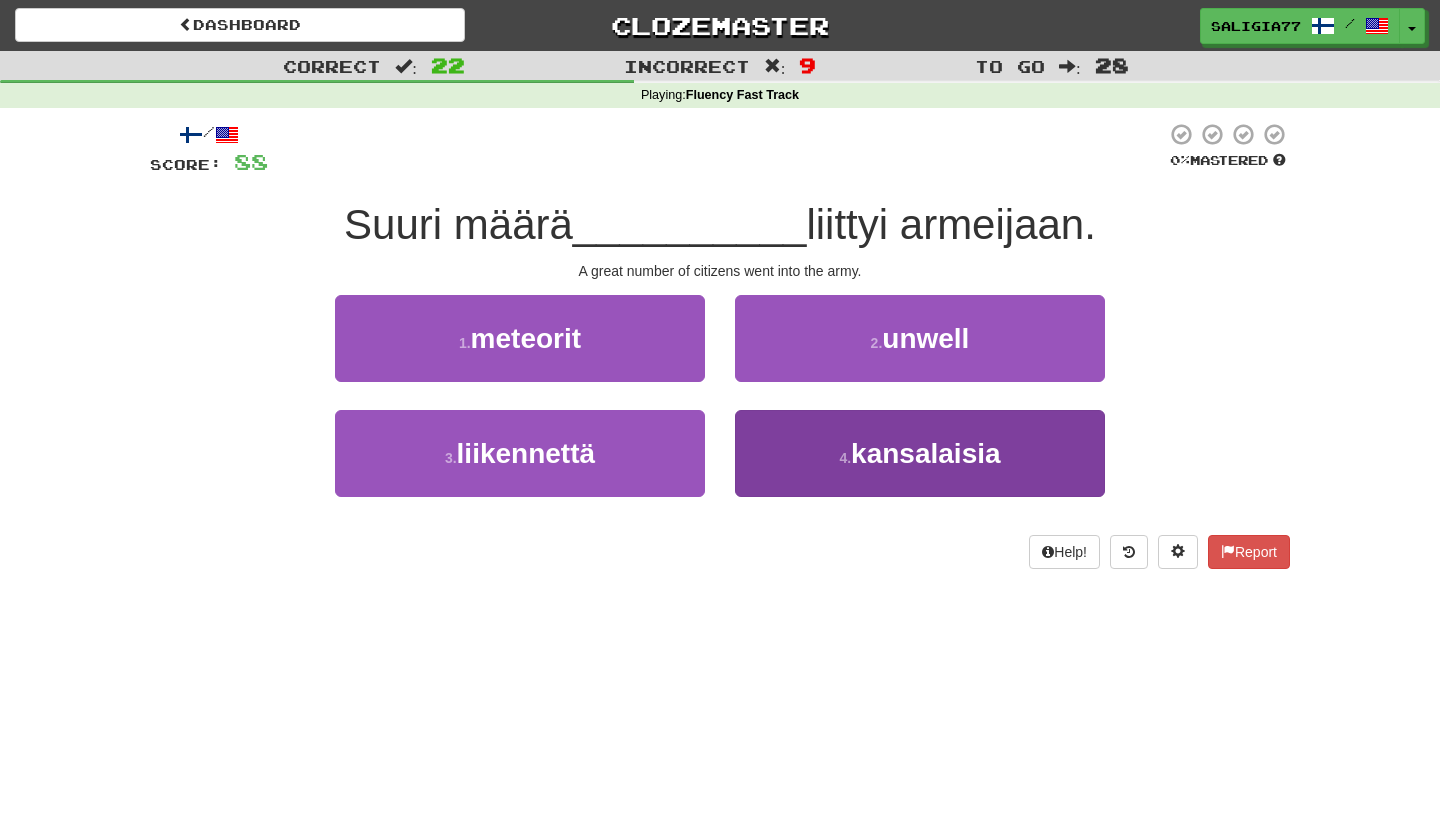 click on "4 .  kansalaisia" at bounding box center [920, 453] 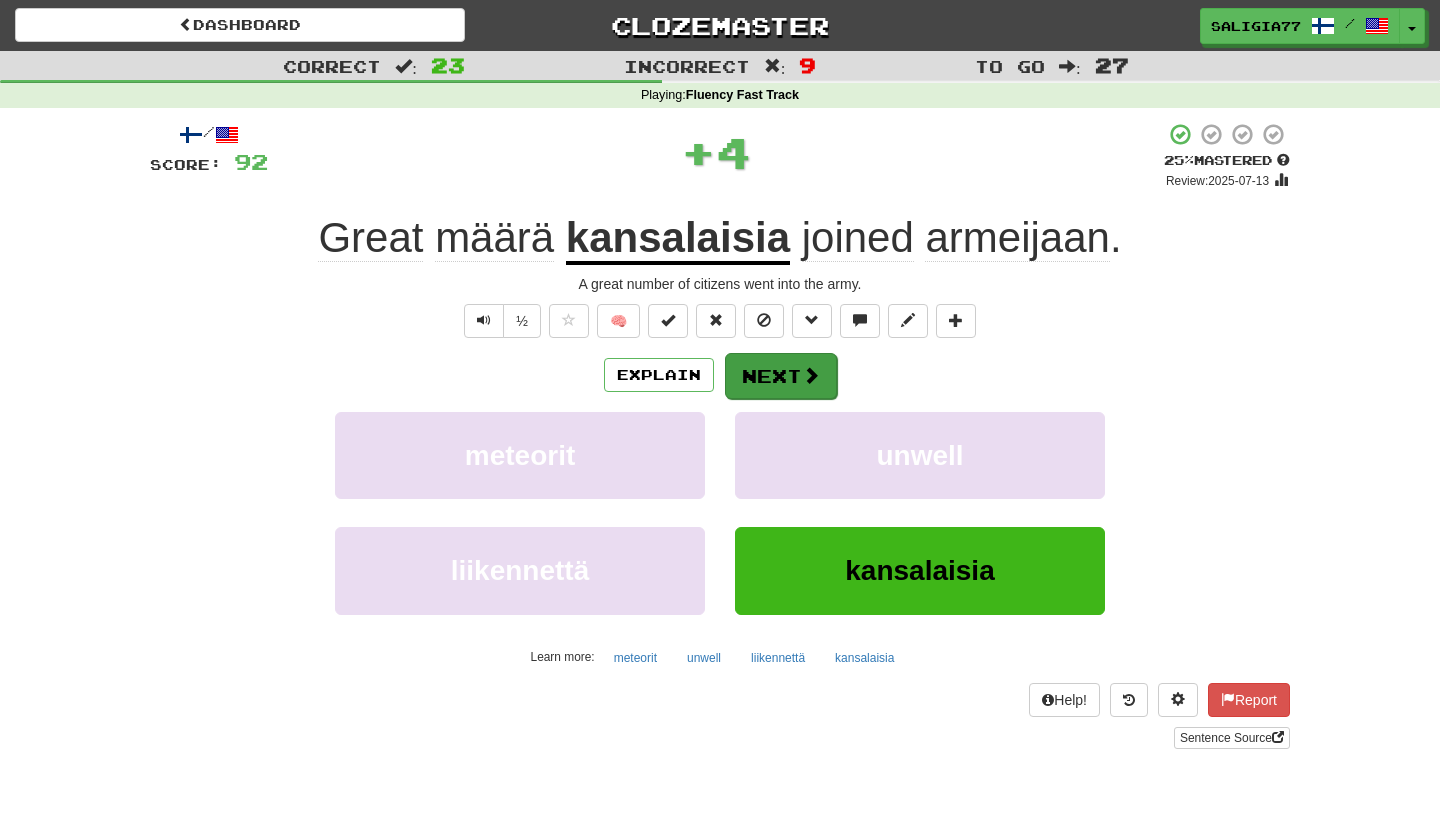 click at bounding box center (811, 375) 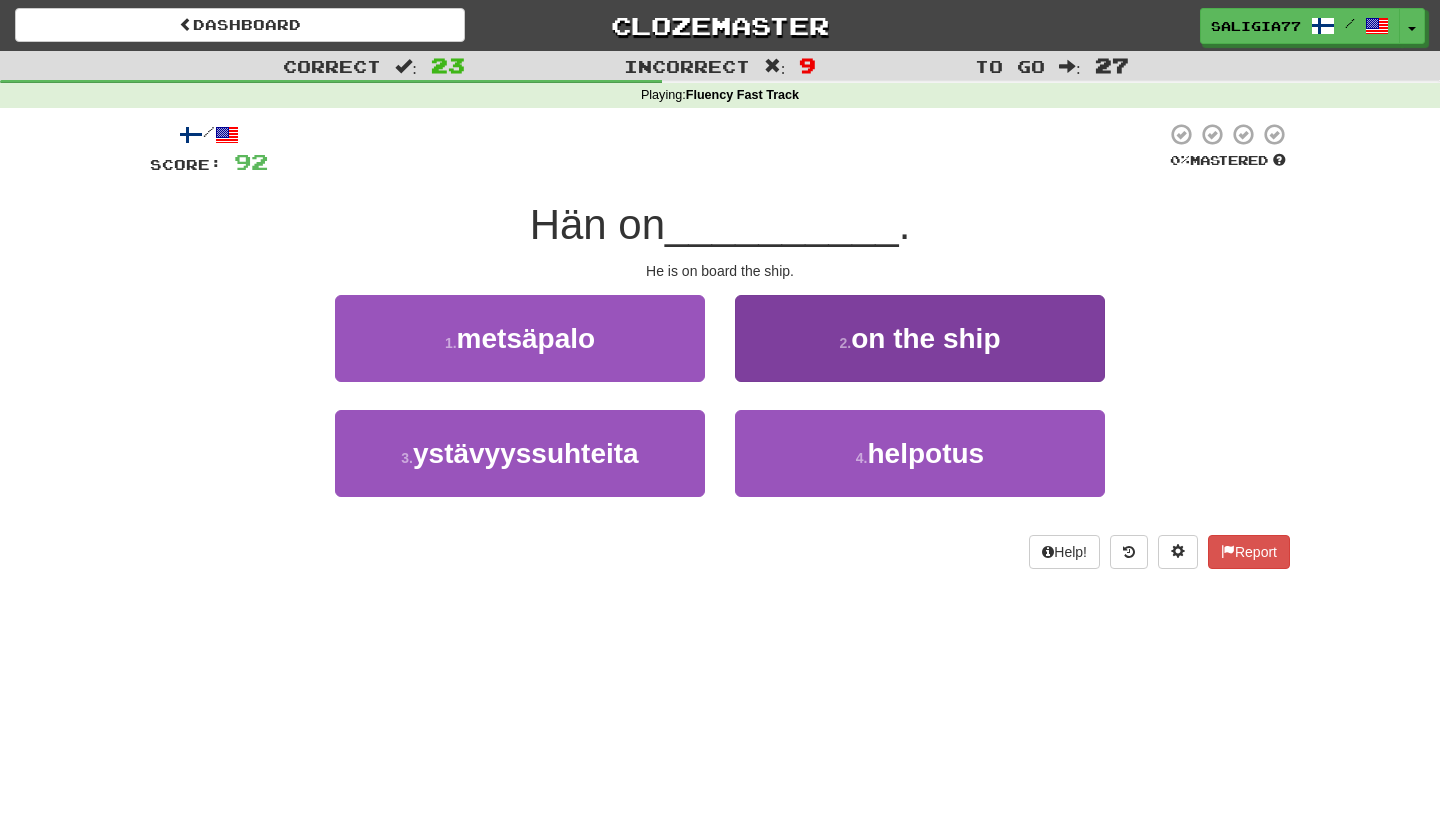 click on "2 .  laivassa" at bounding box center [920, 338] 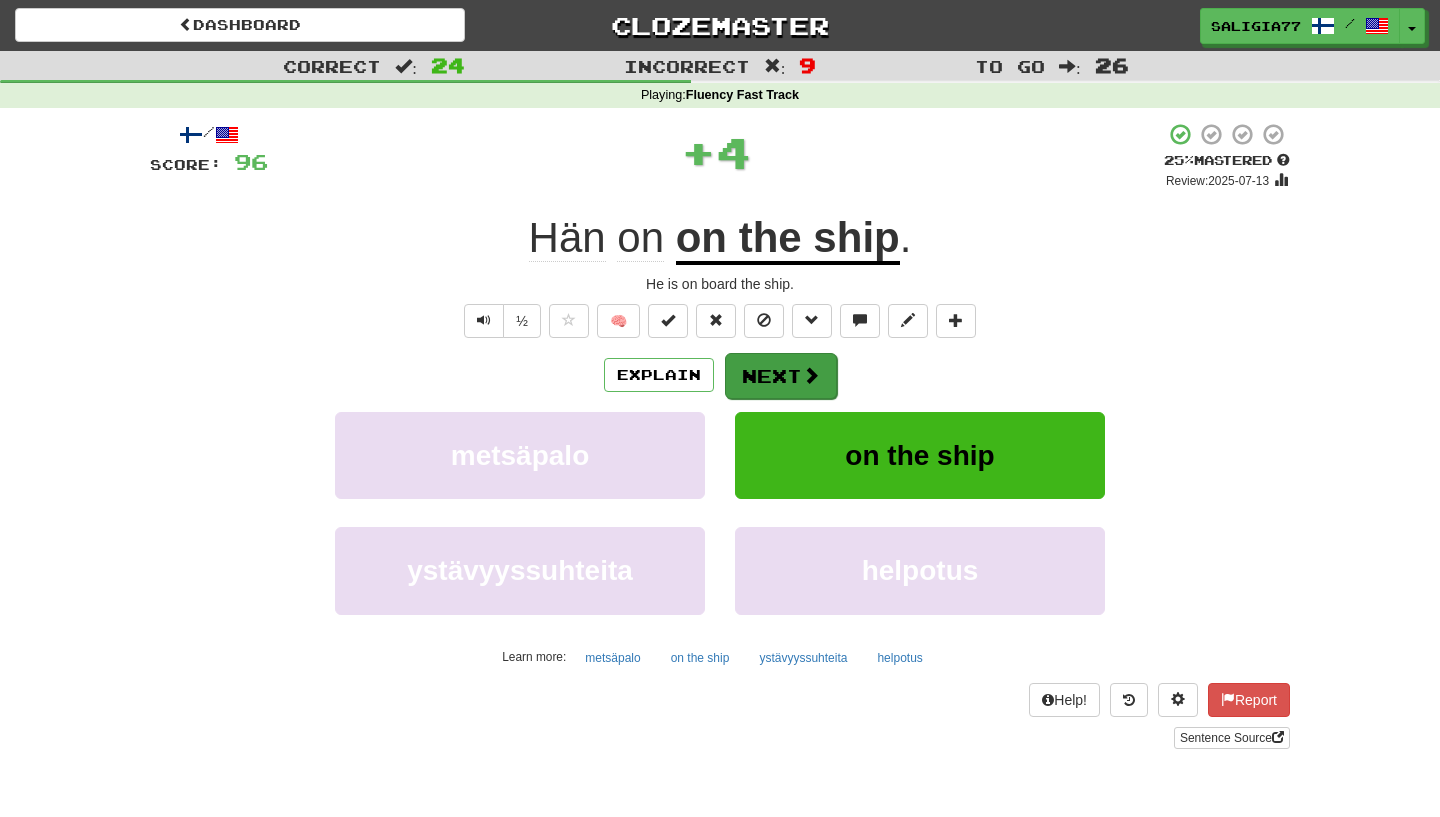 click on "Next" at bounding box center [781, 376] 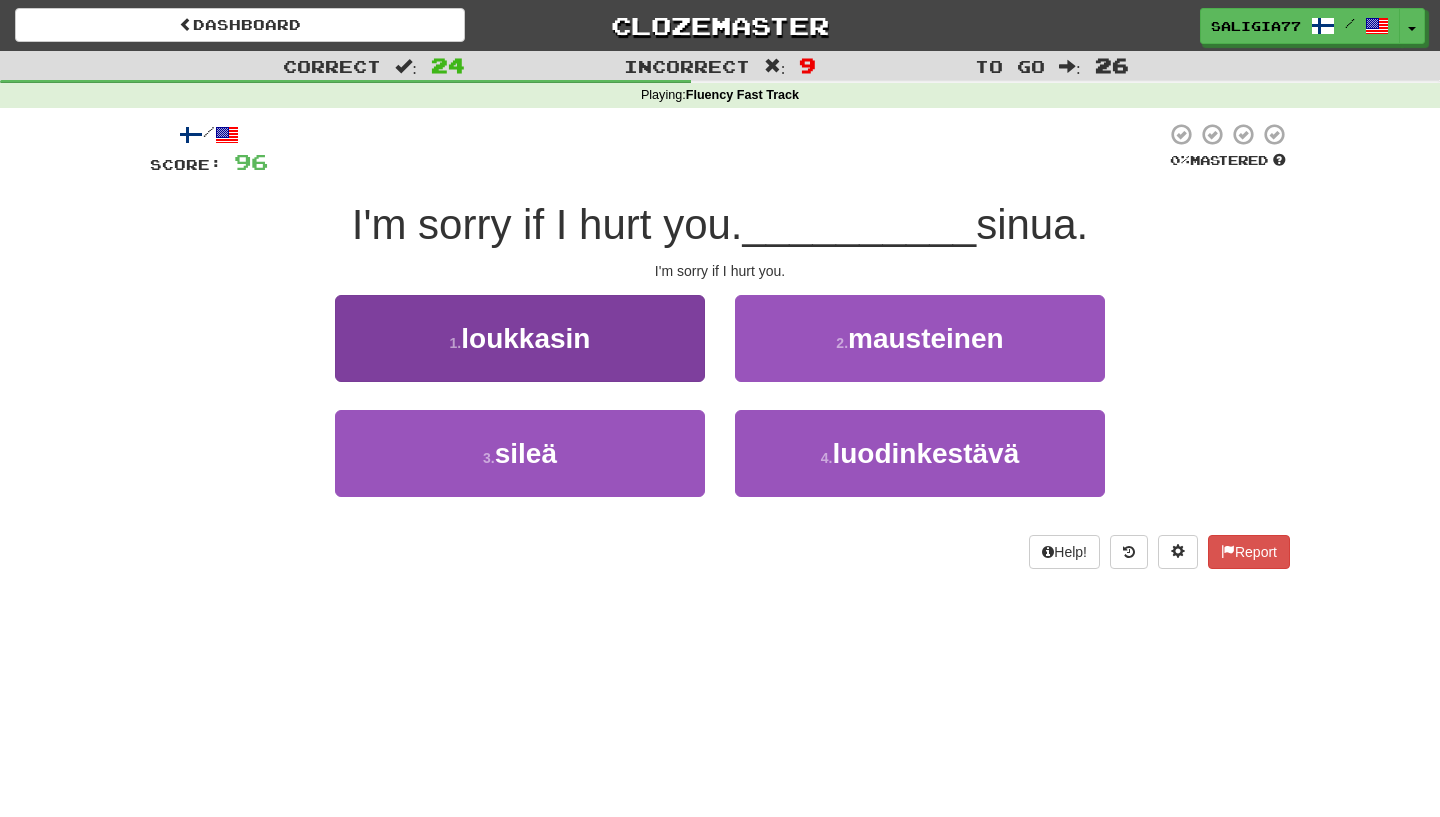 click on "1 .  loukkasin" at bounding box center [520, 338] 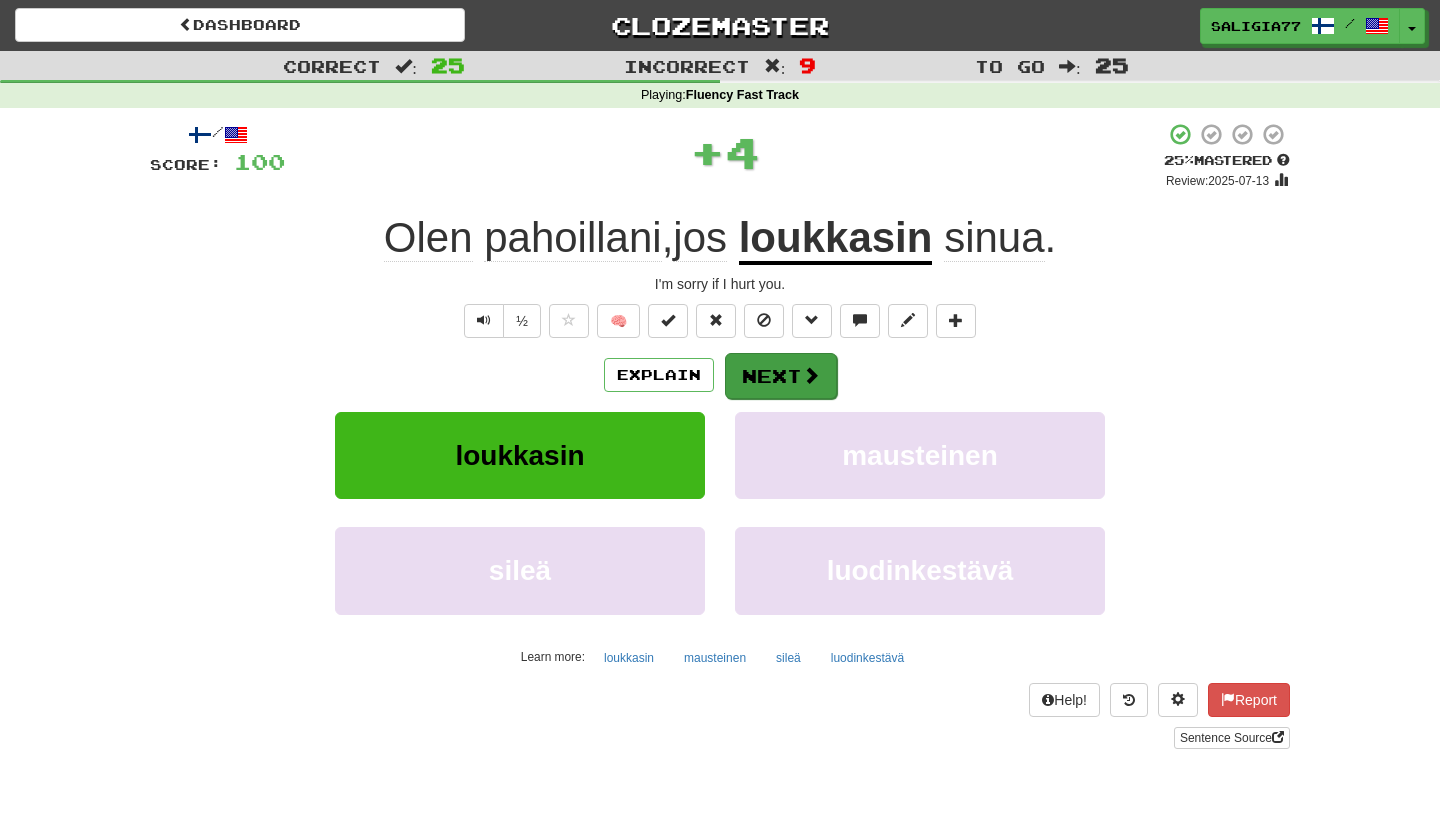 click on "Next" at bounding box center [781, 376] 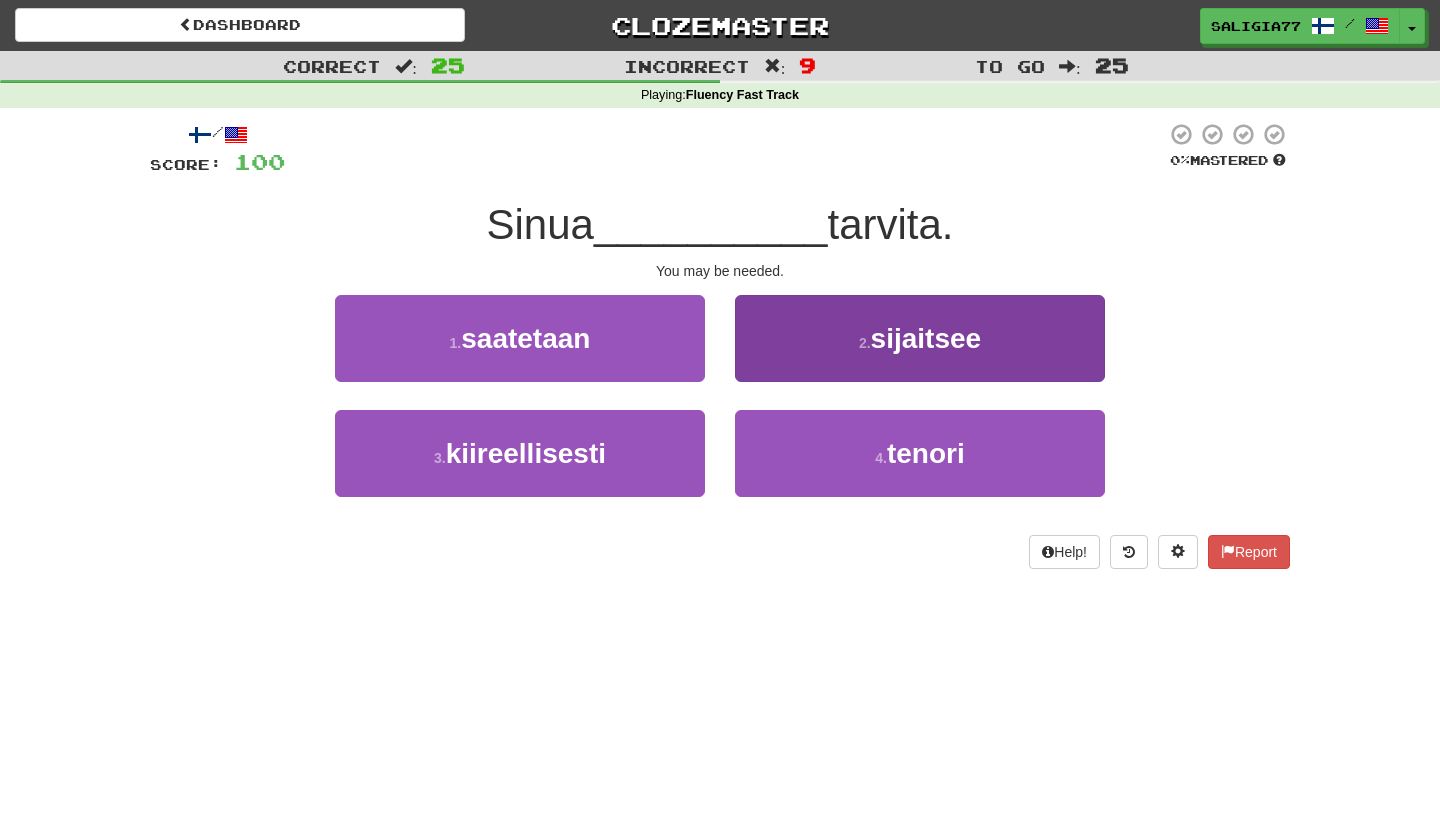 click on "sijaitsee" at bounding box center (926, 338) 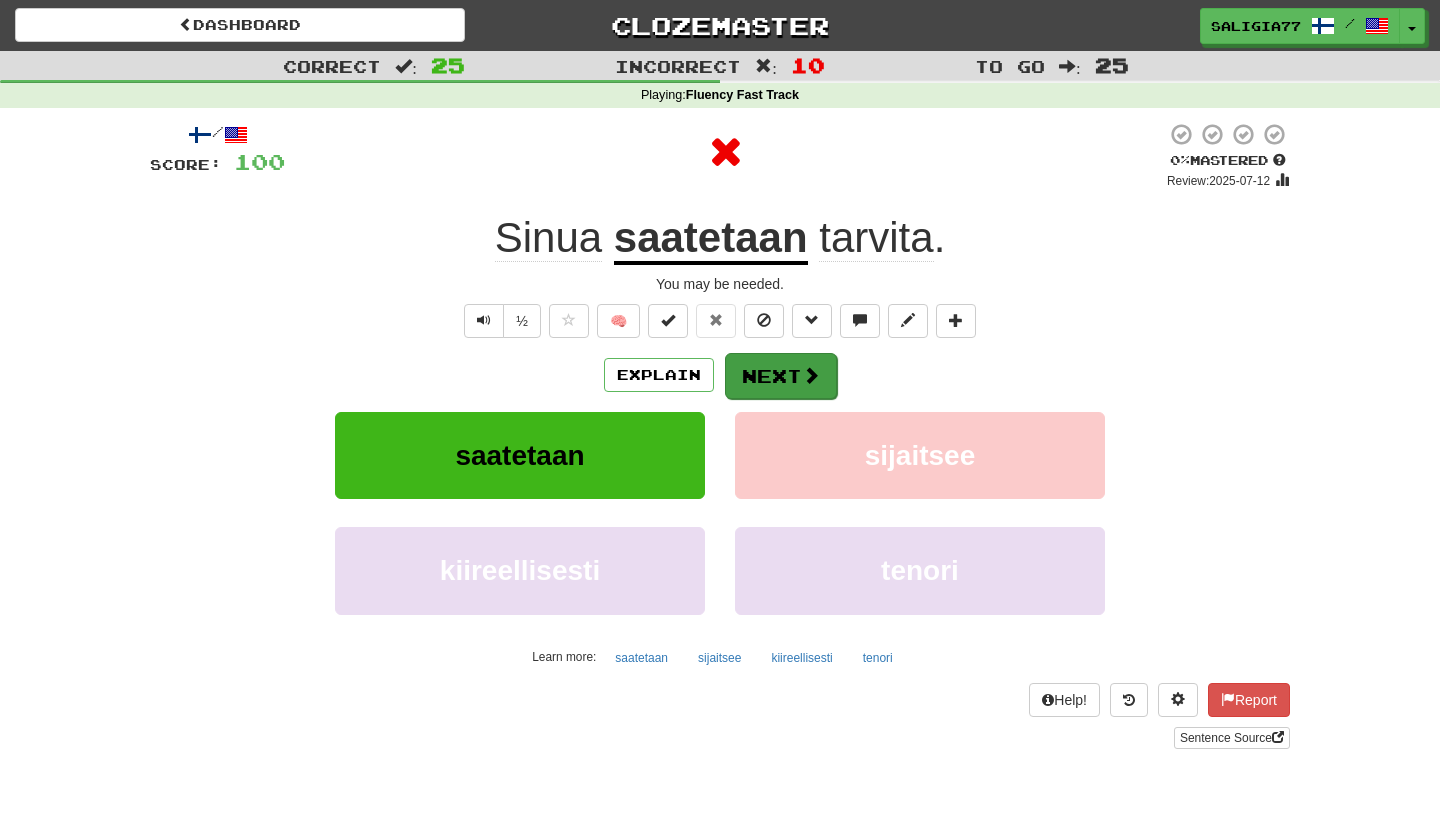 click on "Next" at bounding box center (781, 376) 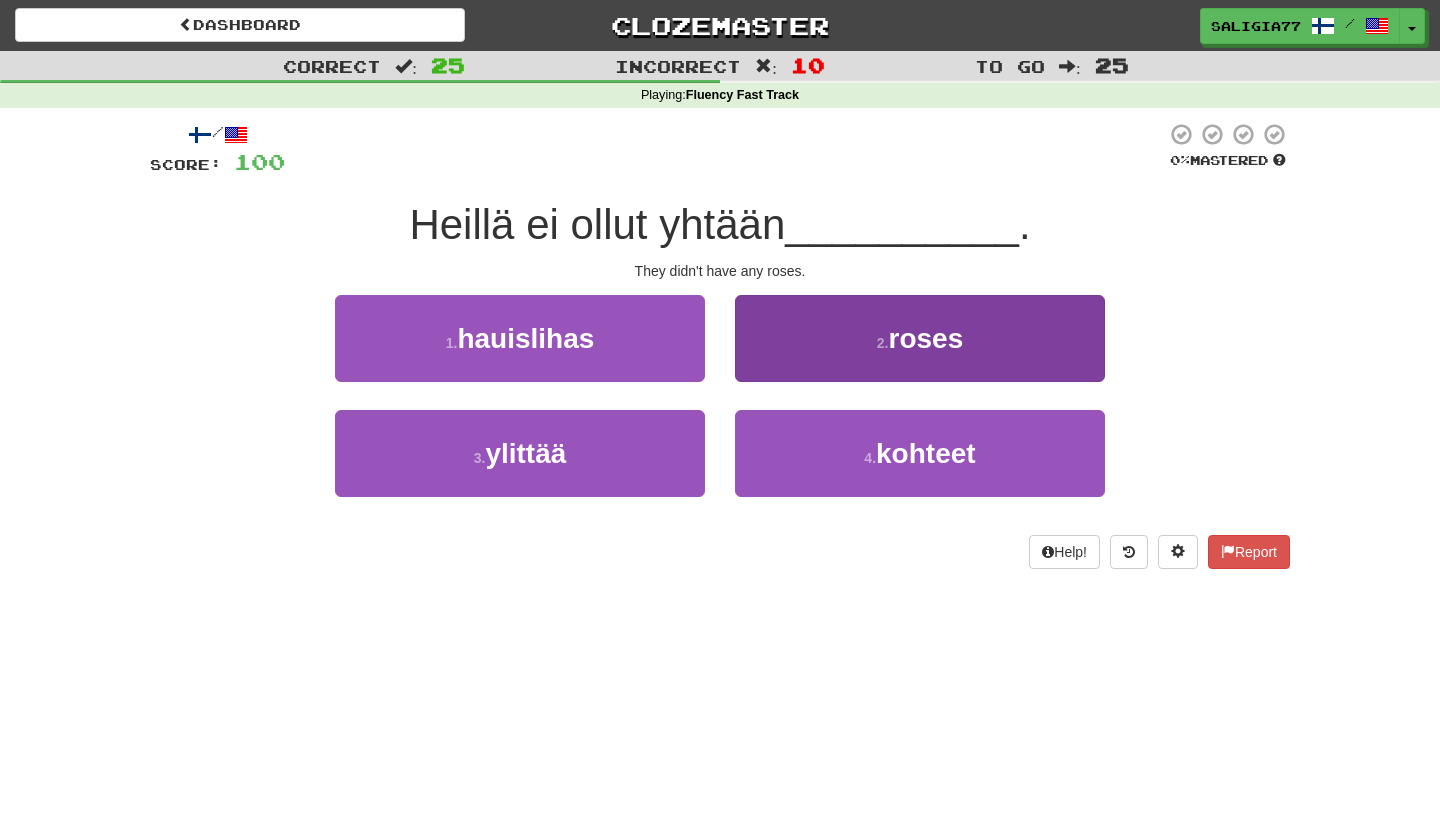 click on "2 .  ruusuja" at bounding box center [920, 338] 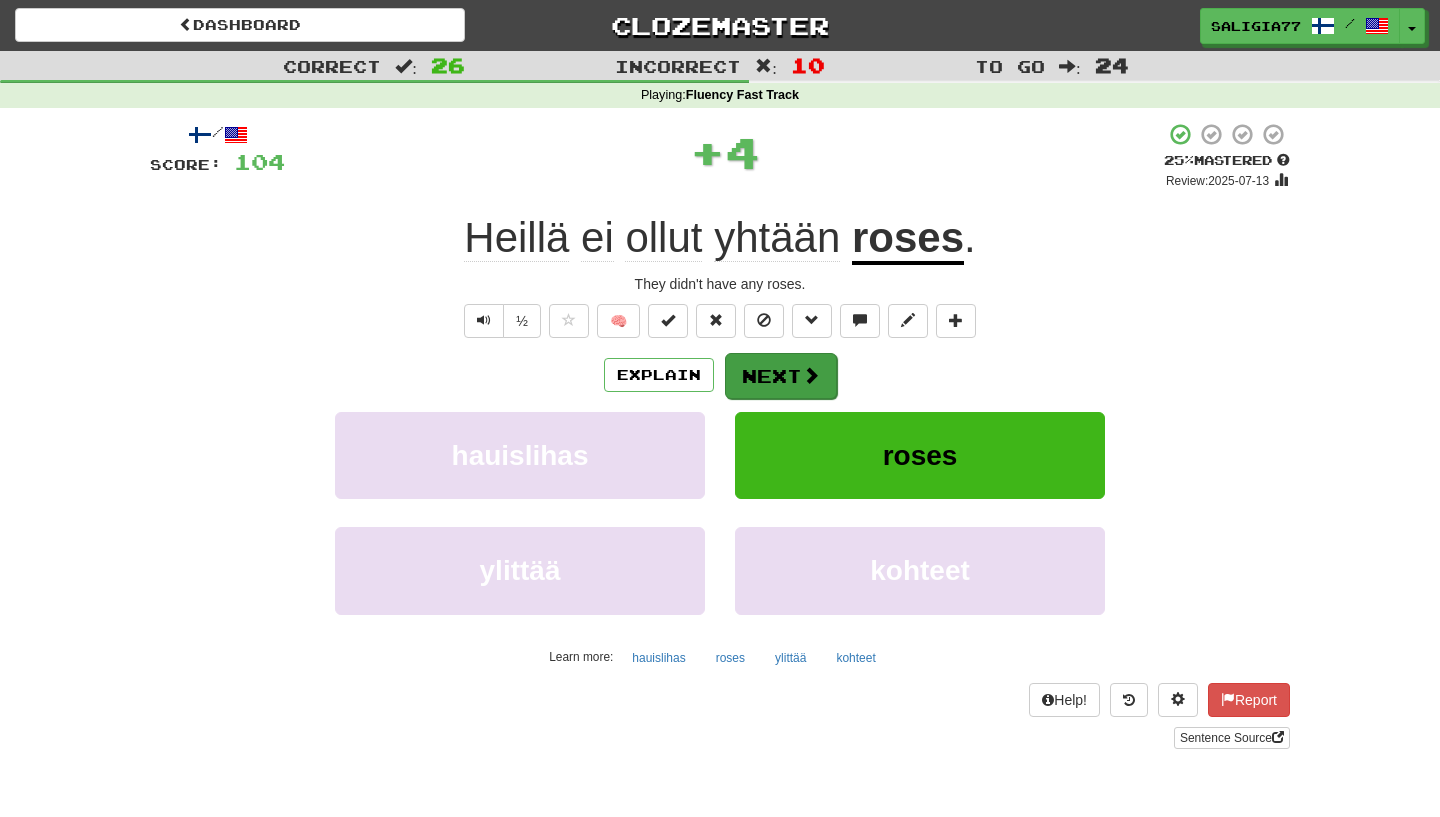 click on "Next" at bounding box center (781, 376) 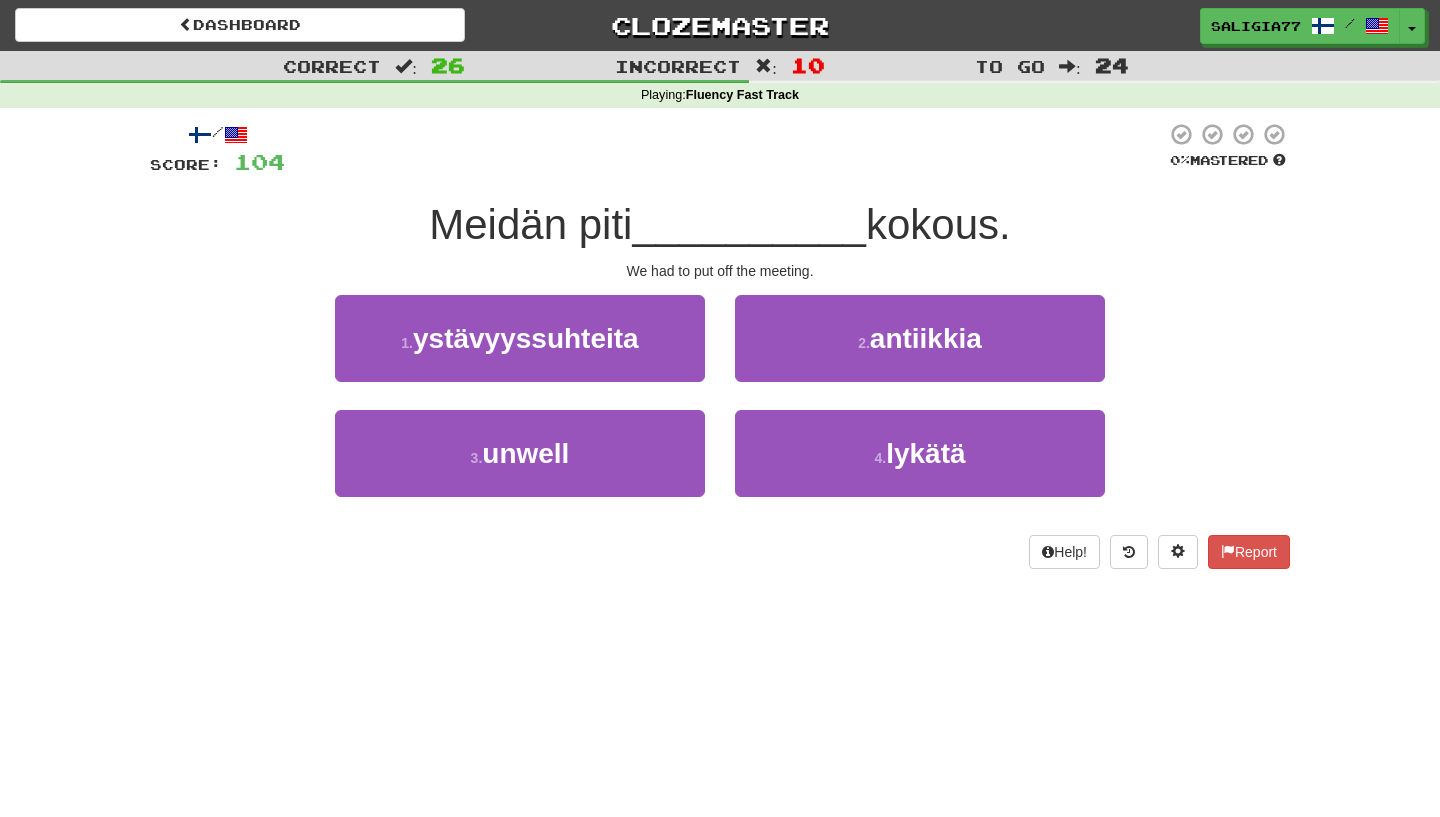 click on "2 .  antiikkia" at bounding box center [920, 338] 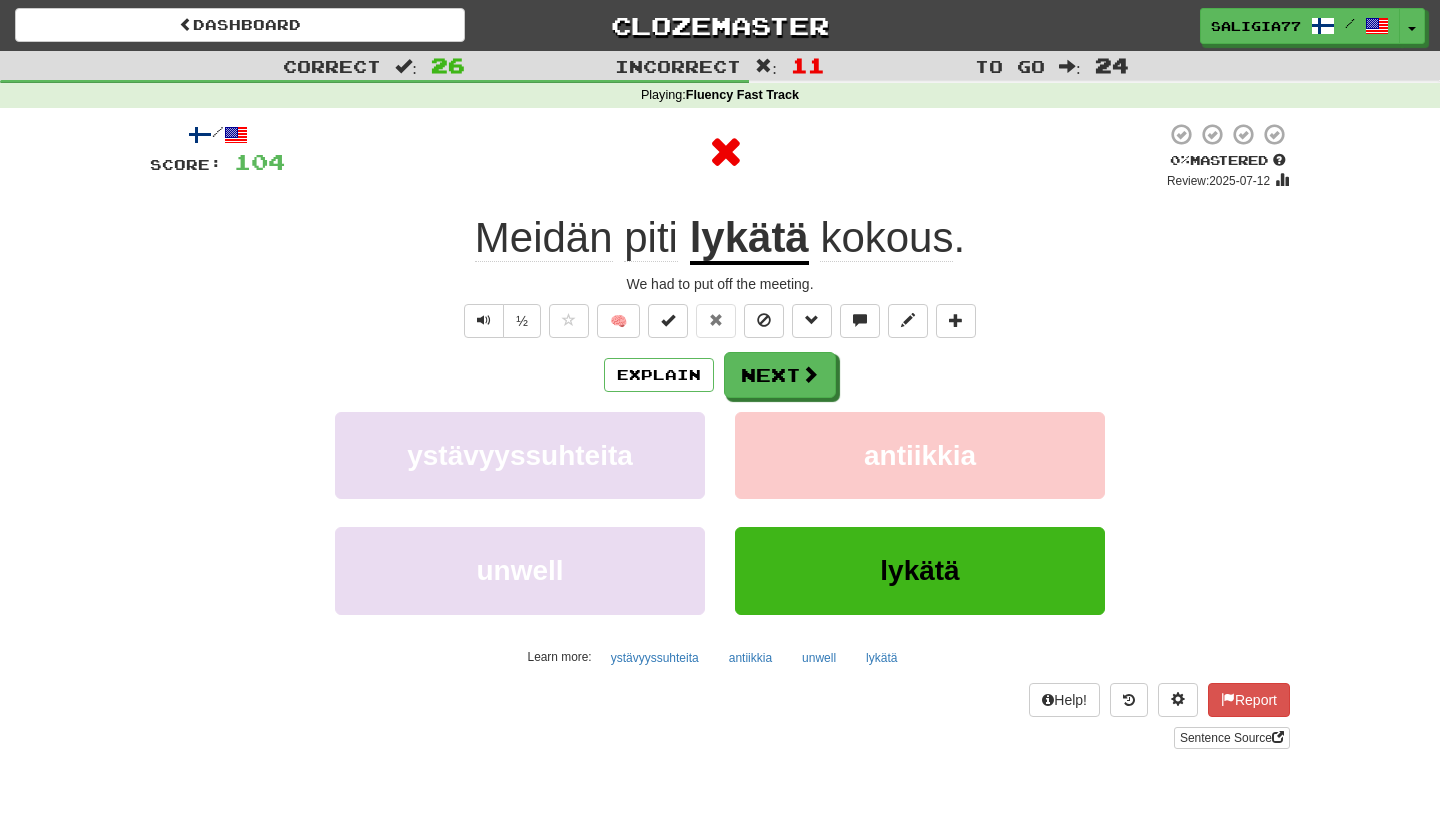 click on "Next" at bounding box center (780, 375) 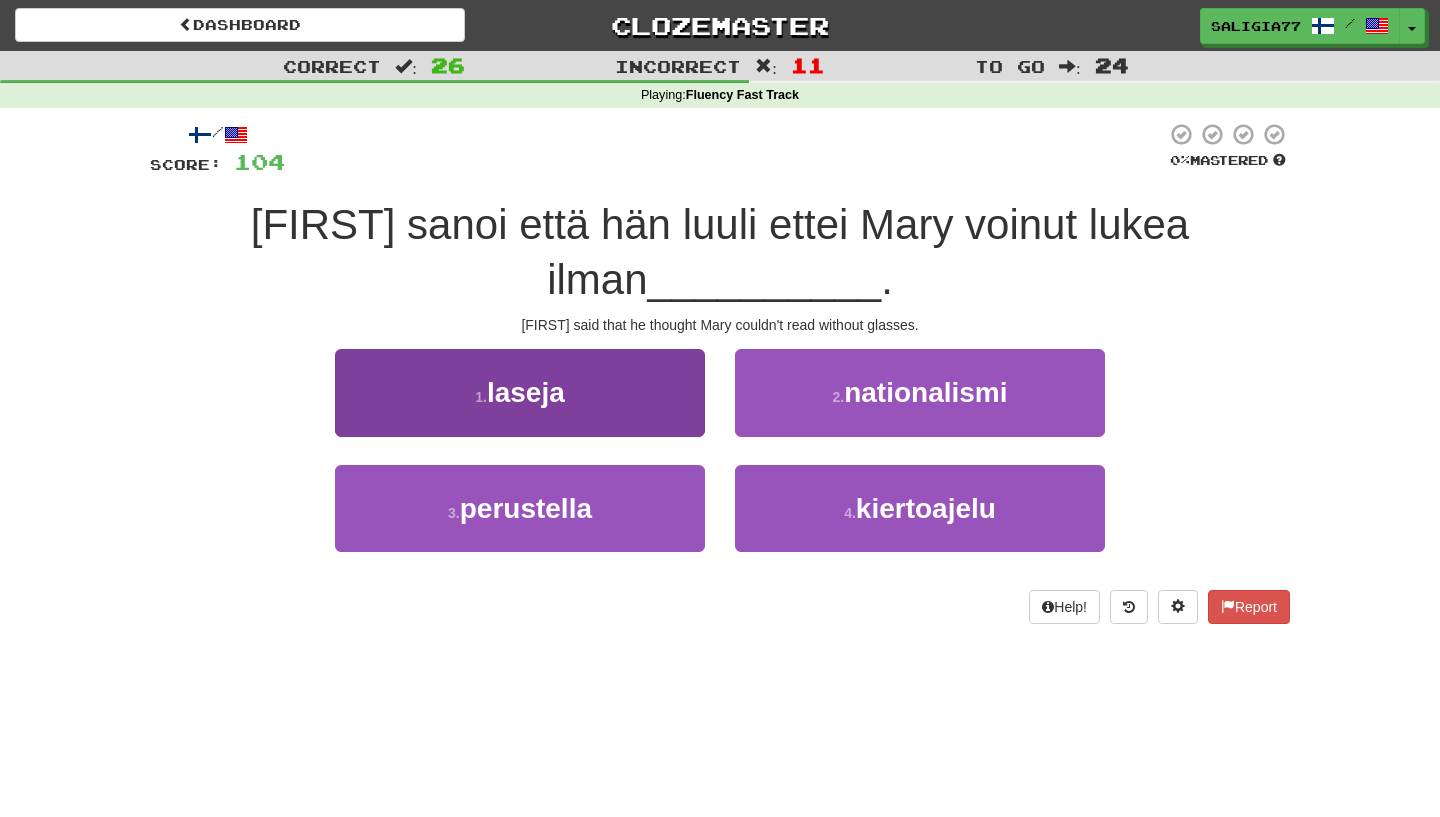 click on "1 .  laseja" at bounding box center (520, 392) 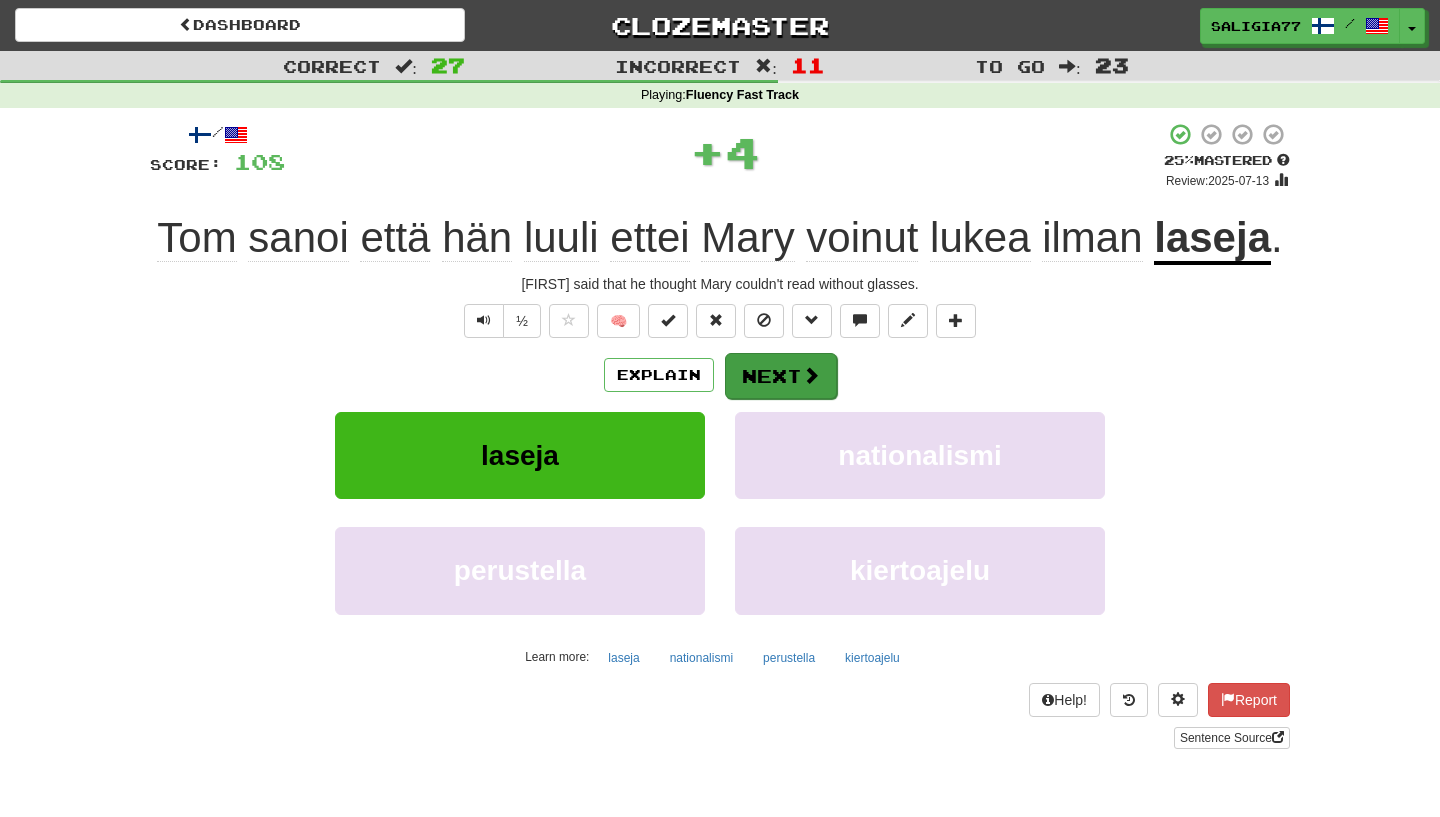 click on "Next" at bounding box center (781, 376) 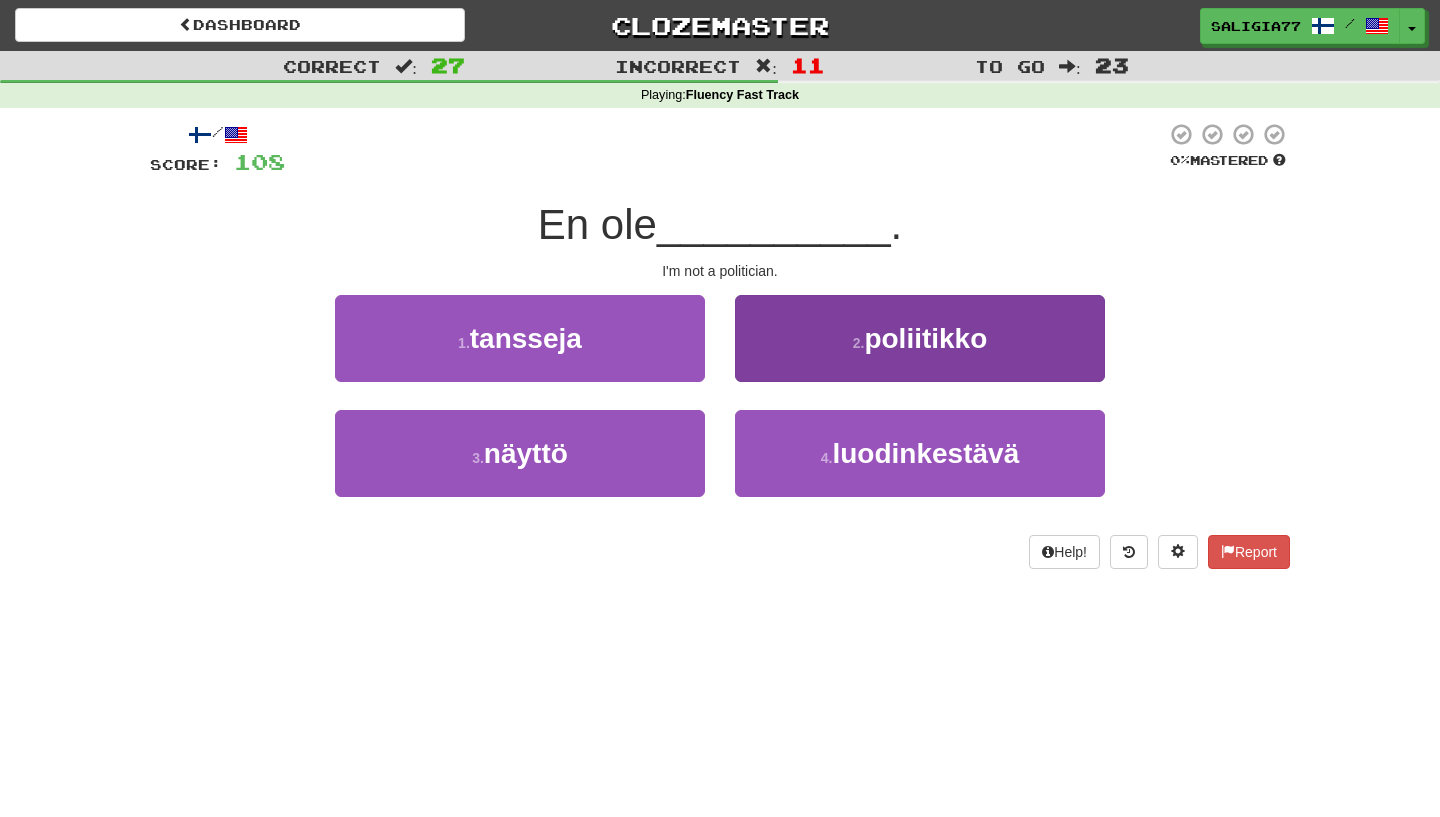 click on "2 .  poliitikko" at bounding box center (920, 338) 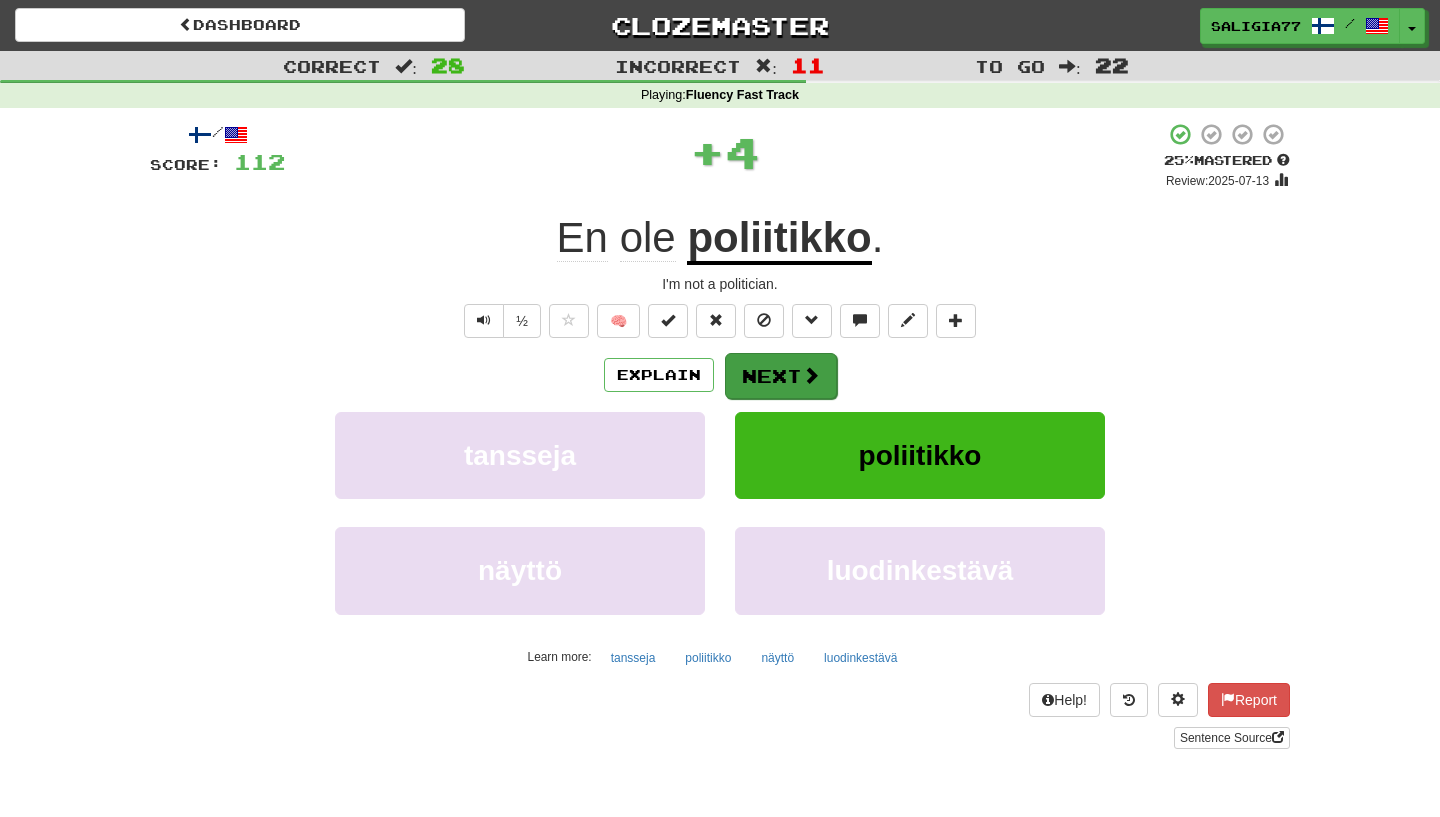 click on "Next" at bounding box center (781, 376) 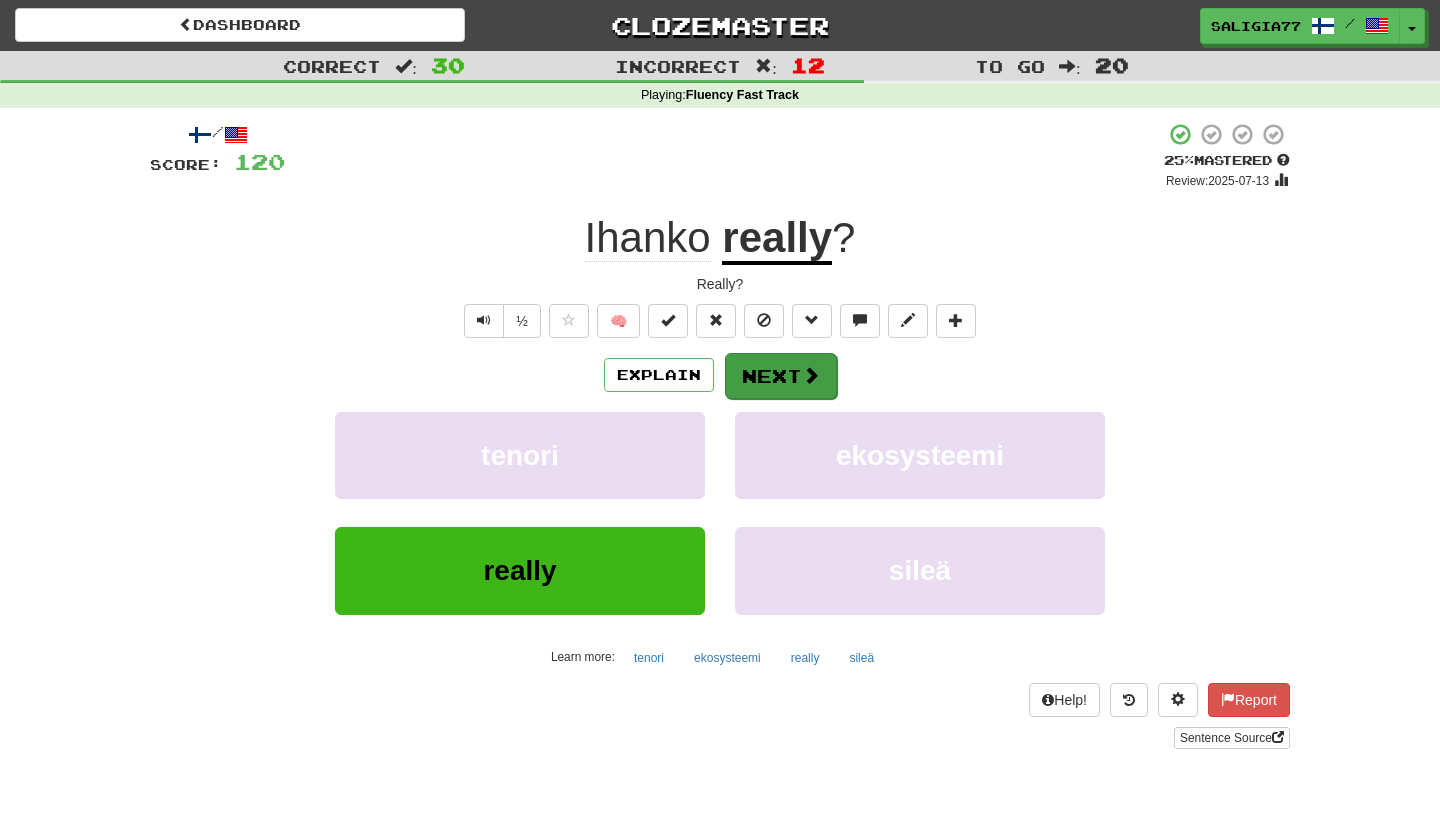 click on "Next" at bounding box center (781, 376) 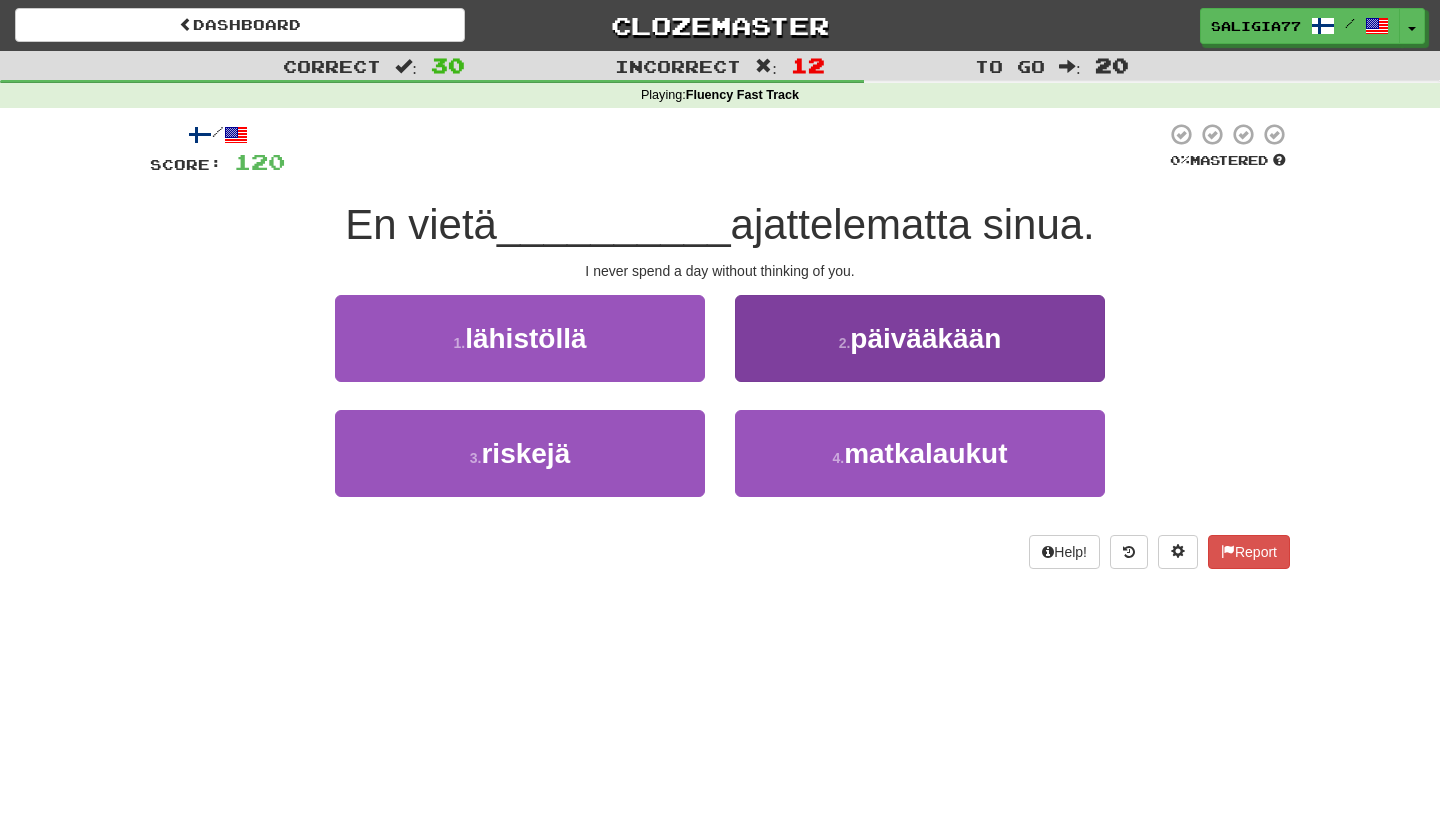 click on "päivääkään" at bounding box center (925, 338) 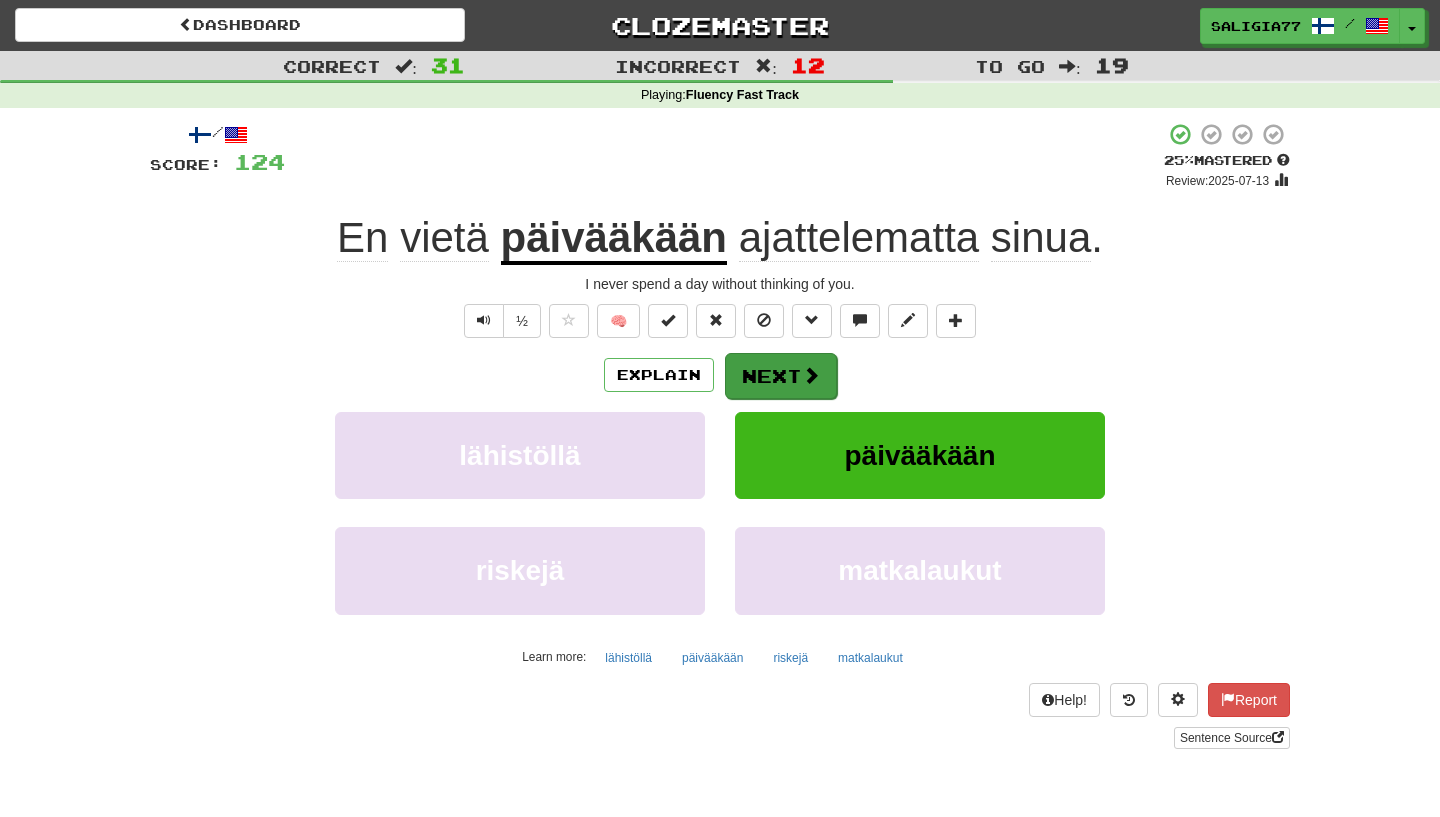 click on "Next" at bounding box center (781, 376) 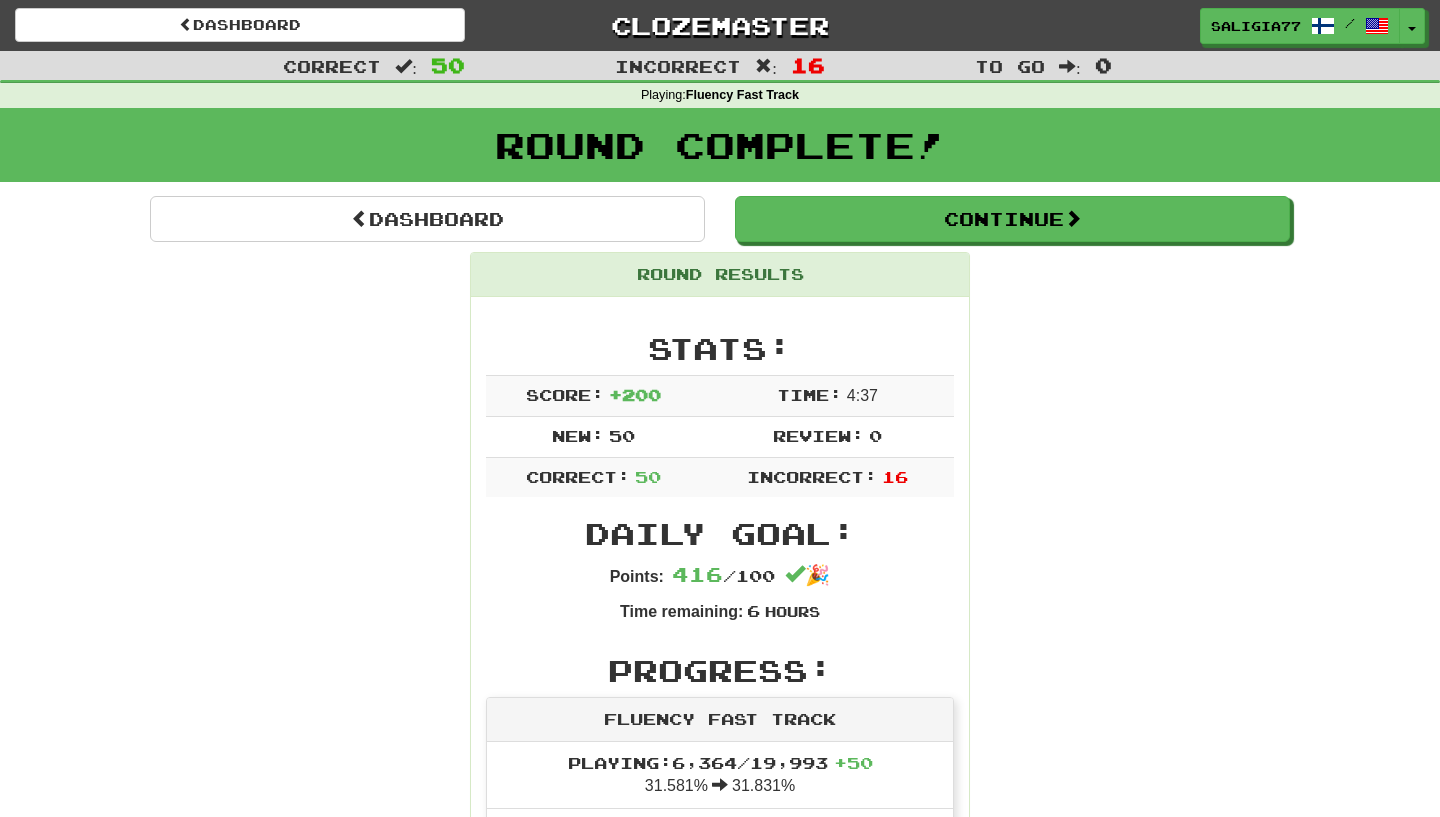 click on "Round Results Stats: Score:   + 200 Time:   4 : 37 New:   50 Review:   0 Correct:   50 Incorrect:   16 Daily Goal: Points:   416  /  100  🎉 Time remaining: 6   Hours Progress: Fluency Fast Track Playing:  6,364  /  19,993 + 50 31.581% 31.831% Mastered:  0  /  19,993 0% Ready for Review:  0  /  Level:  77 1,542  points to level  78  - keep going! Ranked:  47 th  this week ( 100  points to  46 th ) Sentences:  Report Hän oli pelosta  kalpea . She was pale with fear.  Report Opetan ranskaa  nuorille  lapsille. I teach French to young children.  Report Luulen, että meidän pitäisi vaihtaa  puheenaihetta . I think we should change the topic.  Report Tom meni syvemmälle  luolaan . Tom went deeper into the cave.  Report Olemme  tottuneet  siihen. We're used to that.  Report Tom tahtoi käydä  Etelä -Amerikassa. Tom wanted to visit South America.  Report Tämän pitäisi olla  ilmiselvää . This should be a no-brainer.  Report Tom melkein  pyörtyi . Tom almost fainted.  Report Sillä hetkellä kun hän  ." at bounding box center [720, 3184] 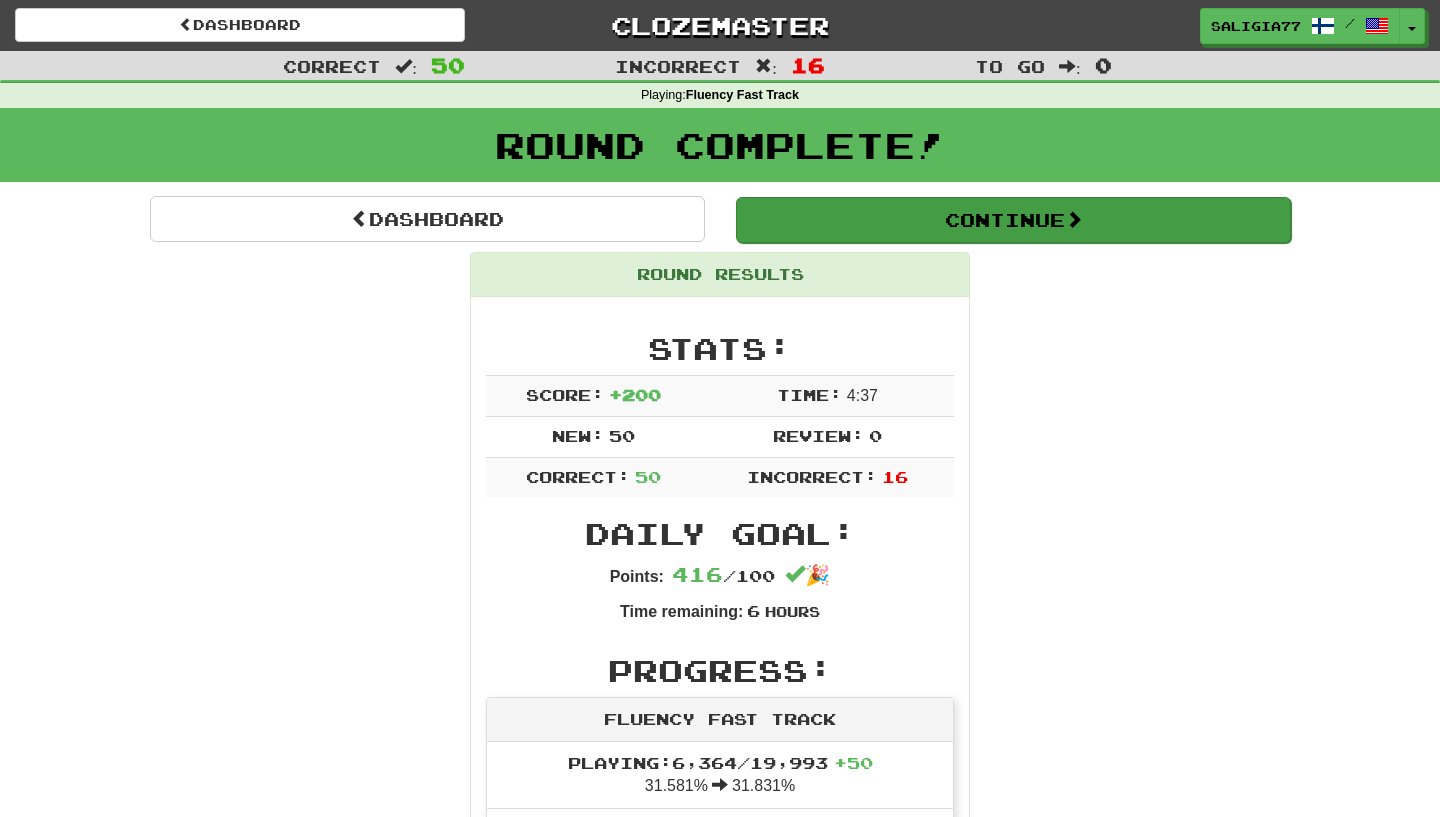 click on "Continue" at bounding box center (1013, 220) 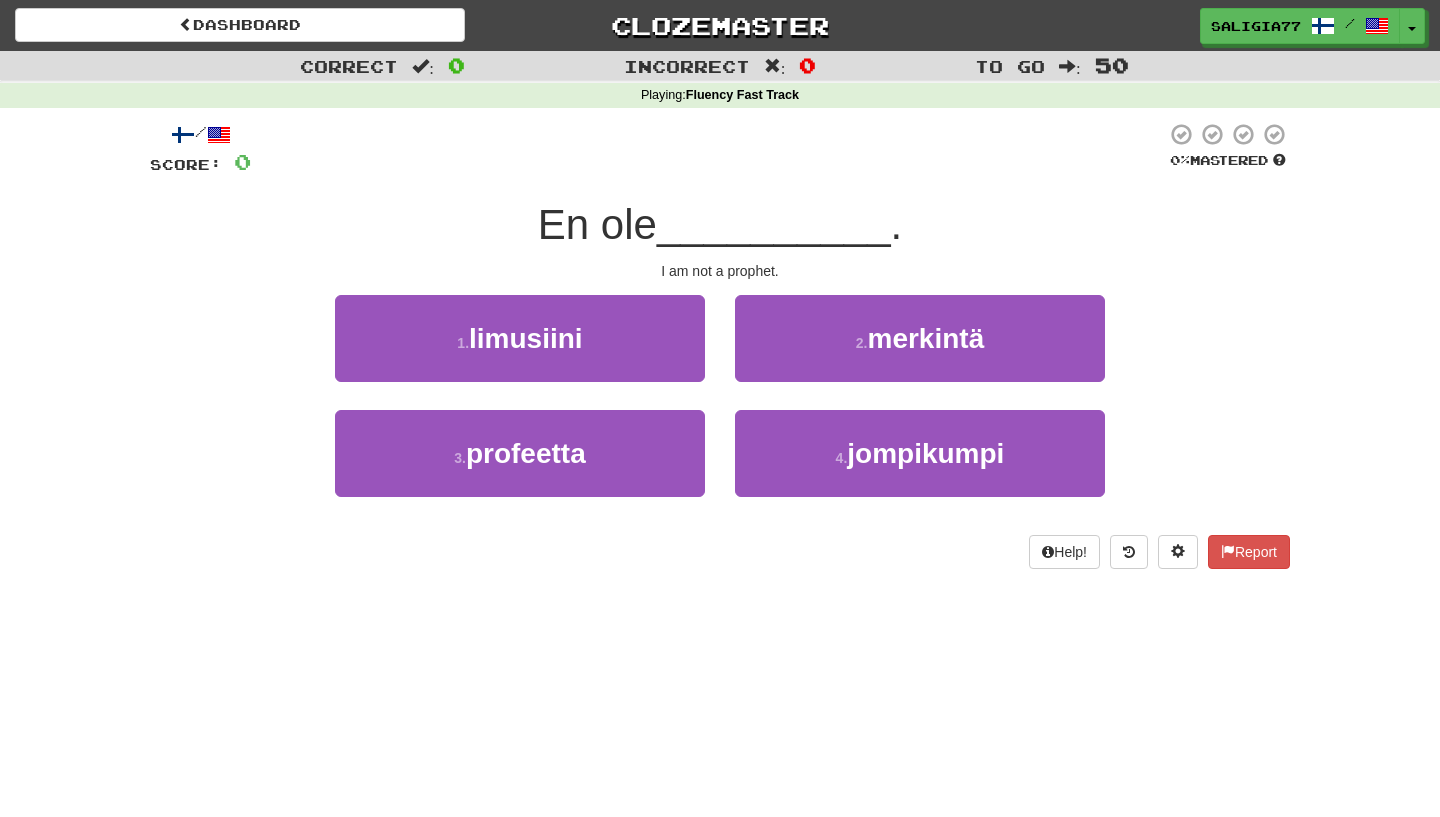 click on "/  Score:   0 0 %  Mastered En ole  __________ . I am not a prophet. 1 .  limusiini 2 .  merkintä 3 .  profeetta 4 .  jompikumpi  Help!  Report" at bounding box center (720, 345) 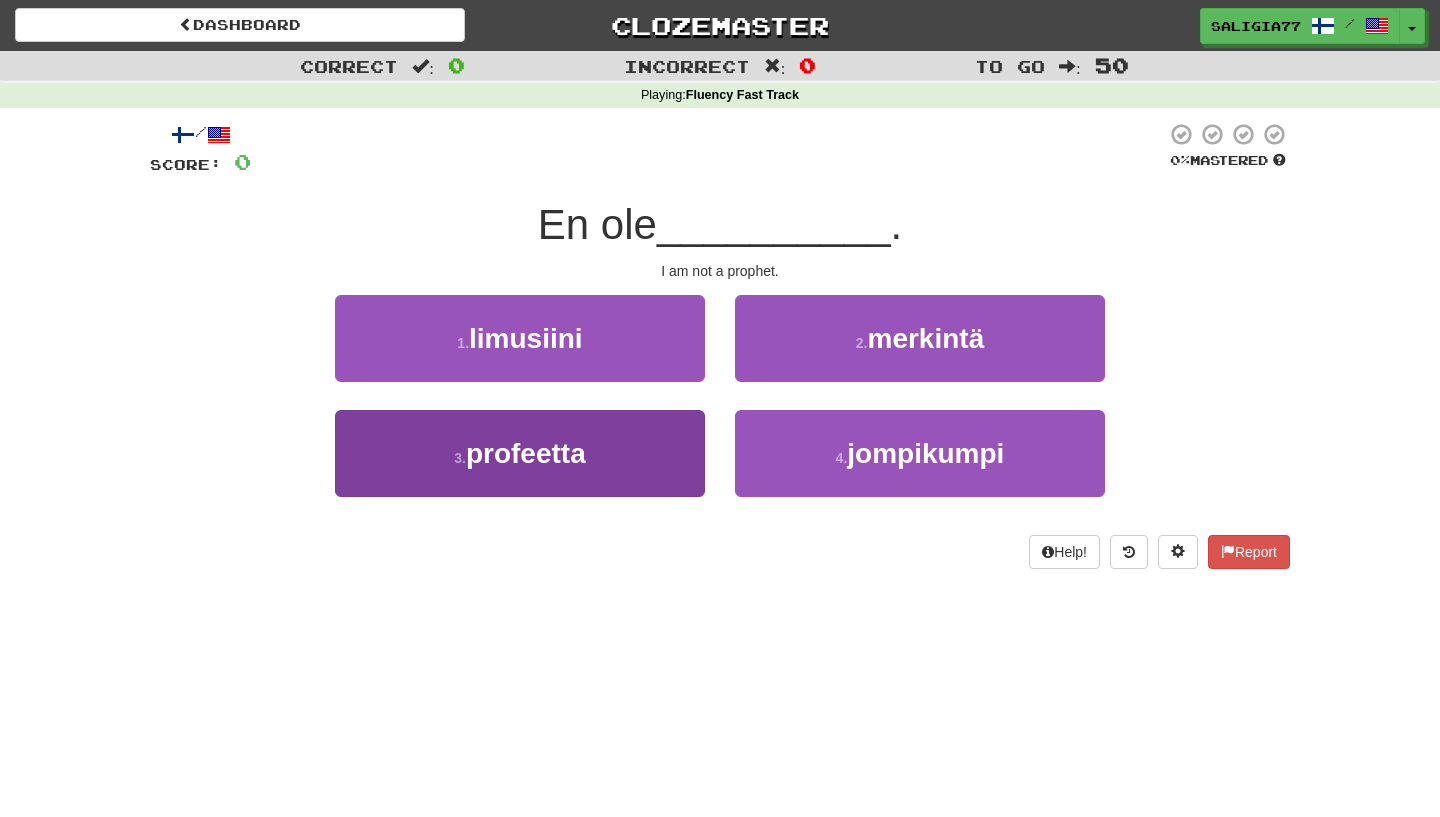 click on "3 .  profeetta" at bounding box center (520, 453) 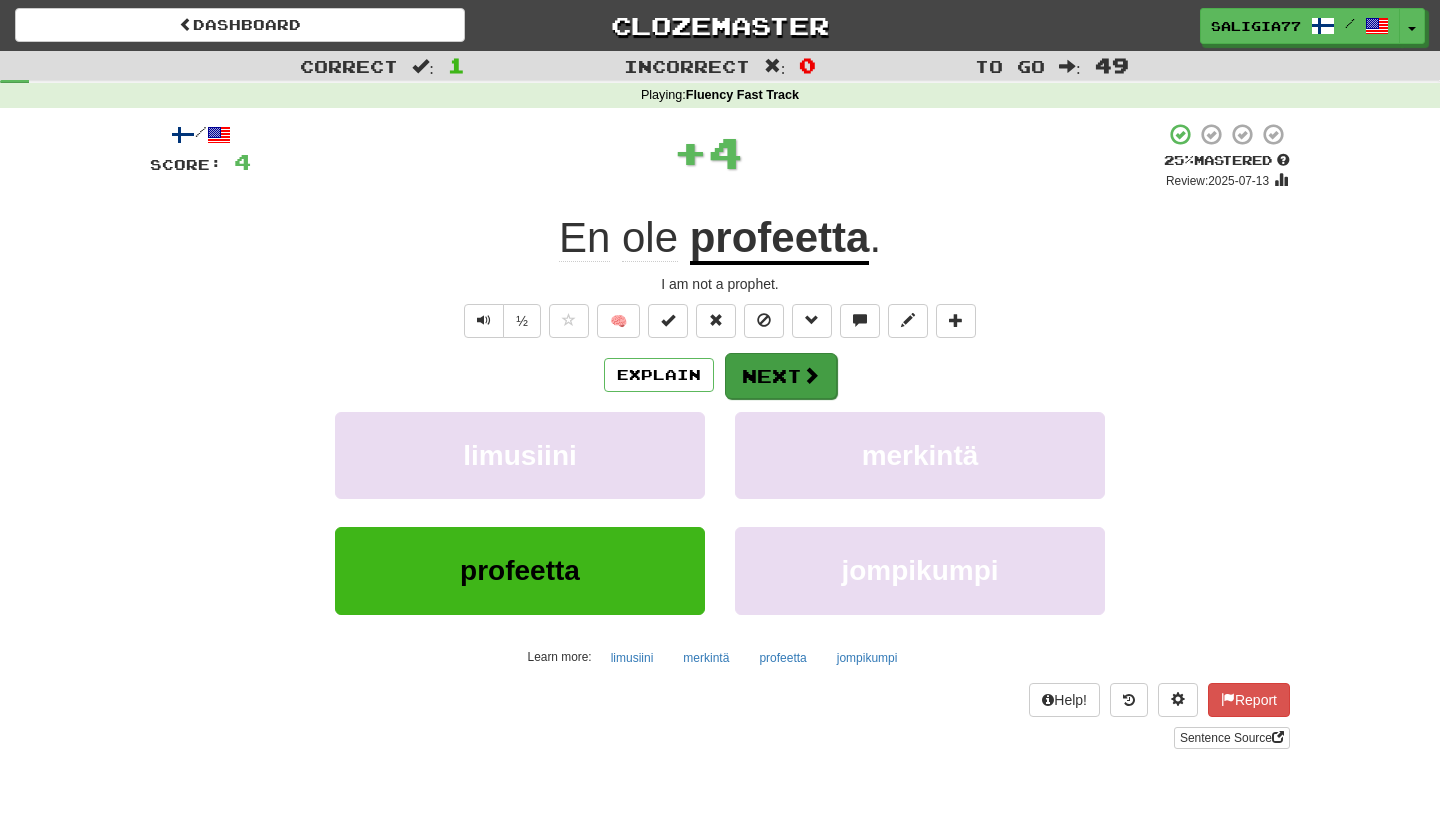 click on "Next" at bounding box center (781, 376) 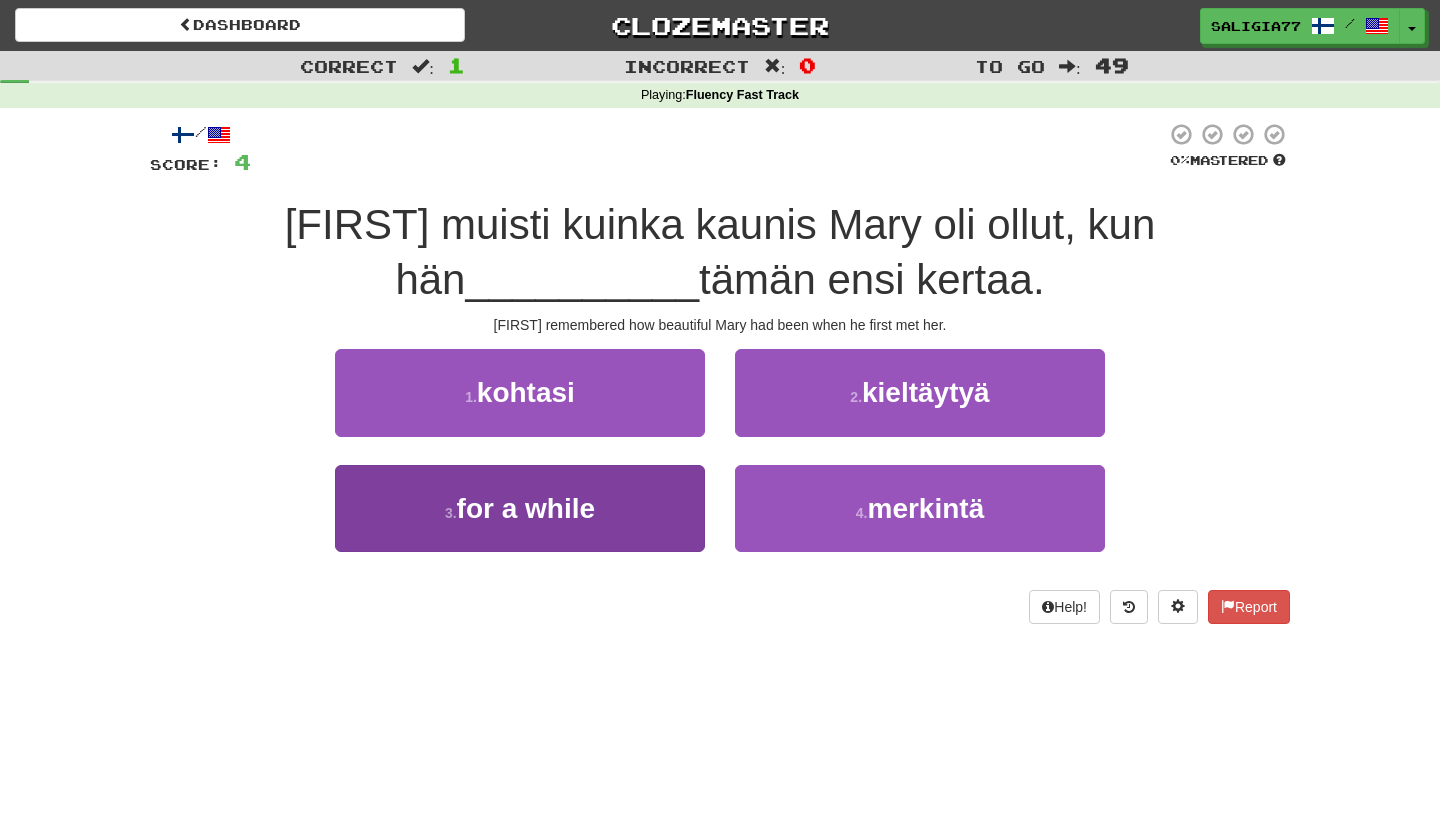 click on "3 .  jonkin aikaa" at bounding box center [520, 508] 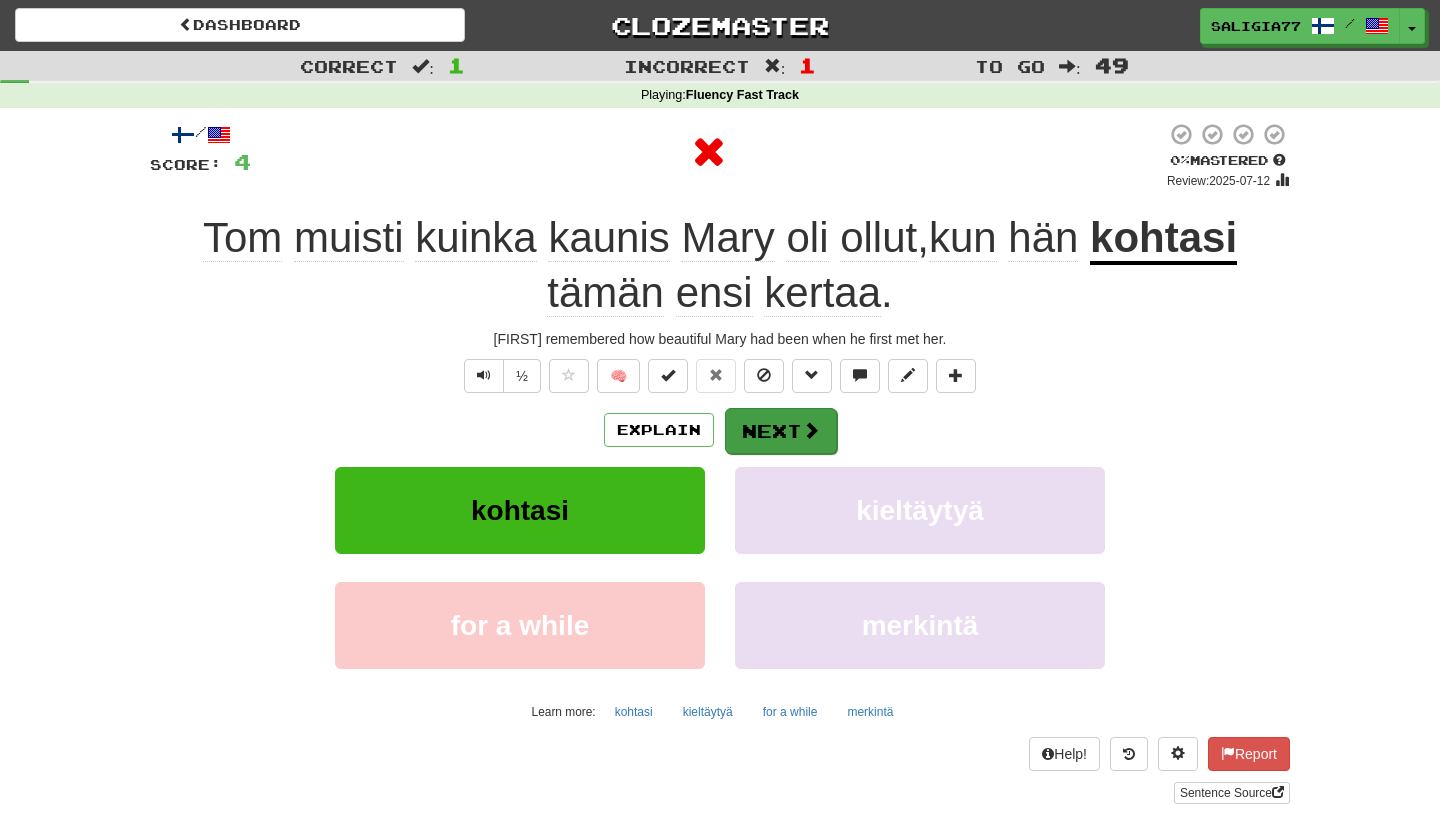 click on "Next" at bounding box center (781, 431) 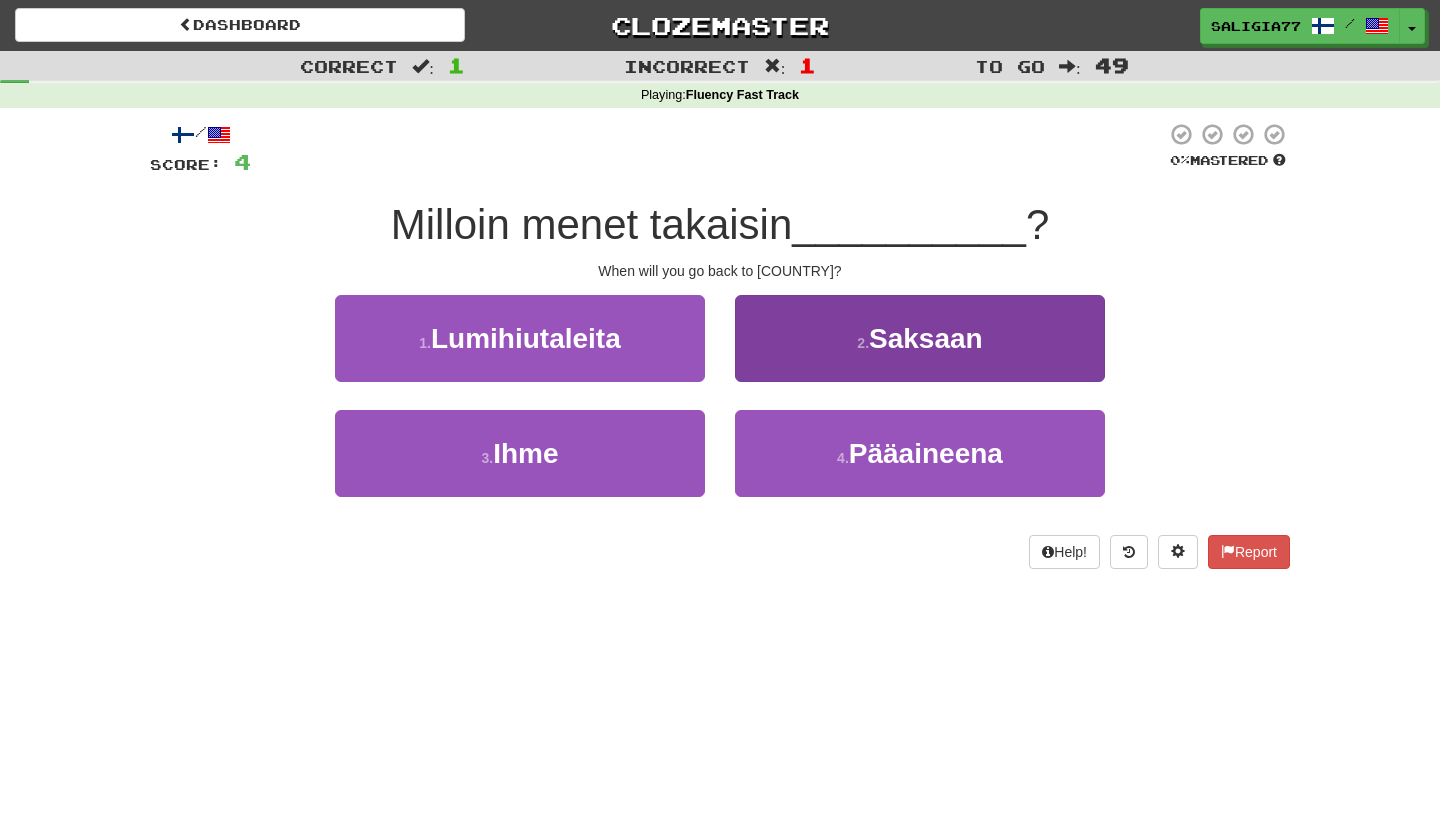 click on "2 .  Saksaan" at bounding box center (920, 338) 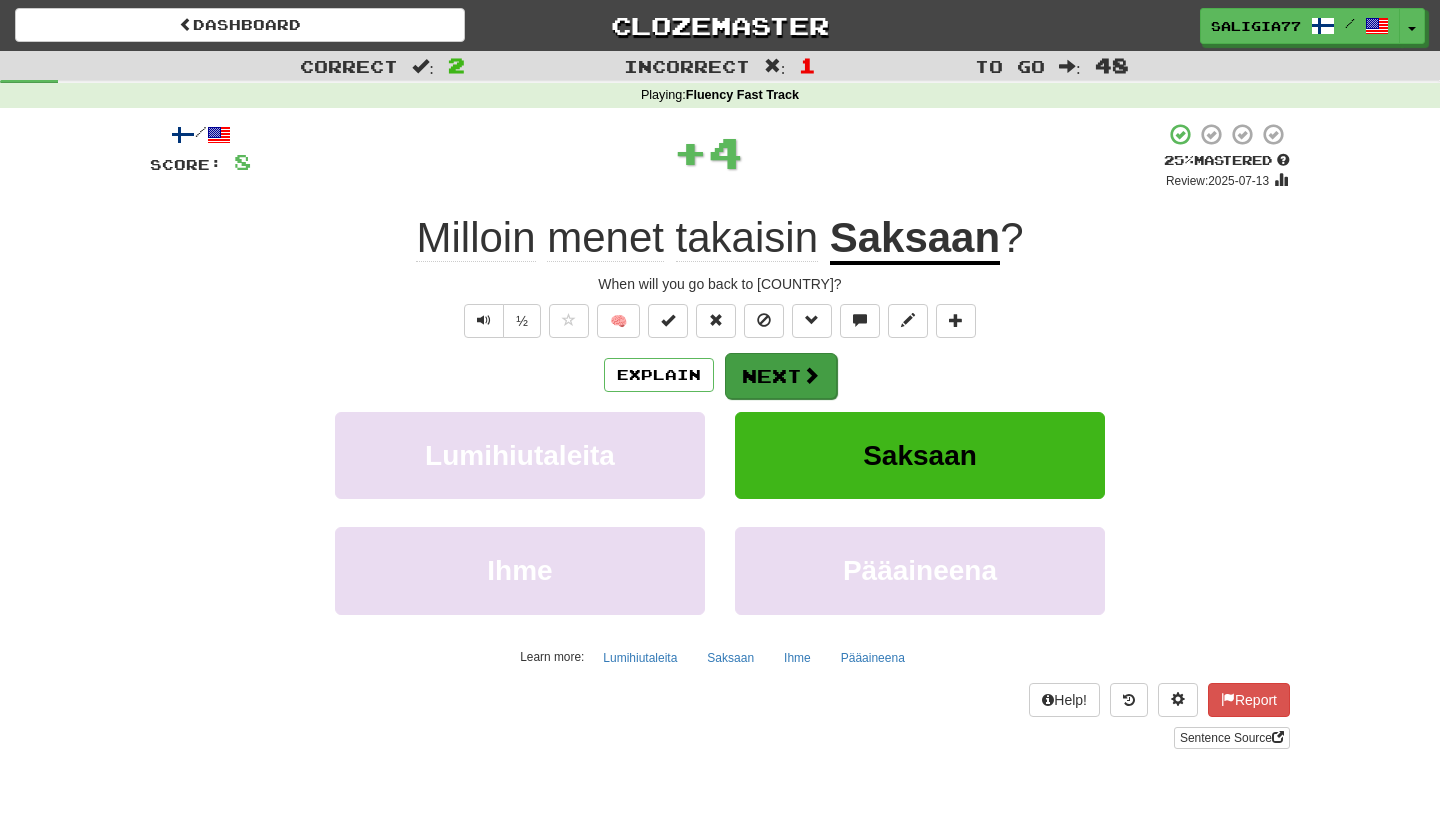 click on "Next" at bounding box center [781, 376] 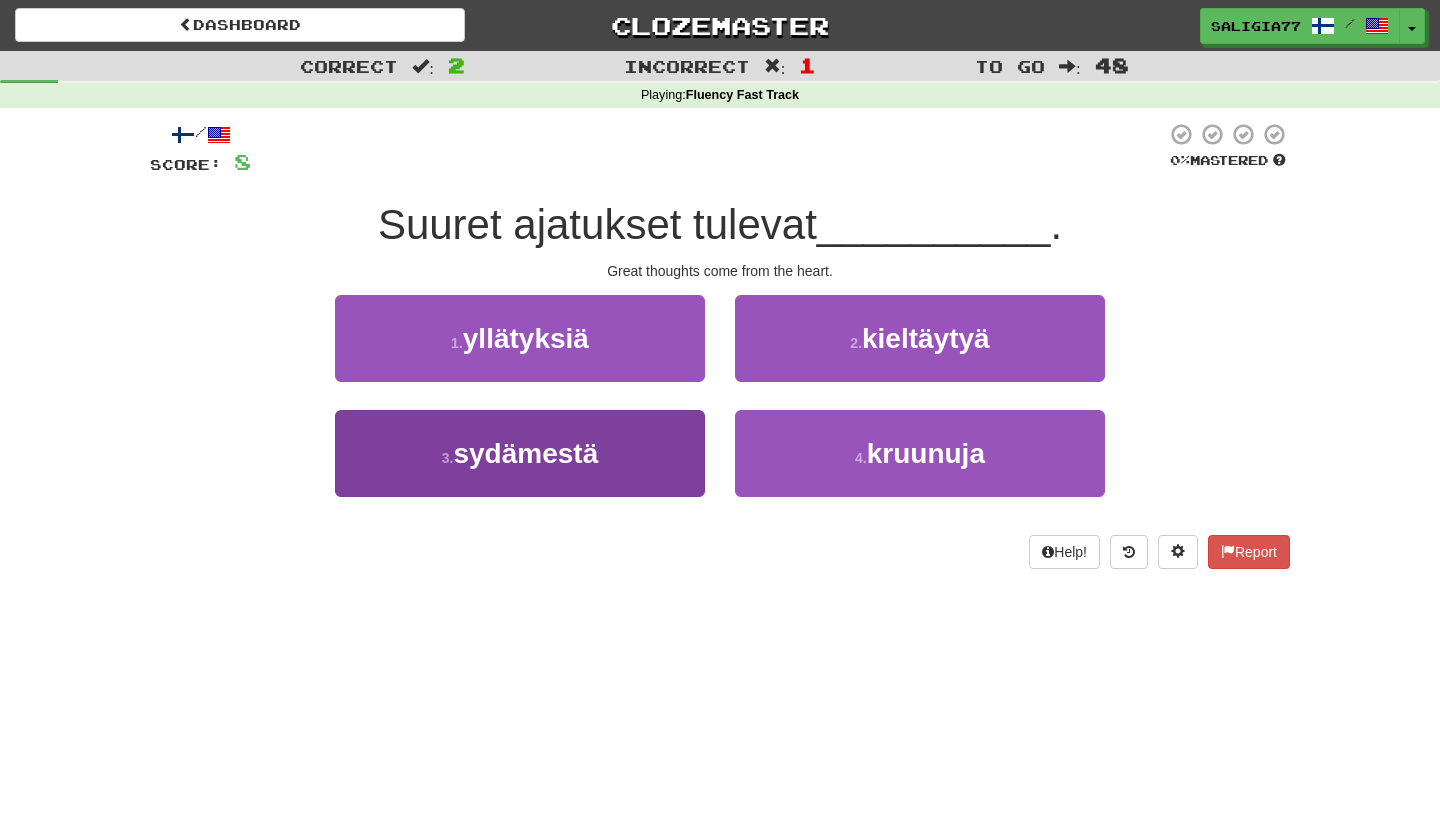 click on "sydämestä" at bounding box center (525, 453) 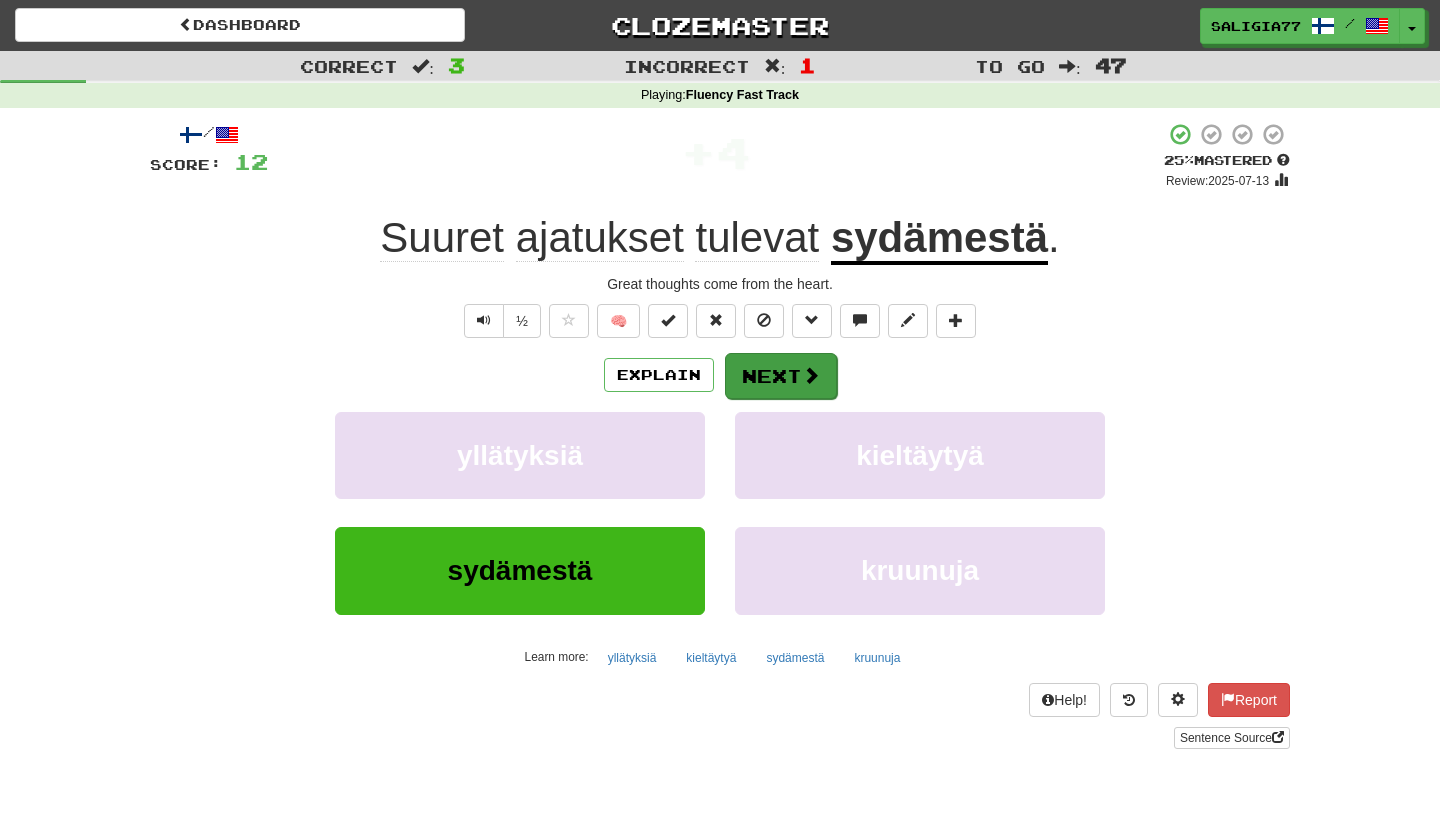 click on "Next" at bounding box center (781, 376) 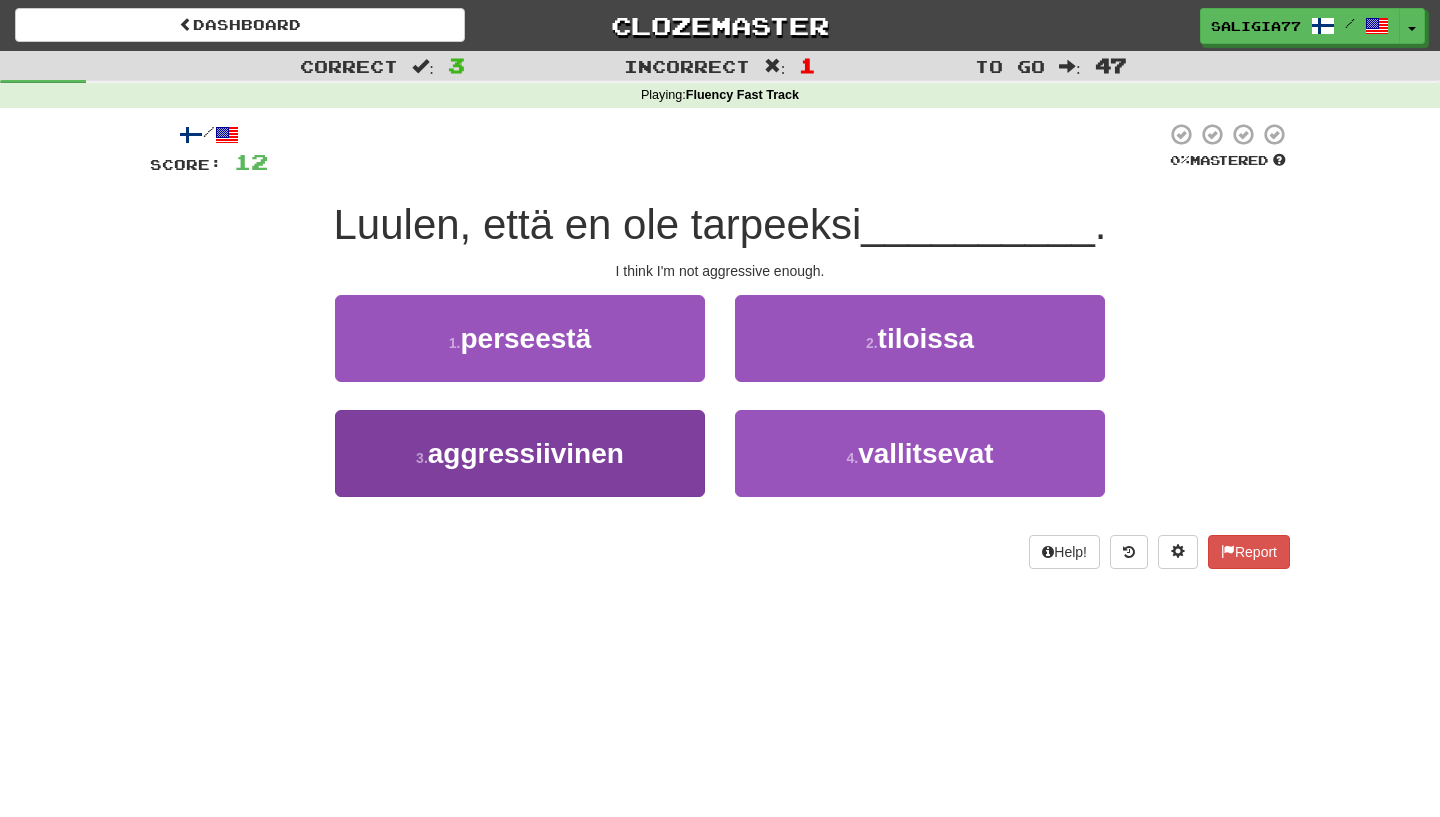 click on "3 .  aggressiivinen" at bounding box center (520, 453) 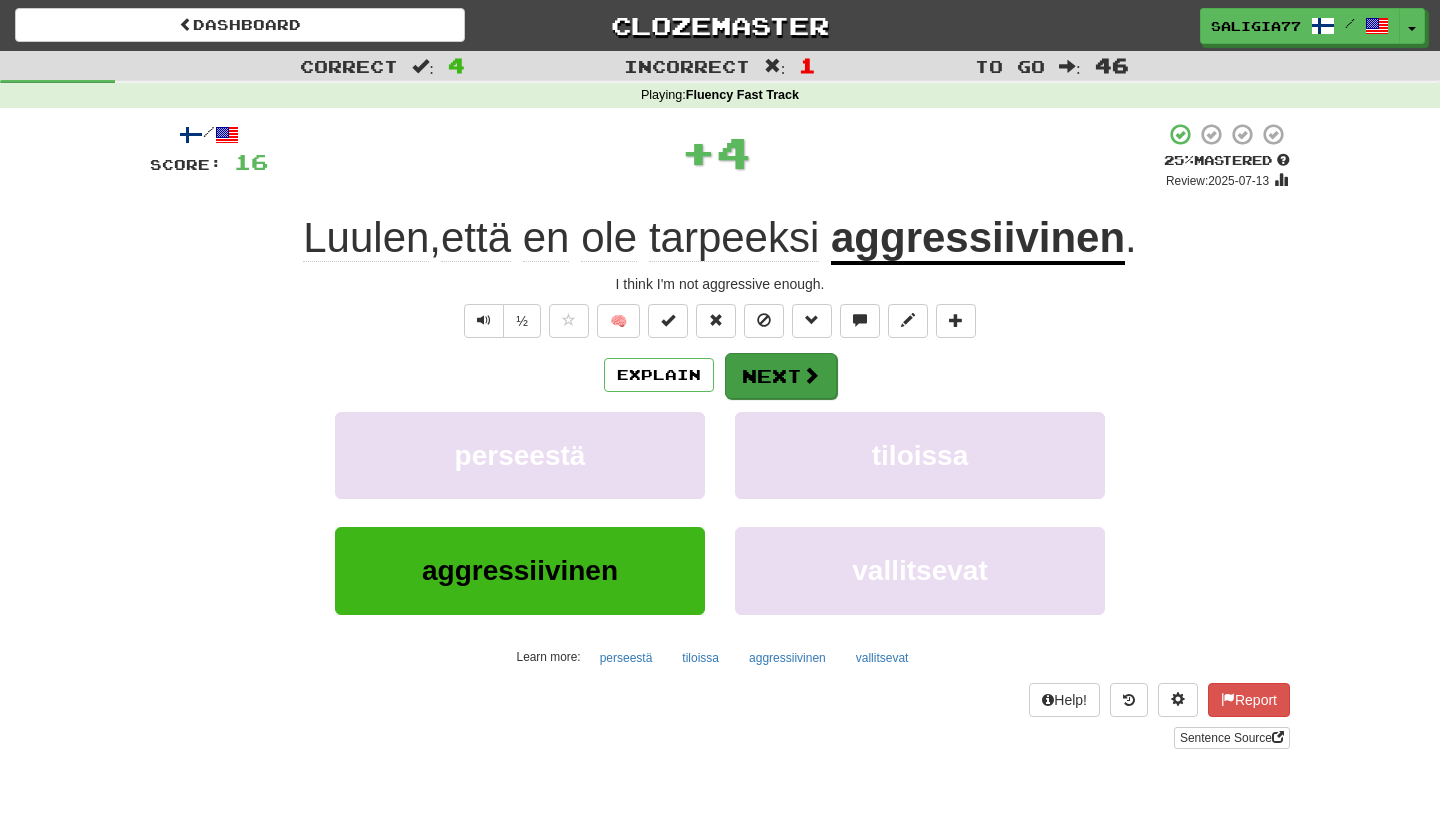 click on "Next" at bounding box center (781, 376) 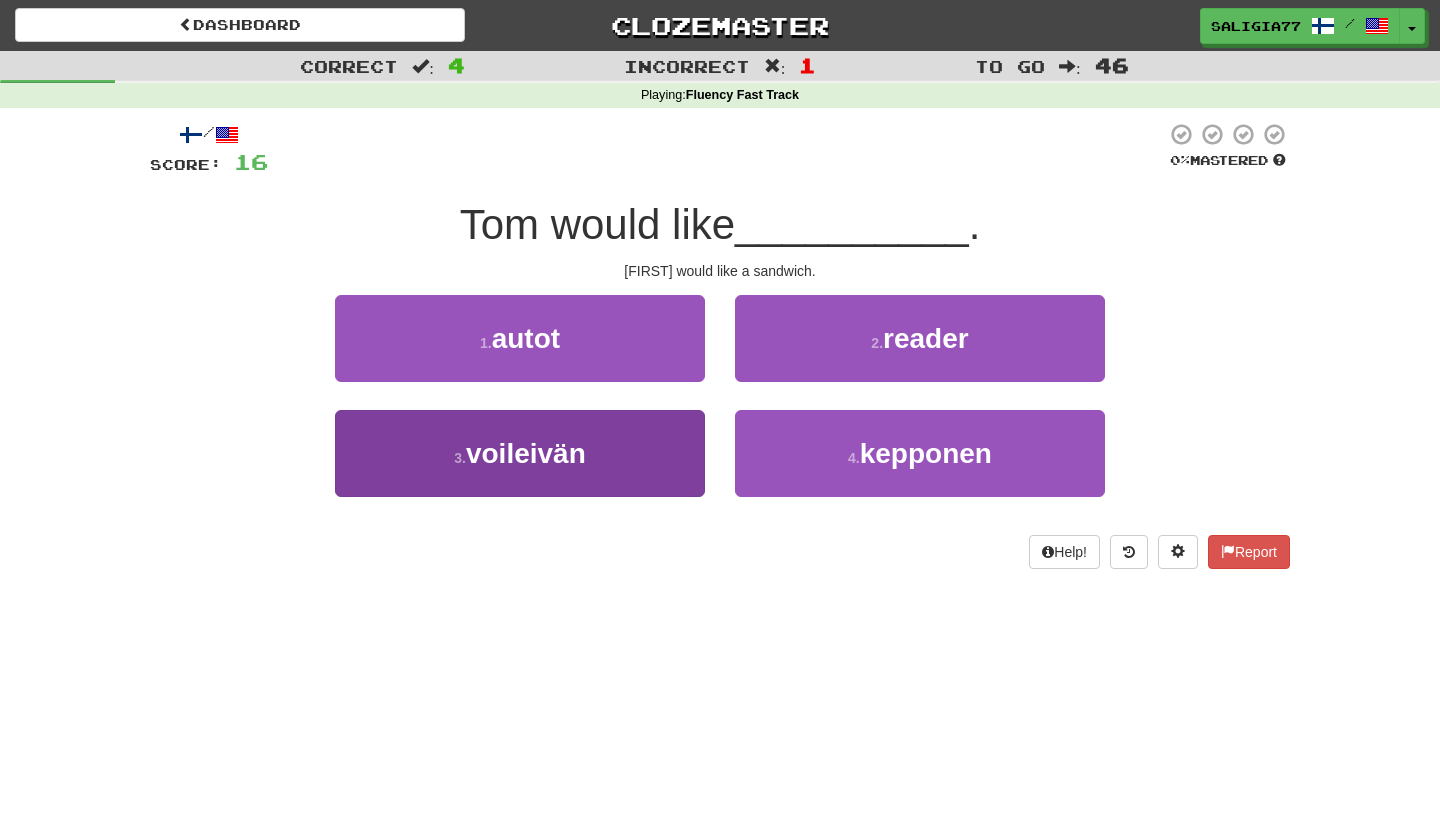 click on "voileivän" at bounding box center (526, 453) 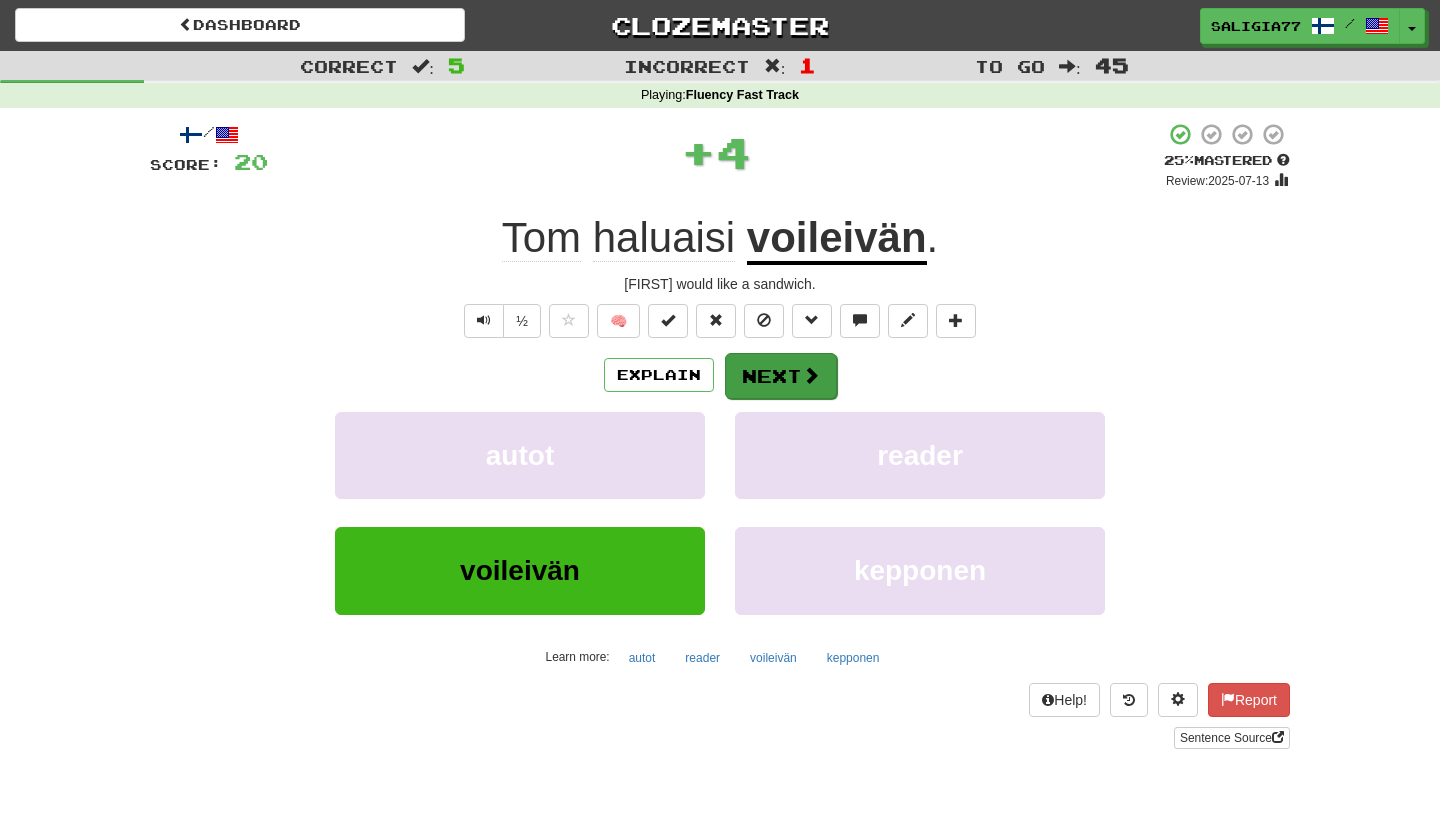 click on "Next" at bounding box center (781, 376) 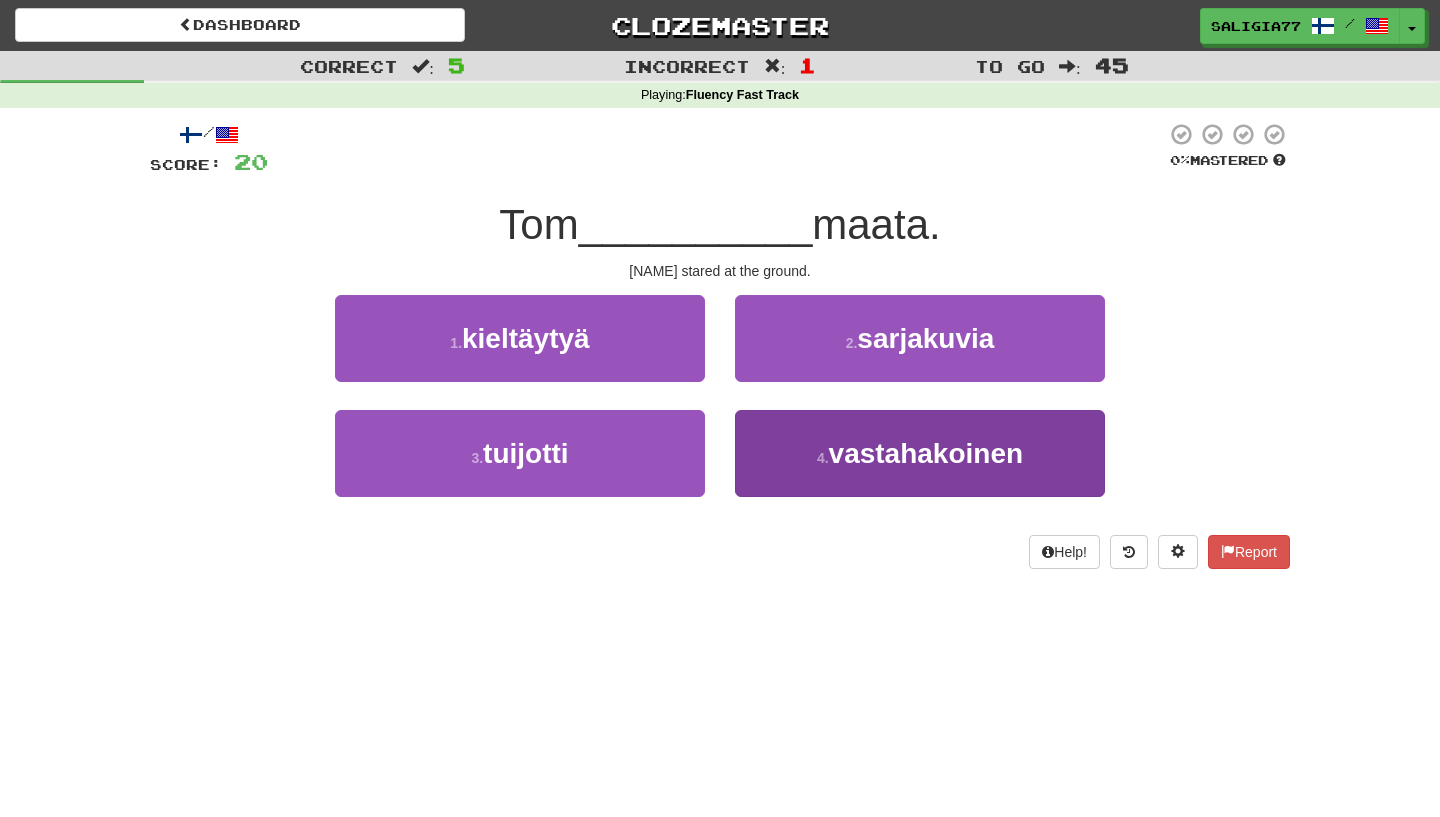 click on "4 .  vastahakoinen" at bounding box center (920, 453) 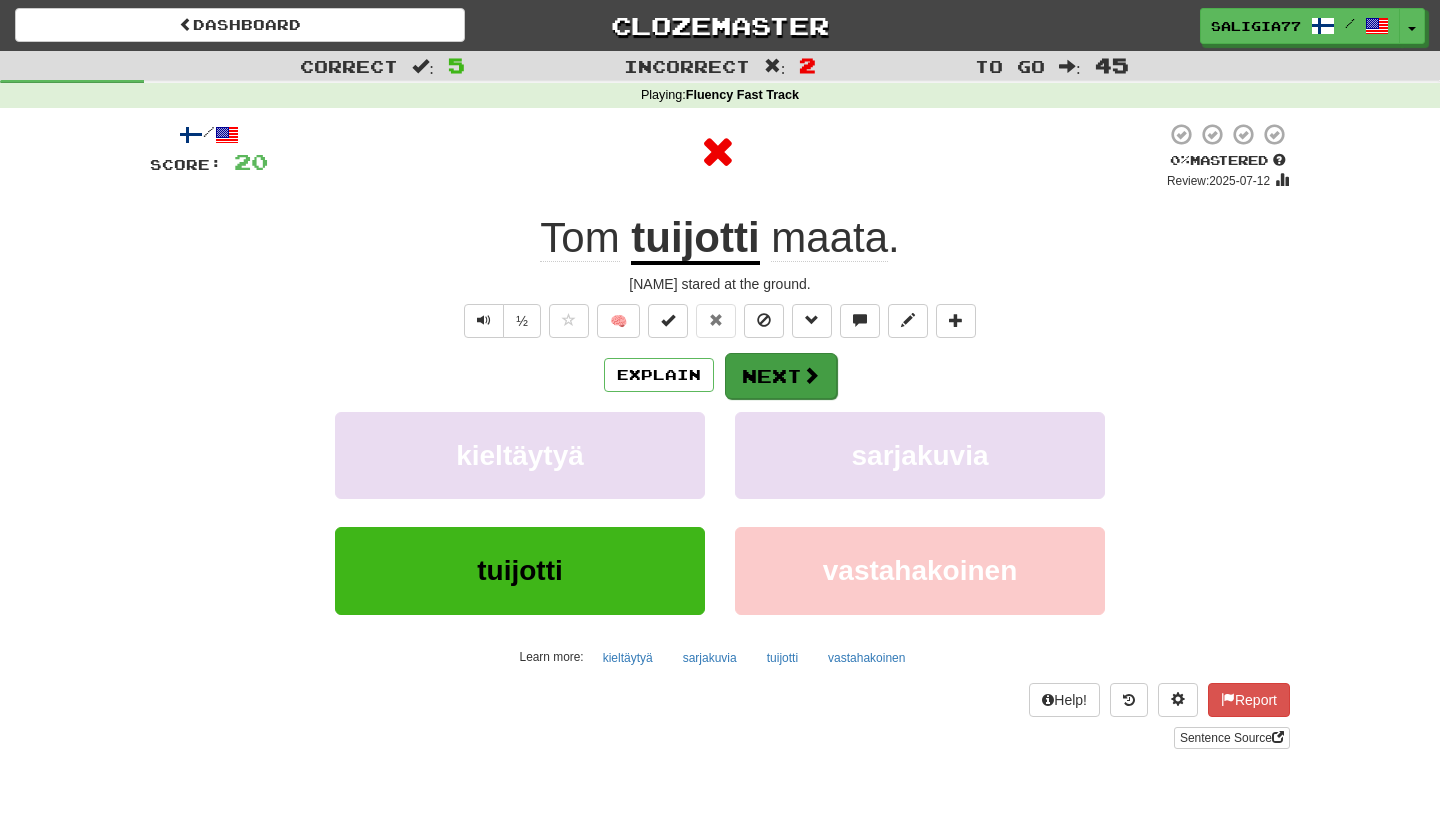 click on "Next" at bounding box center (781, 376) 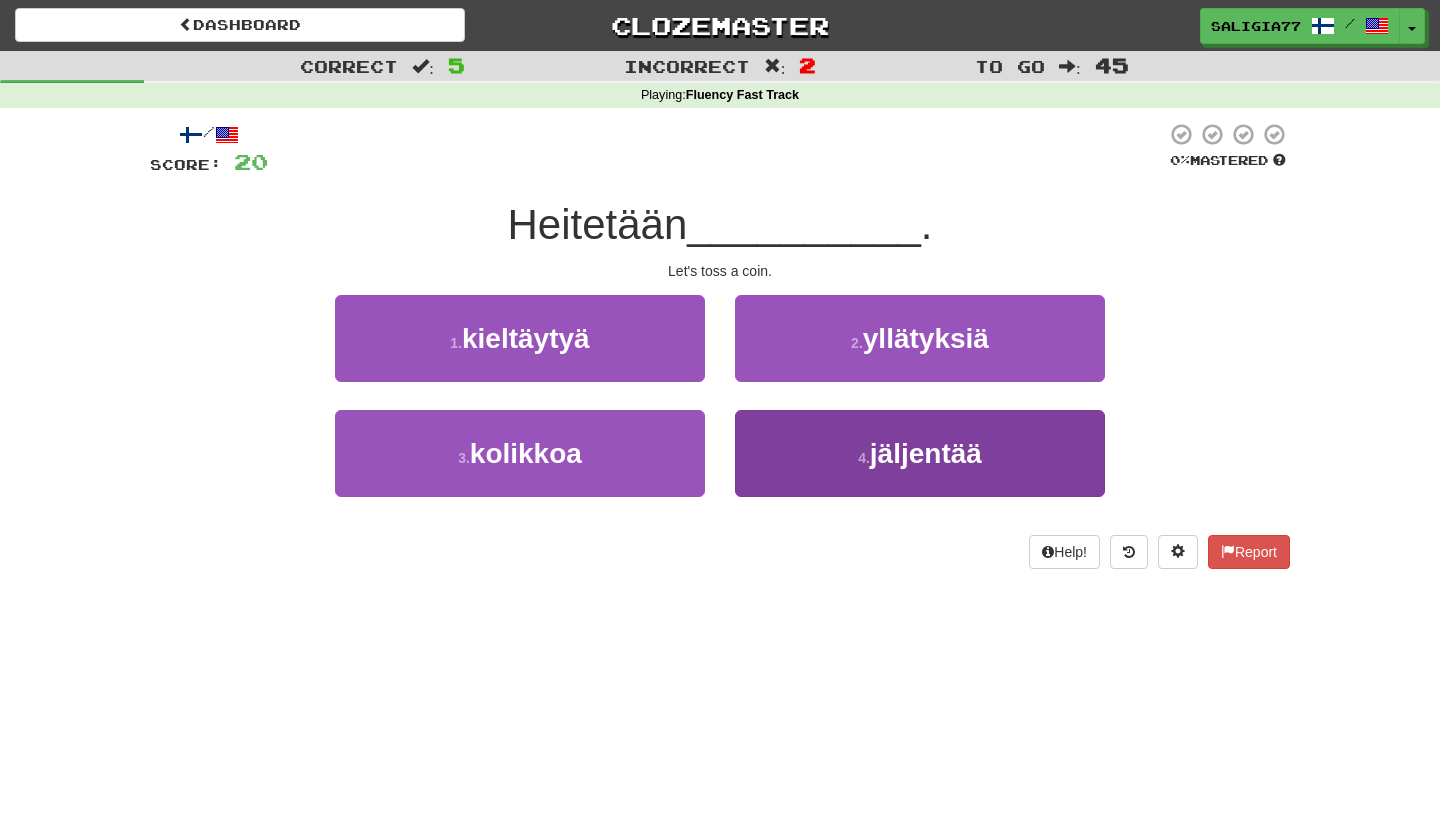 click on "4 .  jäljentää" at bounding box center (920, 453) 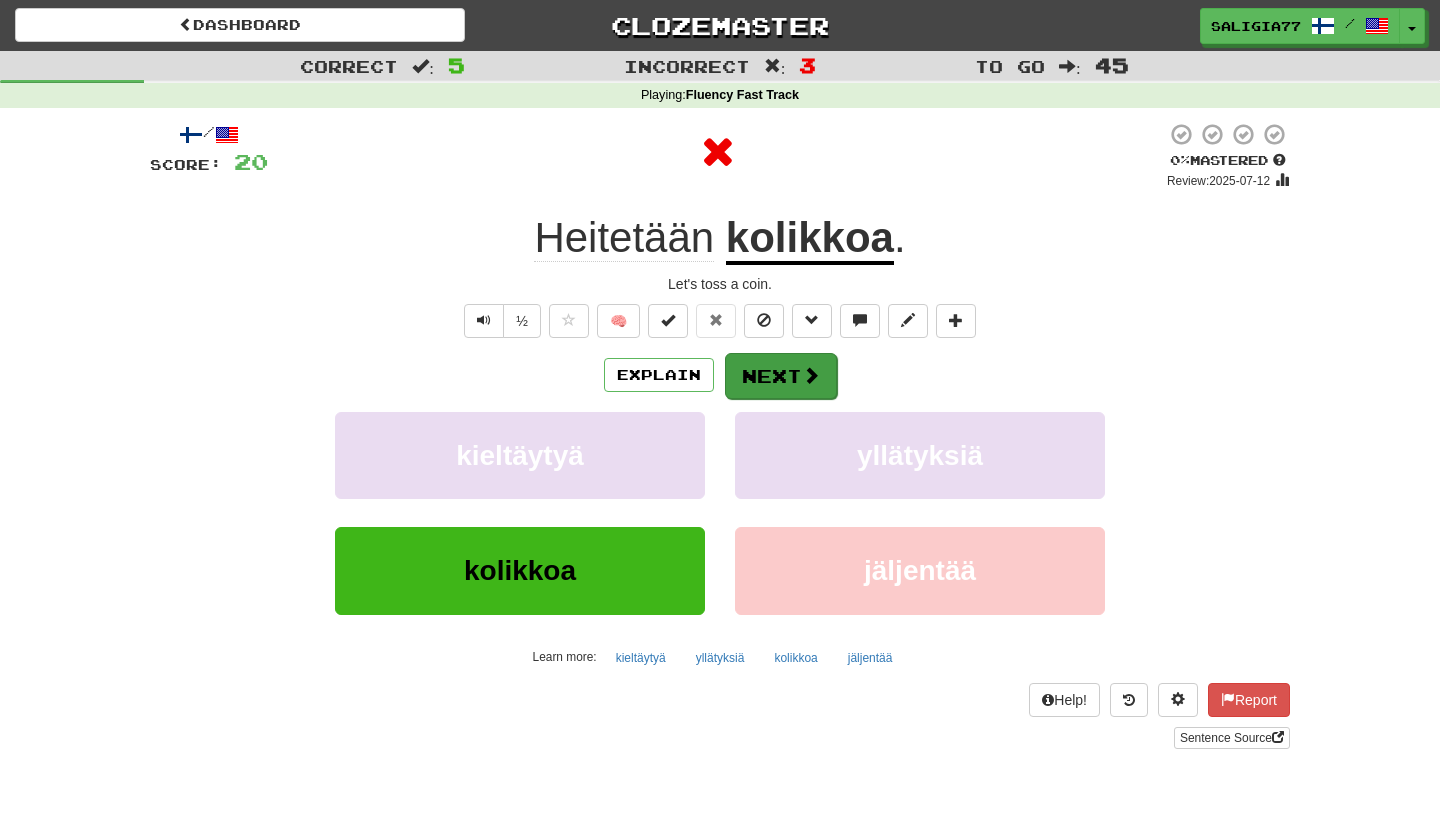click on "Next" at bounding box center [781, 376] 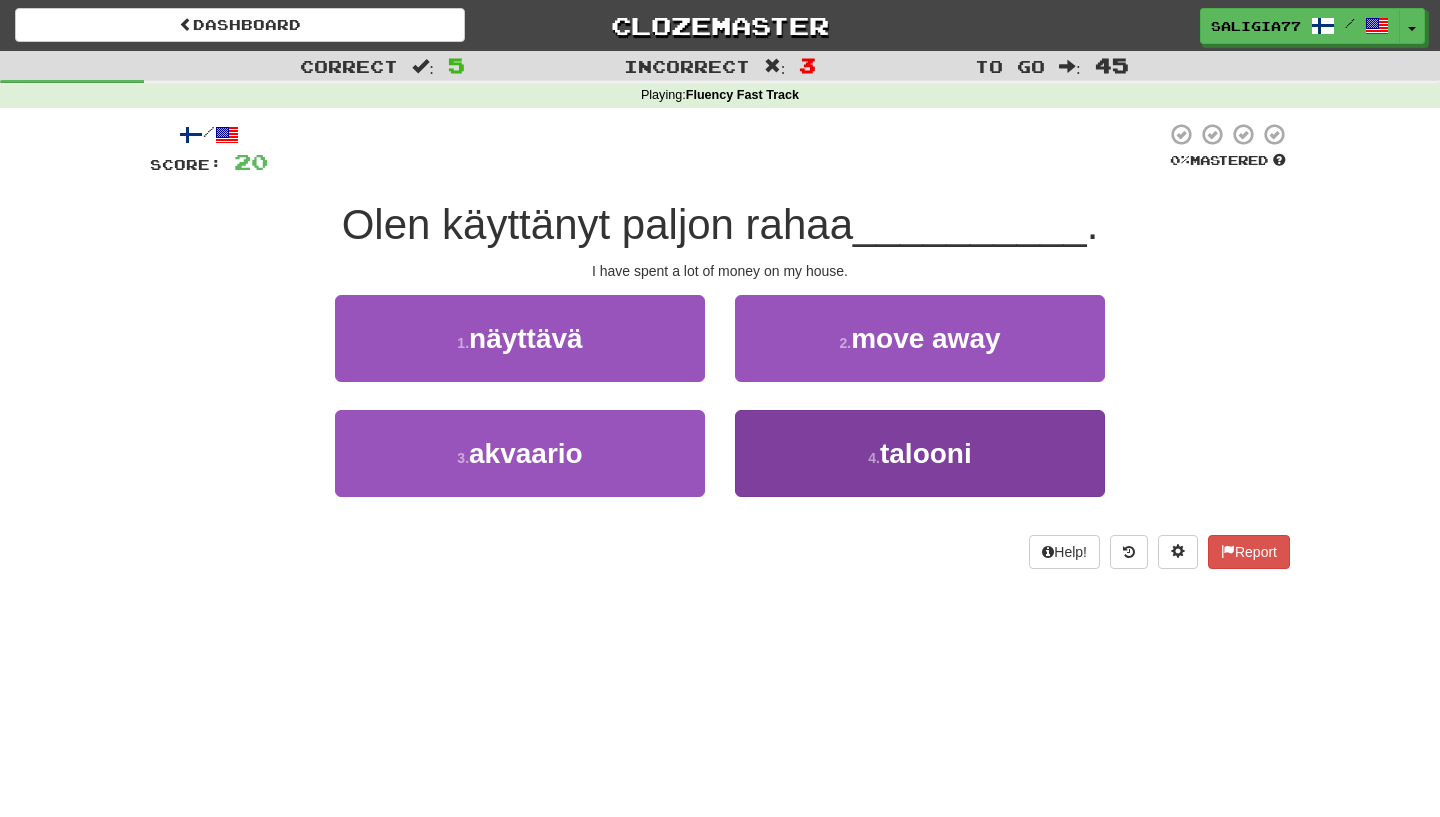 click on "4 .  talooni" at bounding box center [920, 453] 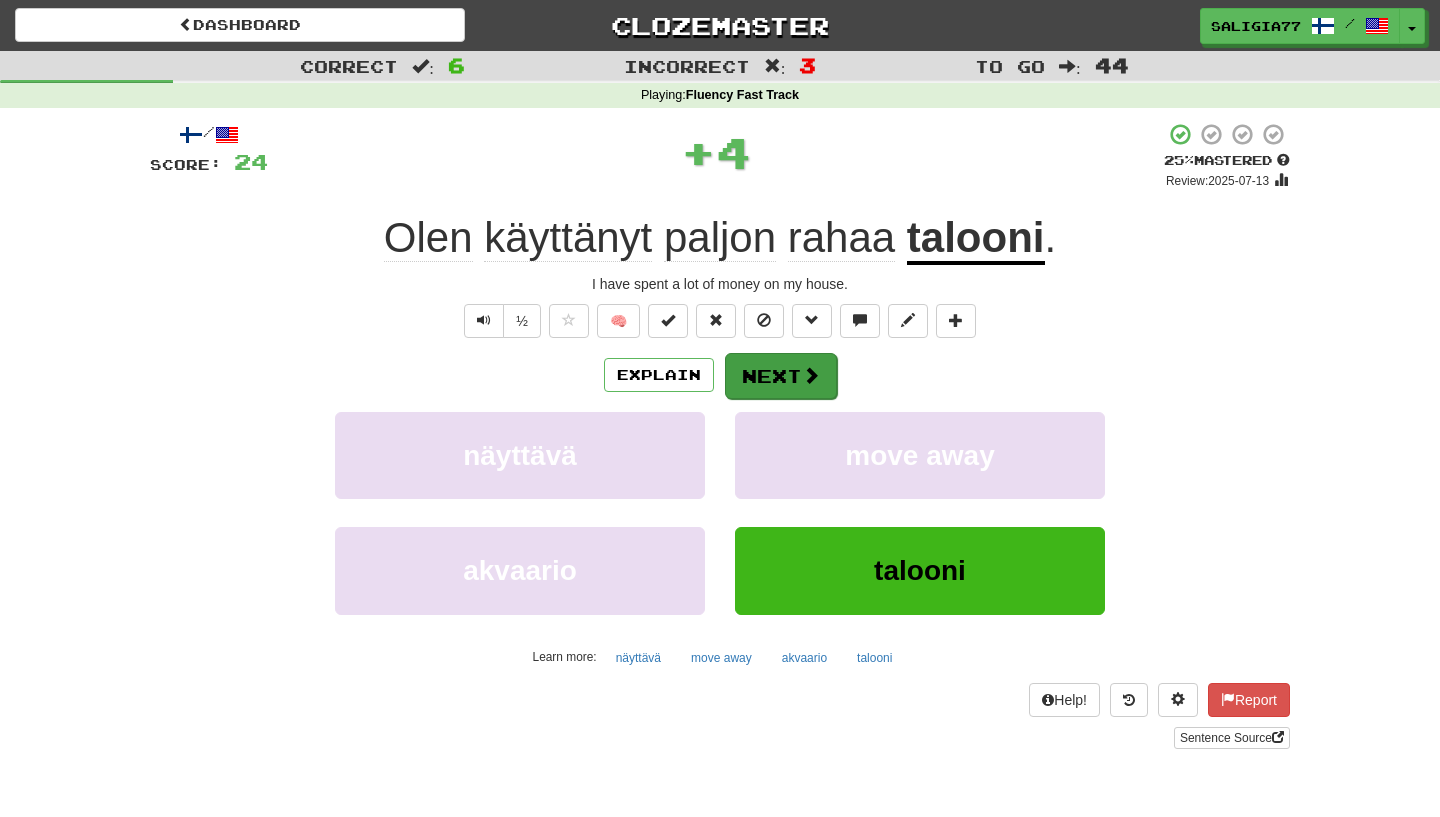 click on "Next" at bounding box center (781, 376) 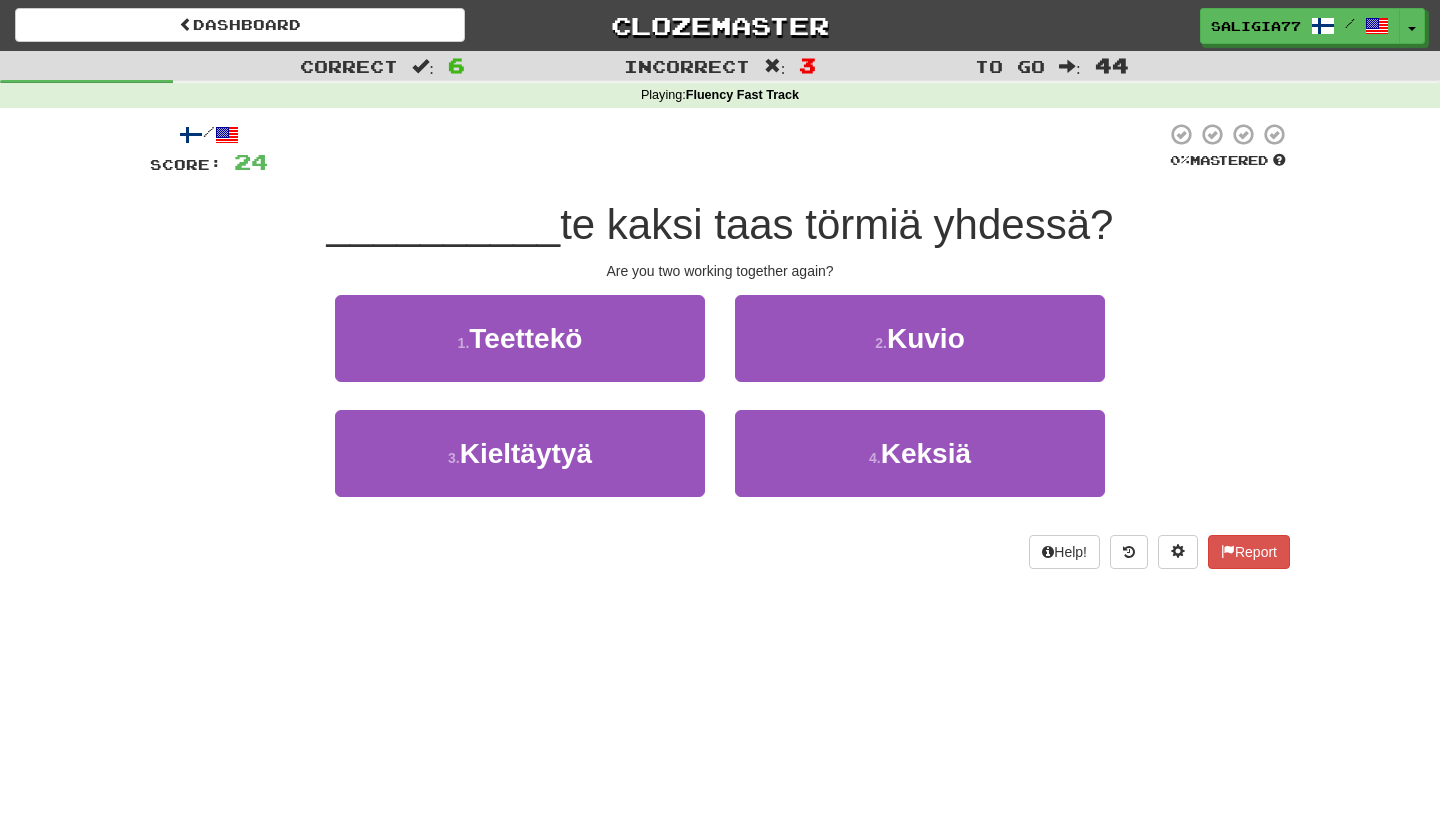click on "1 .  Teettekö" at bounding box center [520, 352] 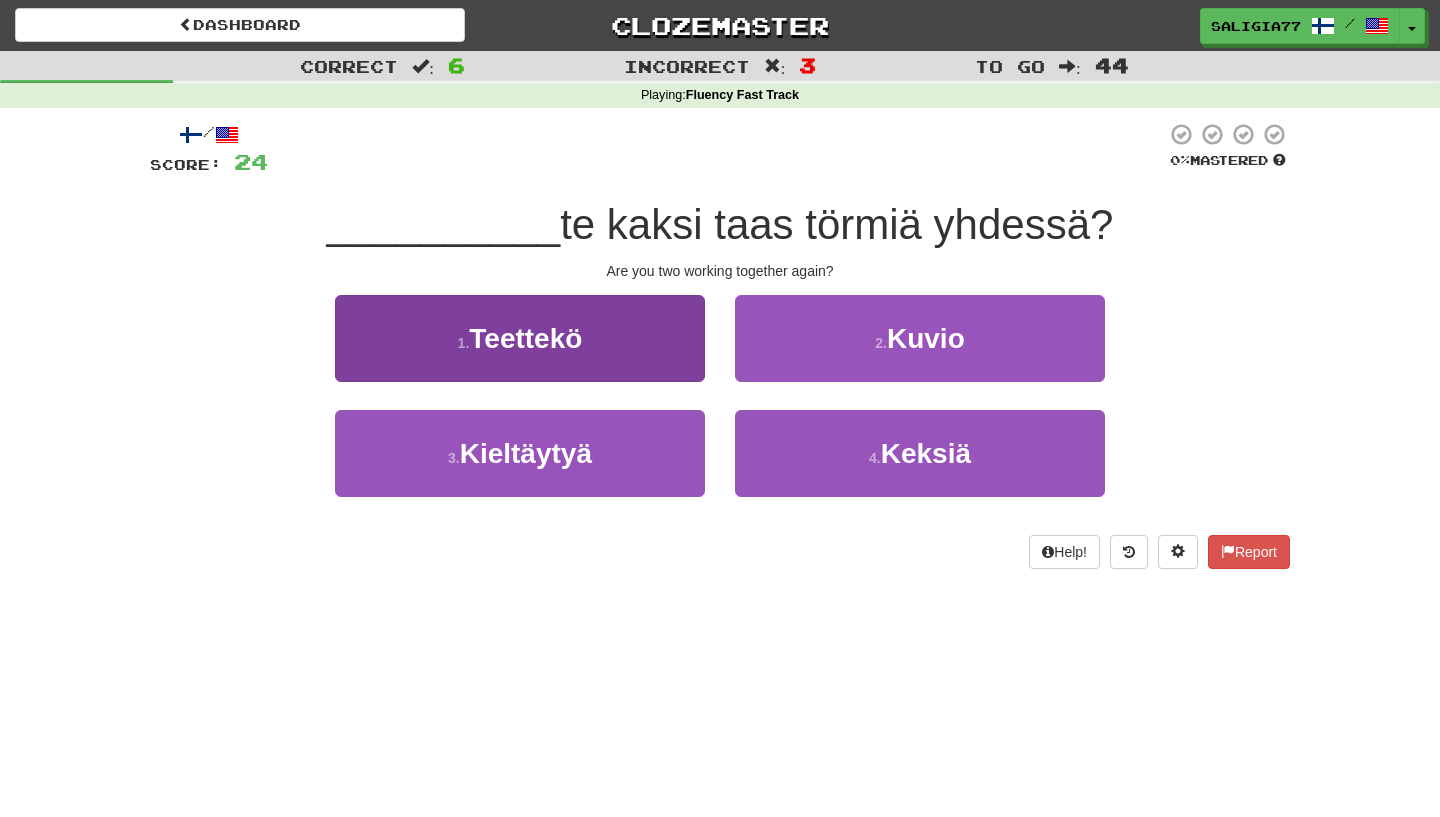 click on "1 .  Teettekö" at bounding box center (520, 338) 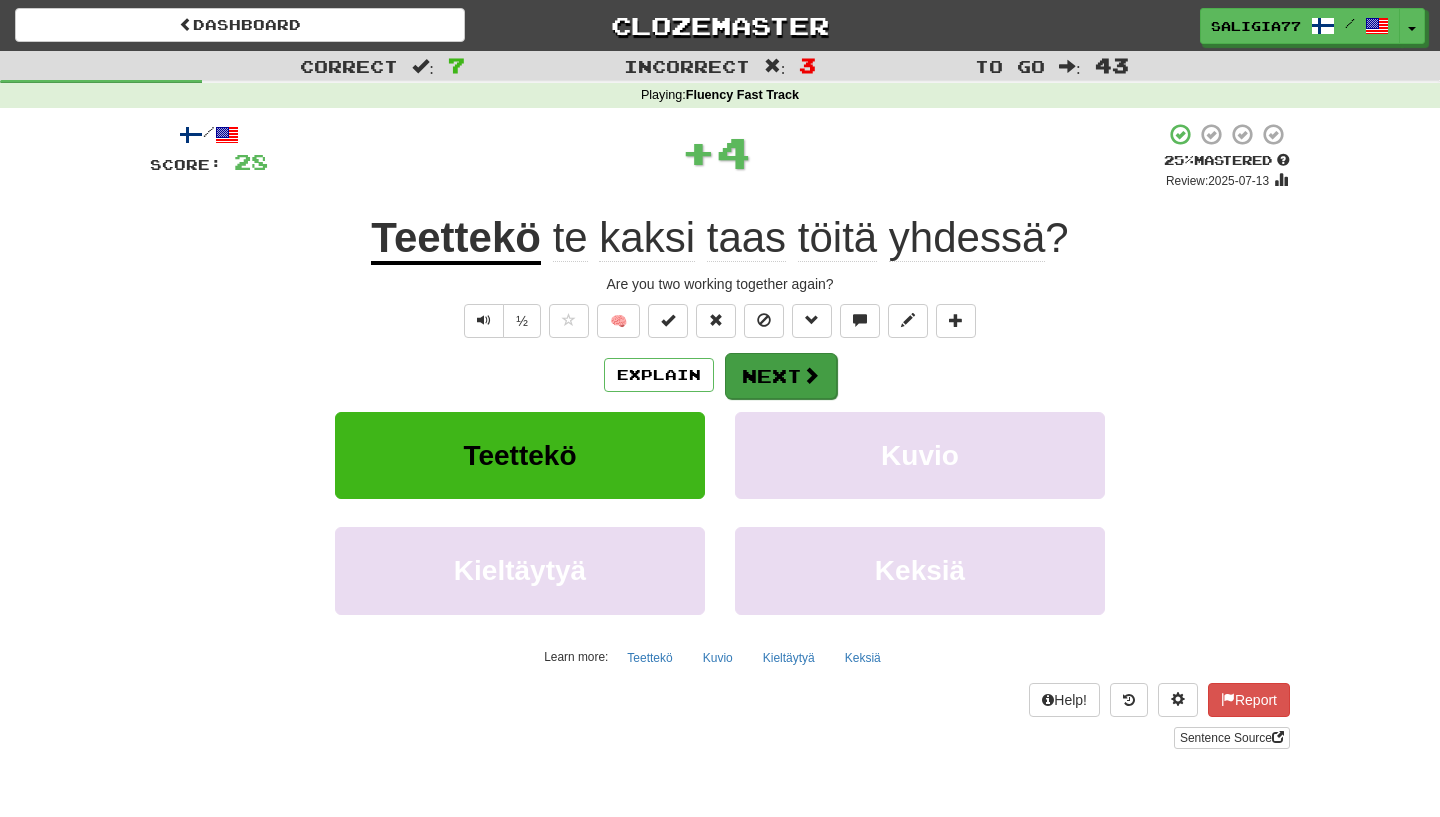 click on "Next" at bounding box center (781, 376) 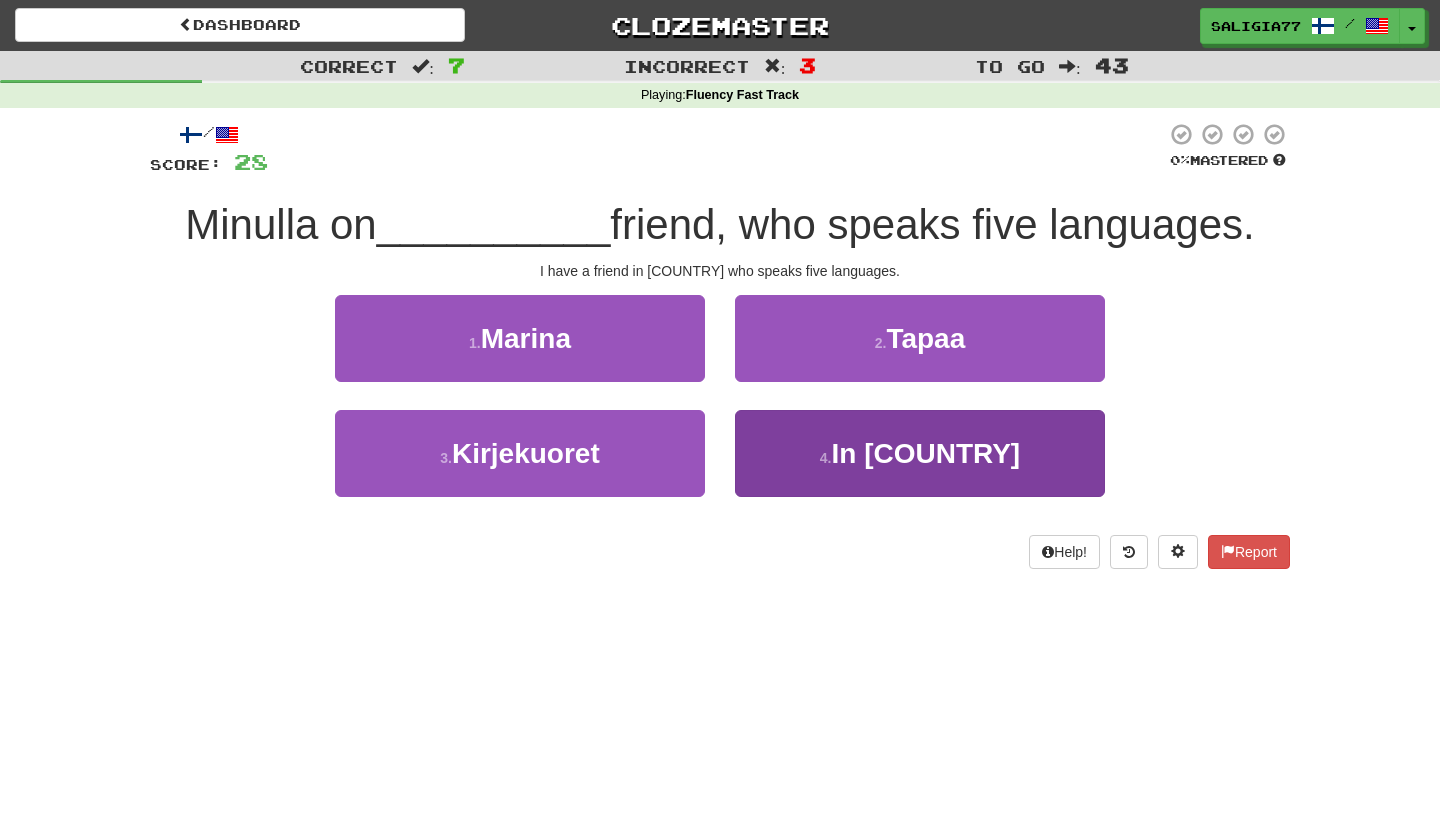 click on "Espanjassa" at bounding box center [925, 453] 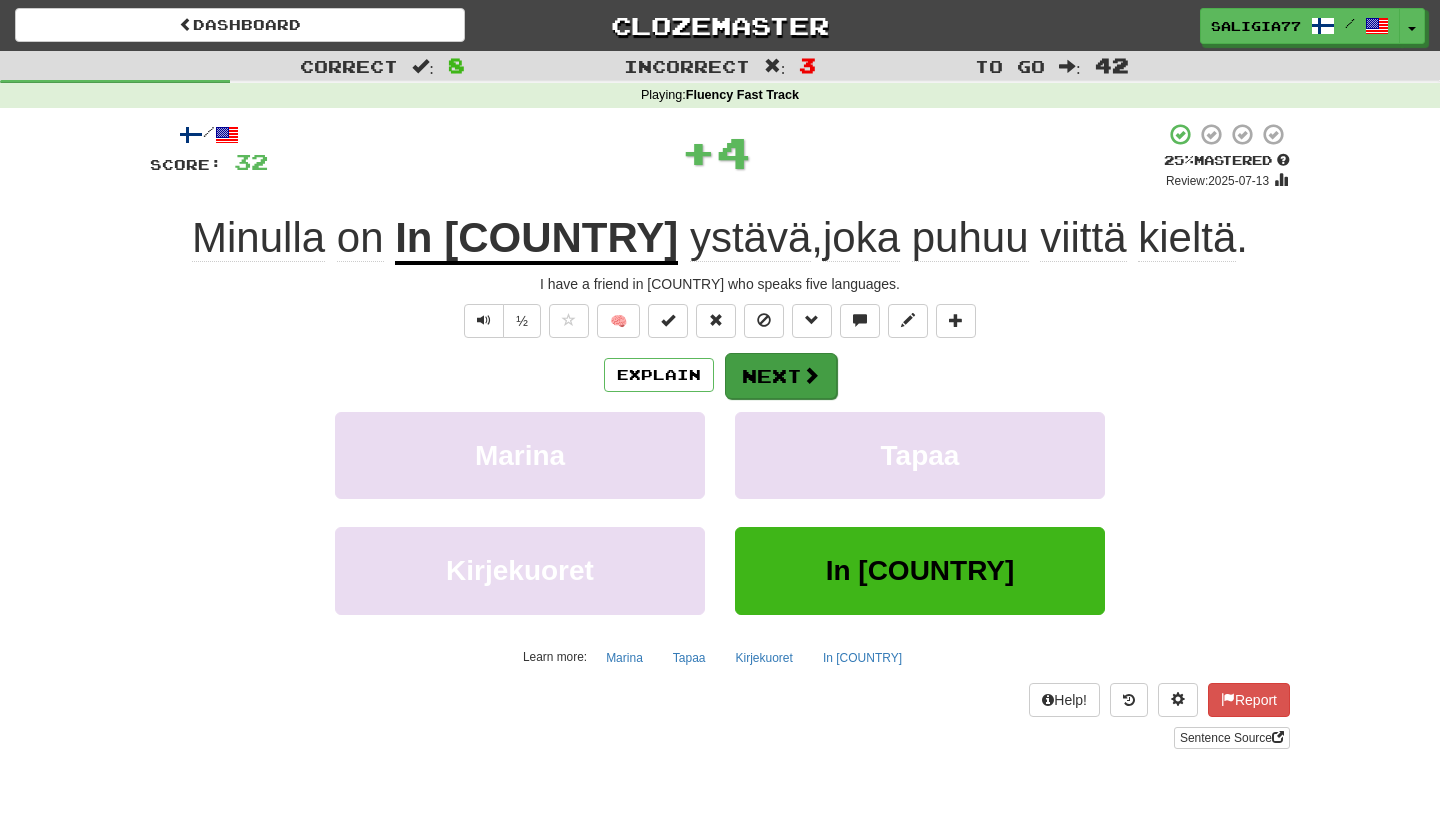 click on "Next" at bounding box center (781, 376) 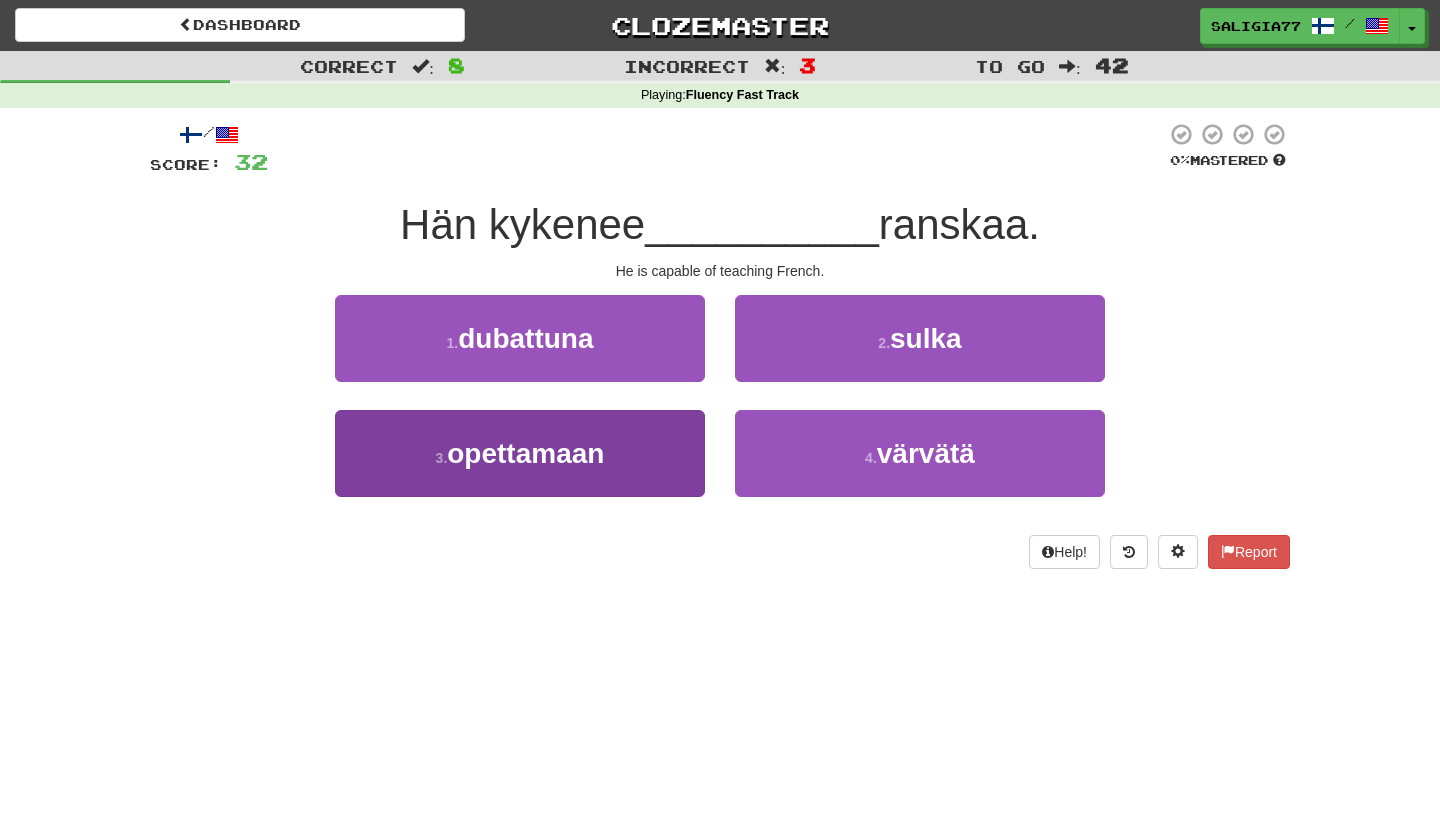 click on "3 .  opettamaan" at bounding box center (520, 453) 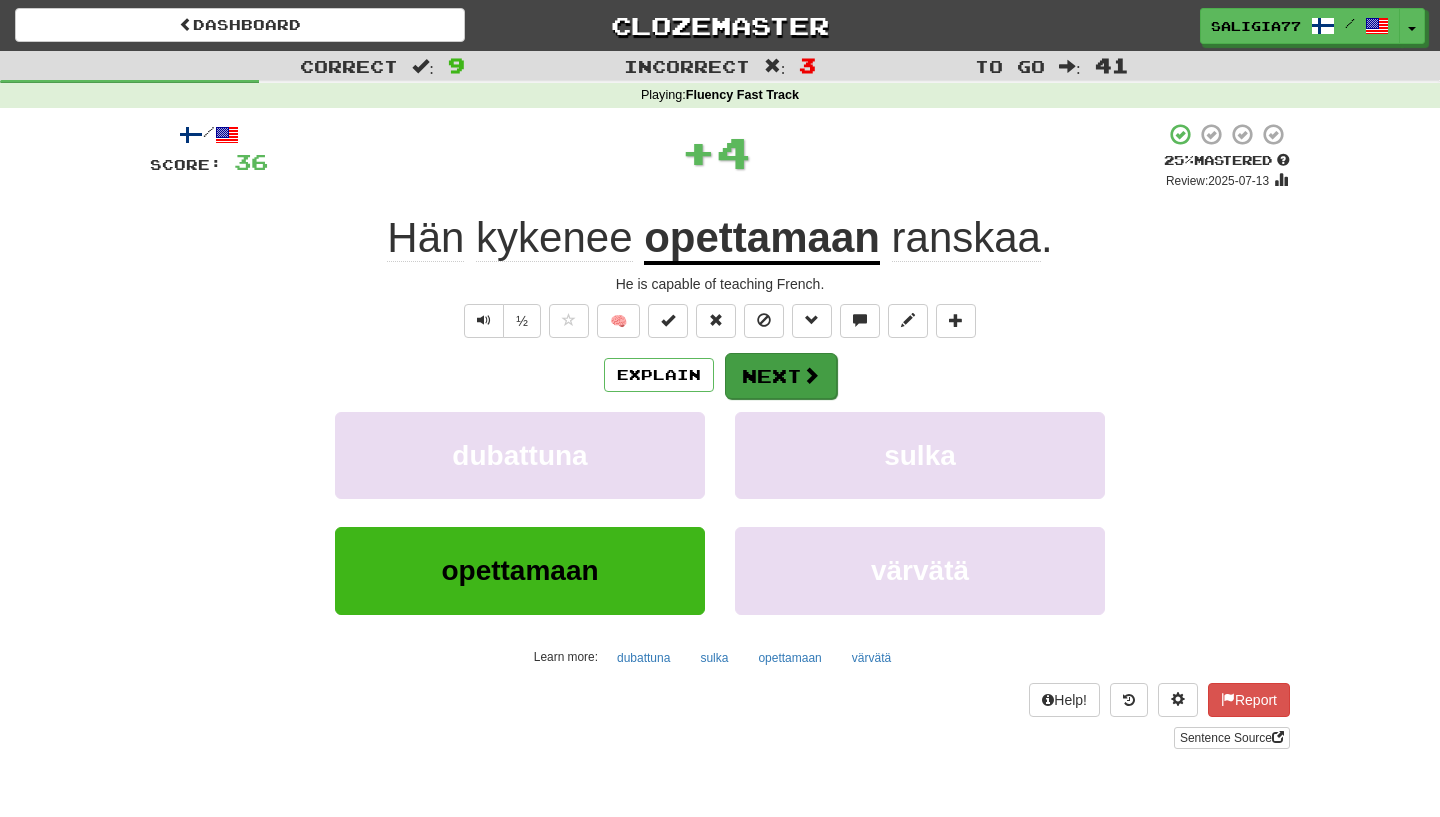 click on "Next" at bounding box center [781, 376] 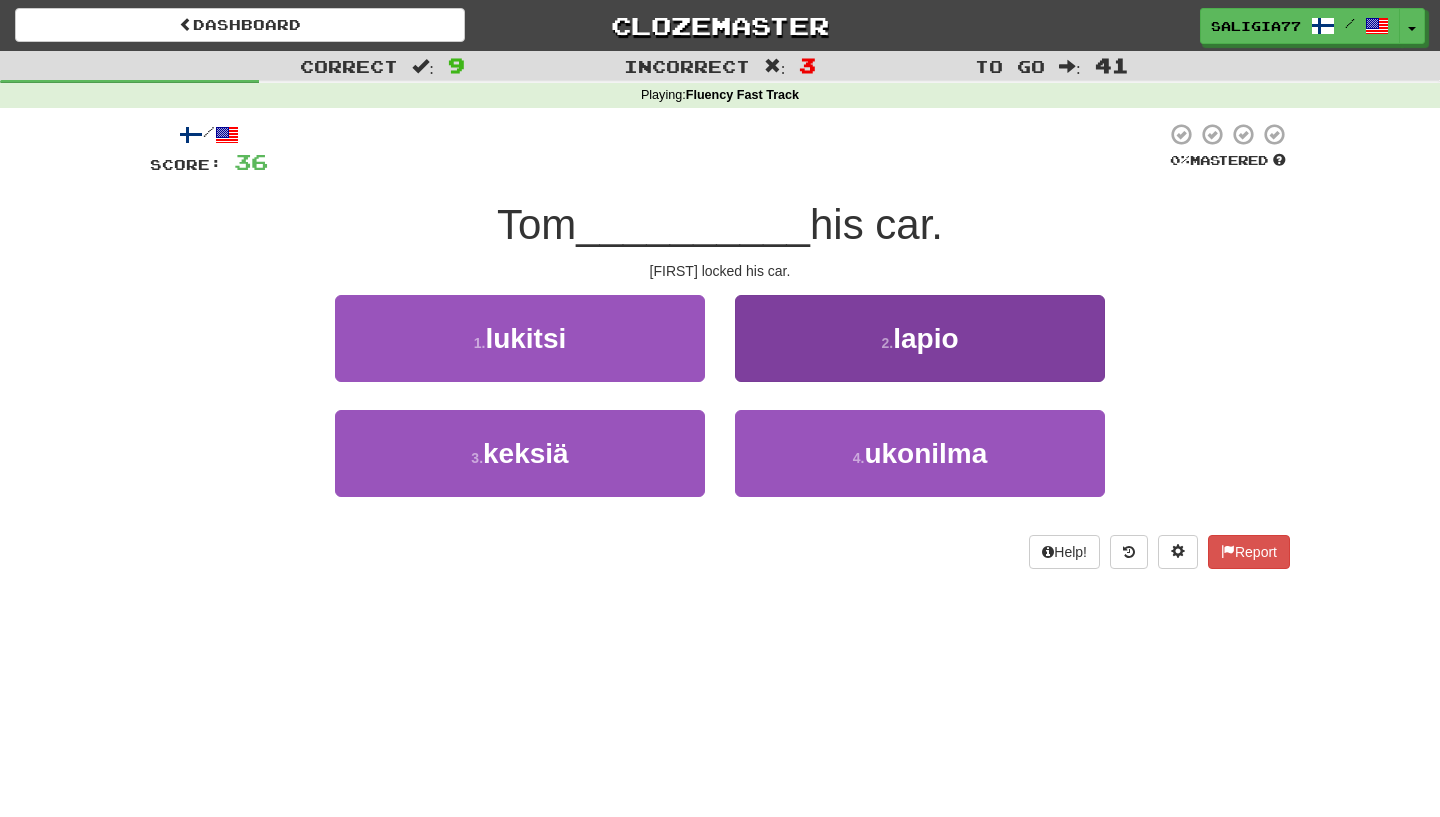 click on "2 .  lapio" at bounding box center [920, 338] 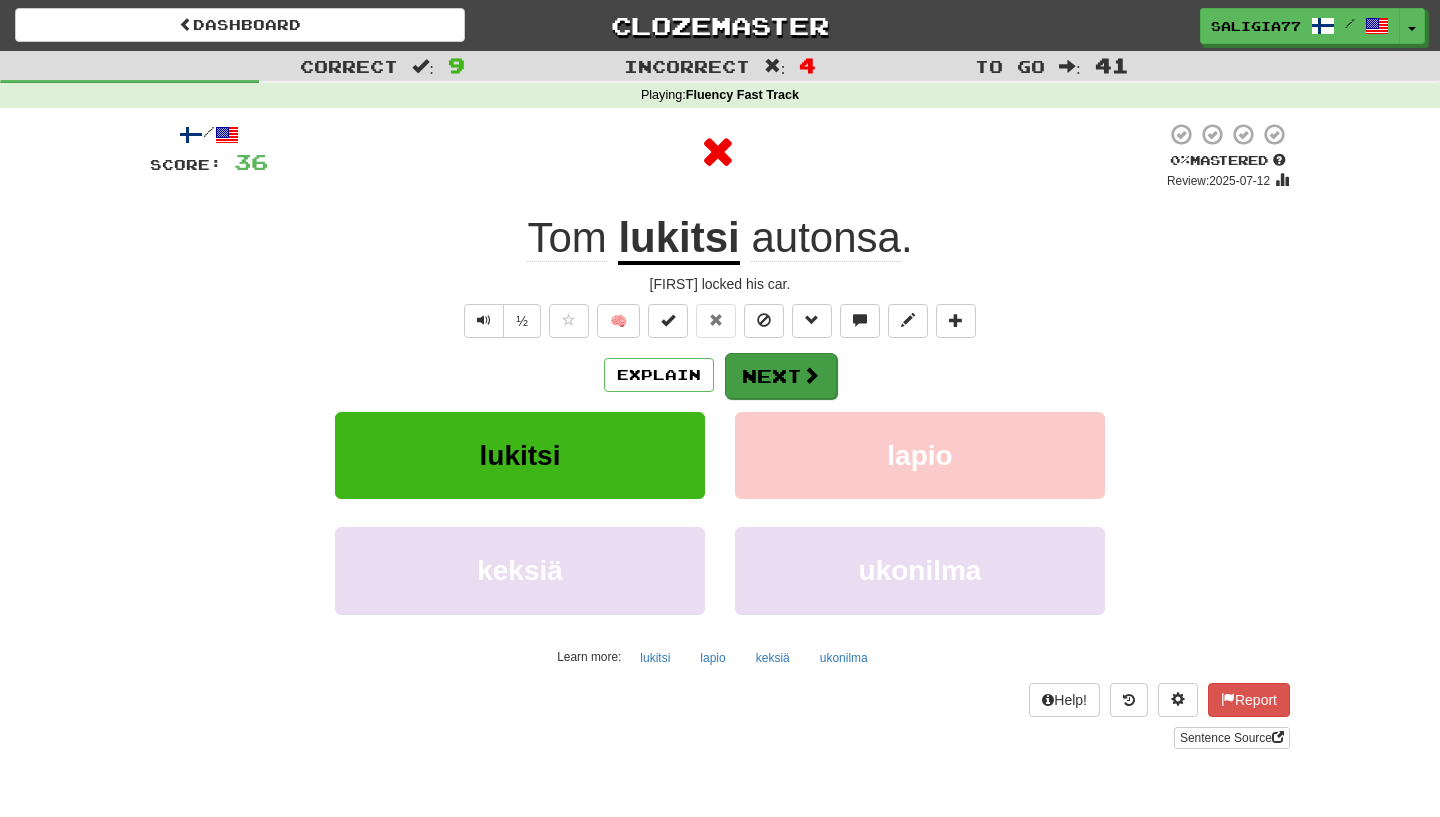 click on "Next" at bounding box center [781, 376] 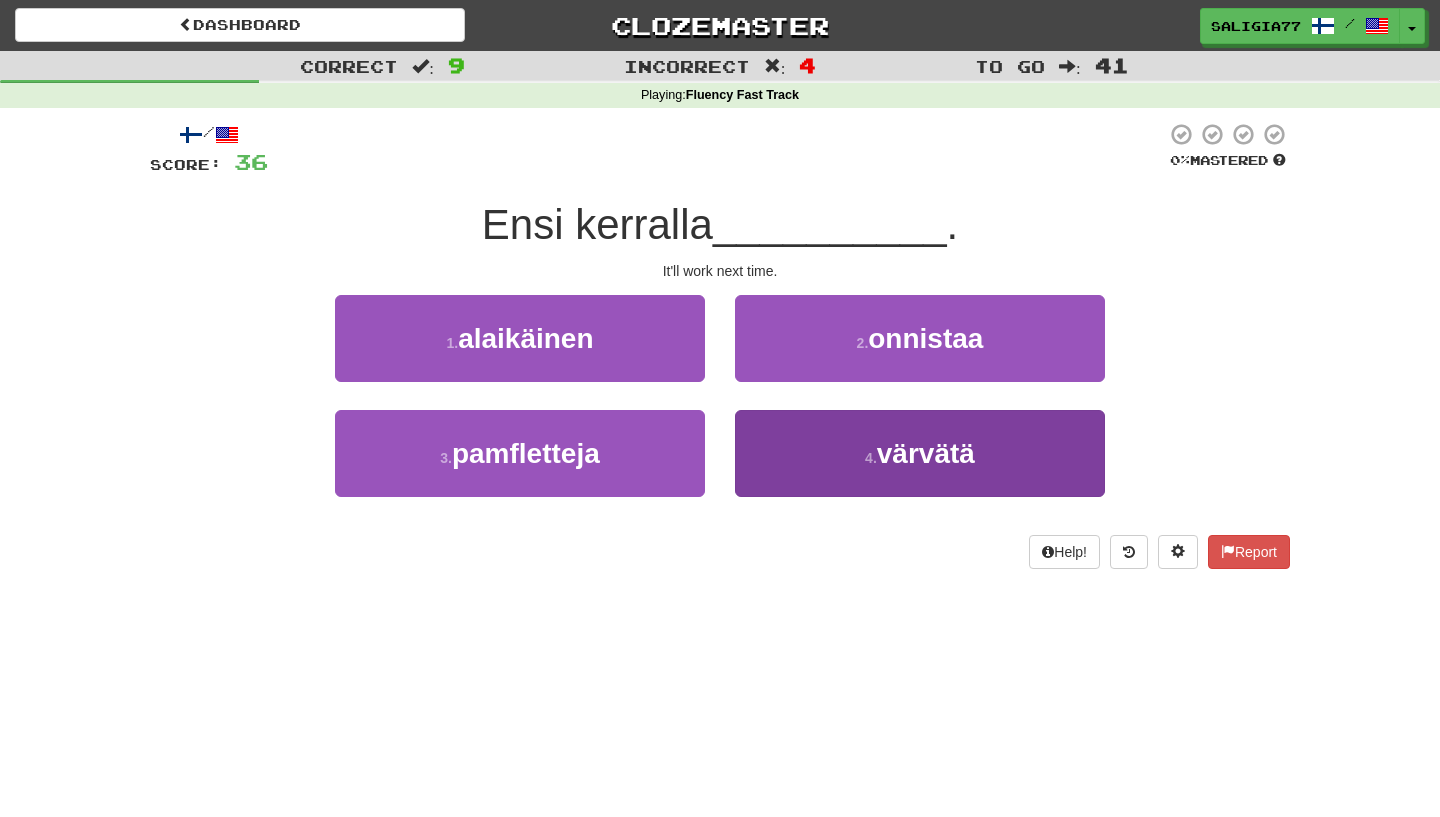 click on "värvätä" at bounding box center (926, 453) 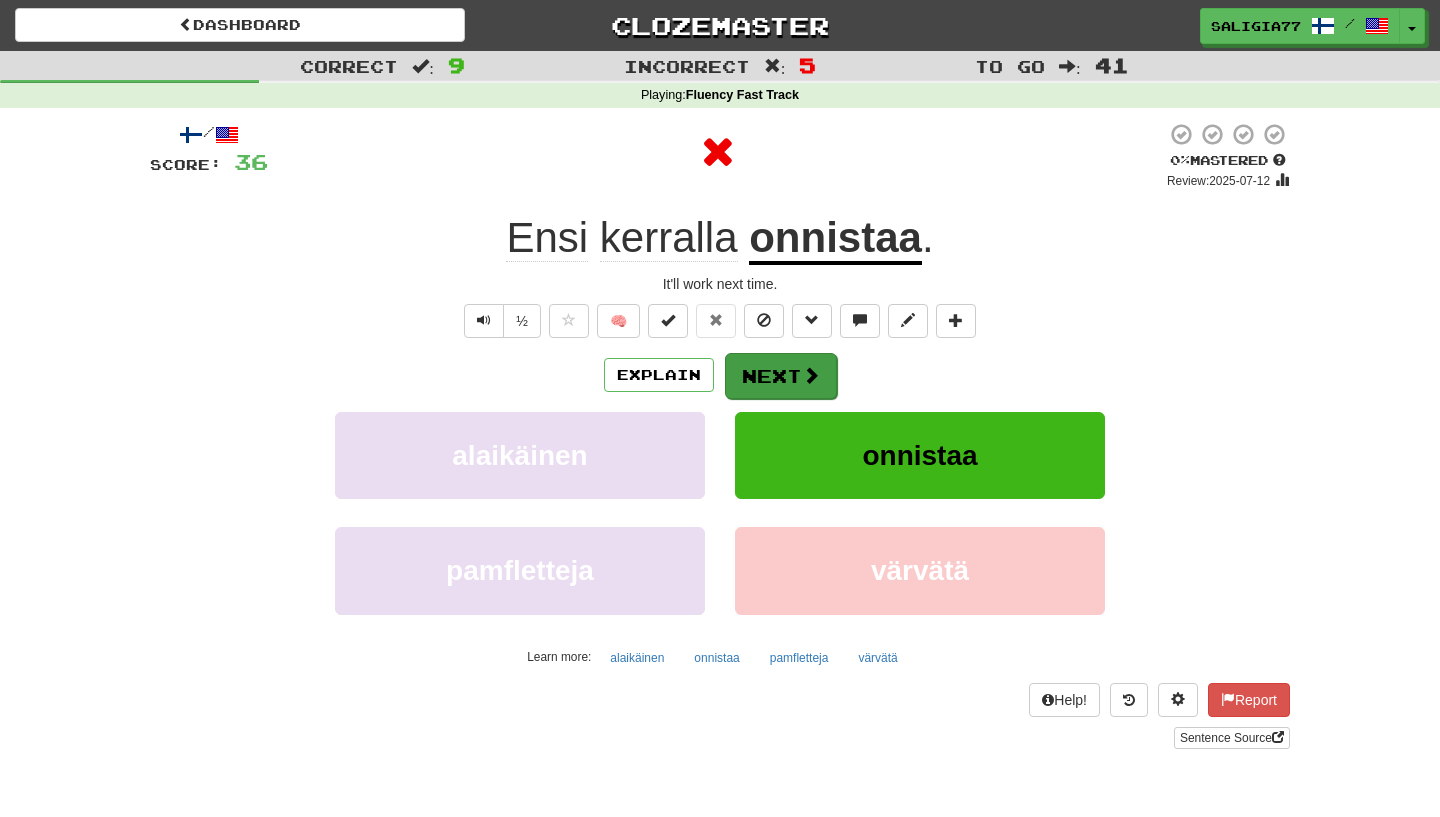 click on "Next" at bounding box center [781, 376] 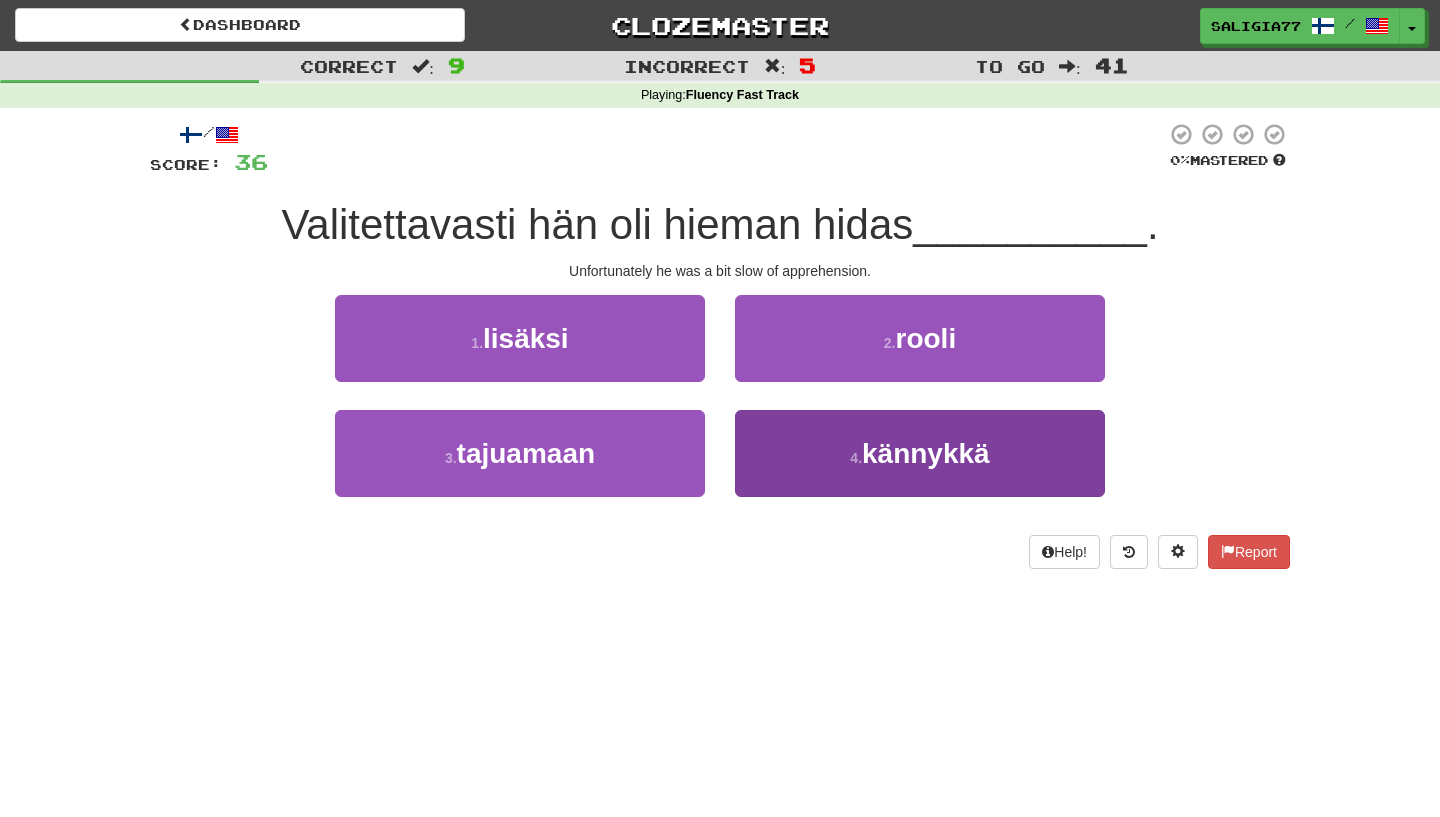 click on "4 .  kännykkä" at bounding box center [920, 453] 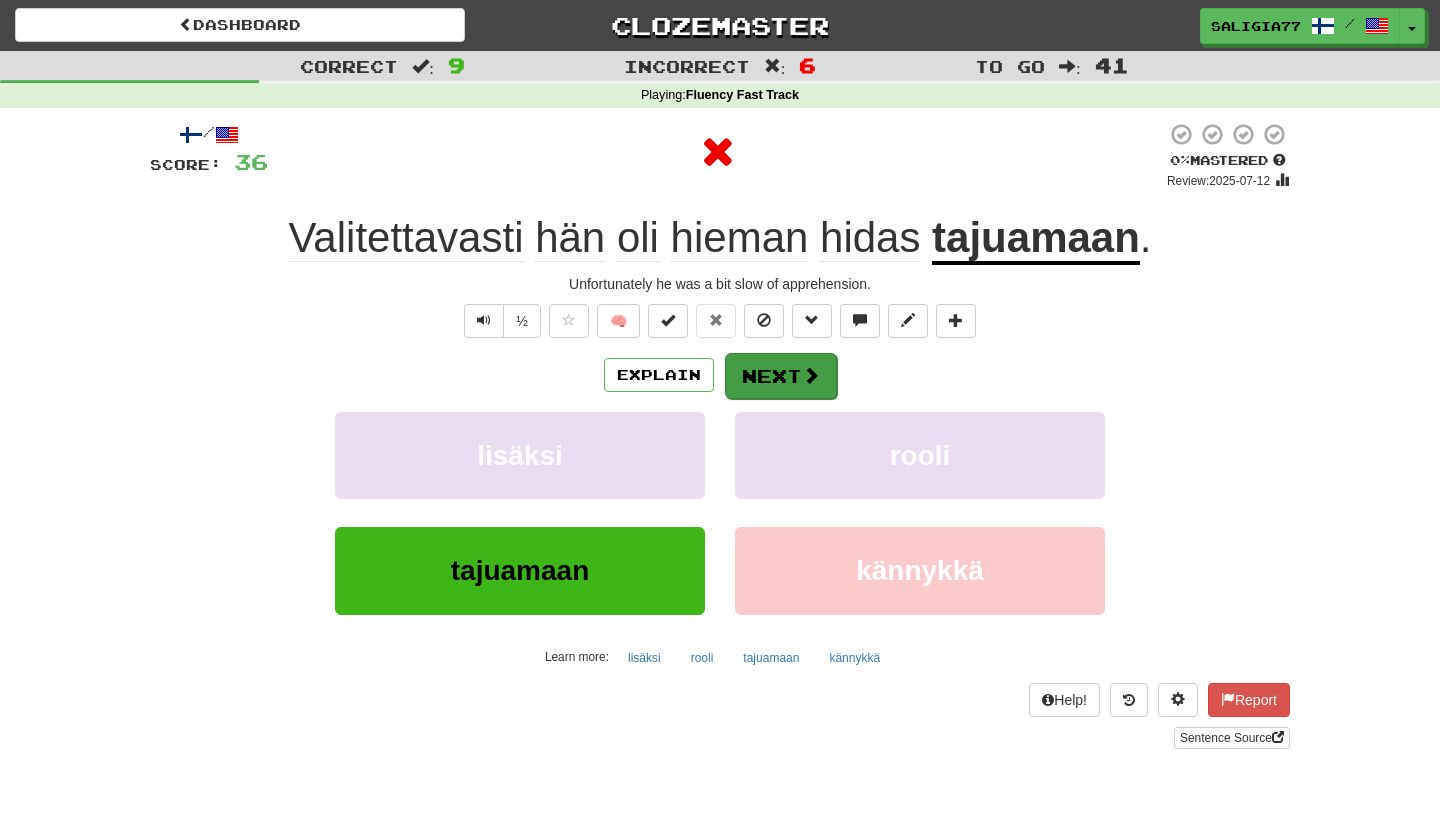 click on "Next" at bounding box center (781, 376) 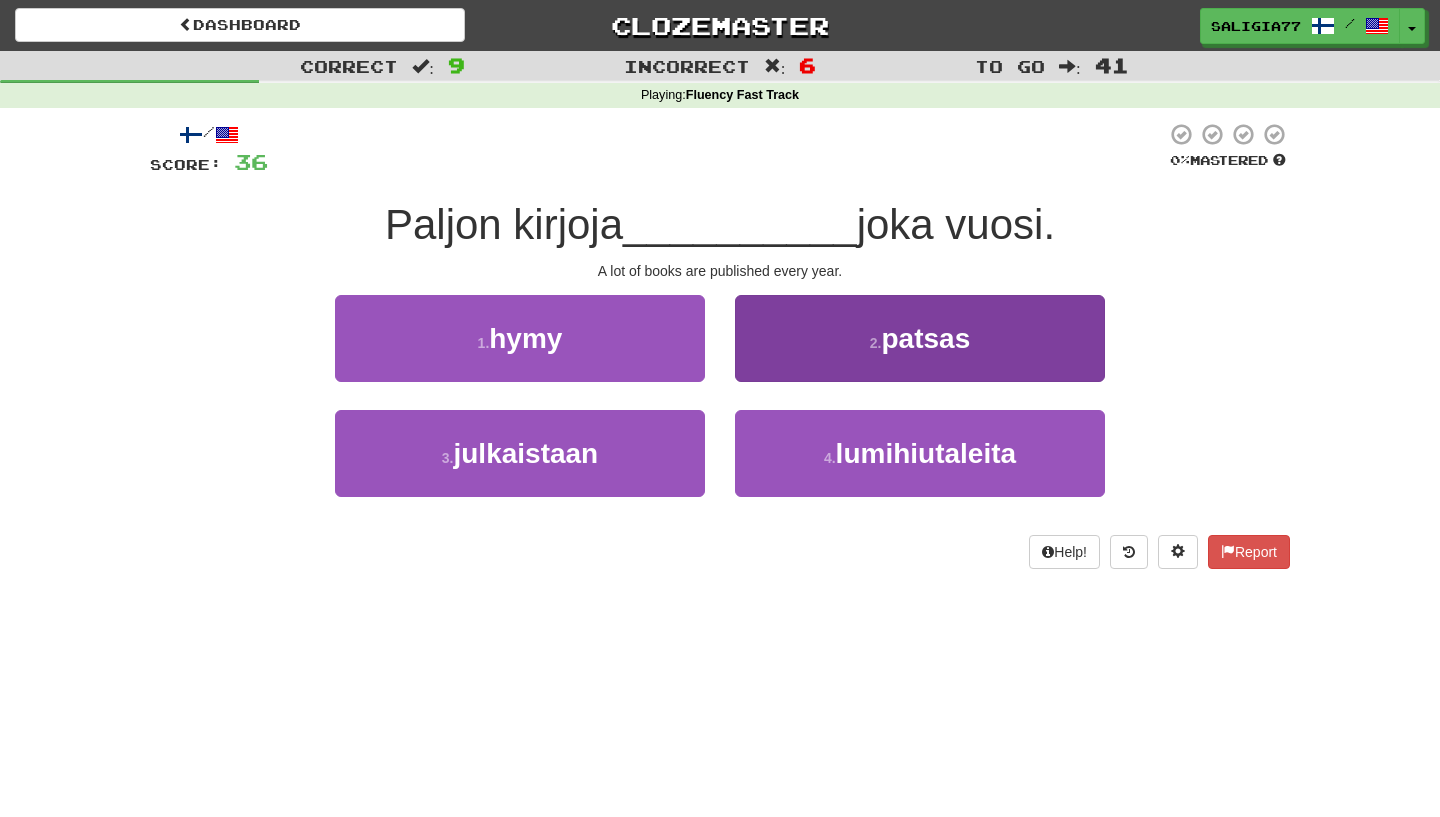 click on "patsas" at bounding box center (925, 338) 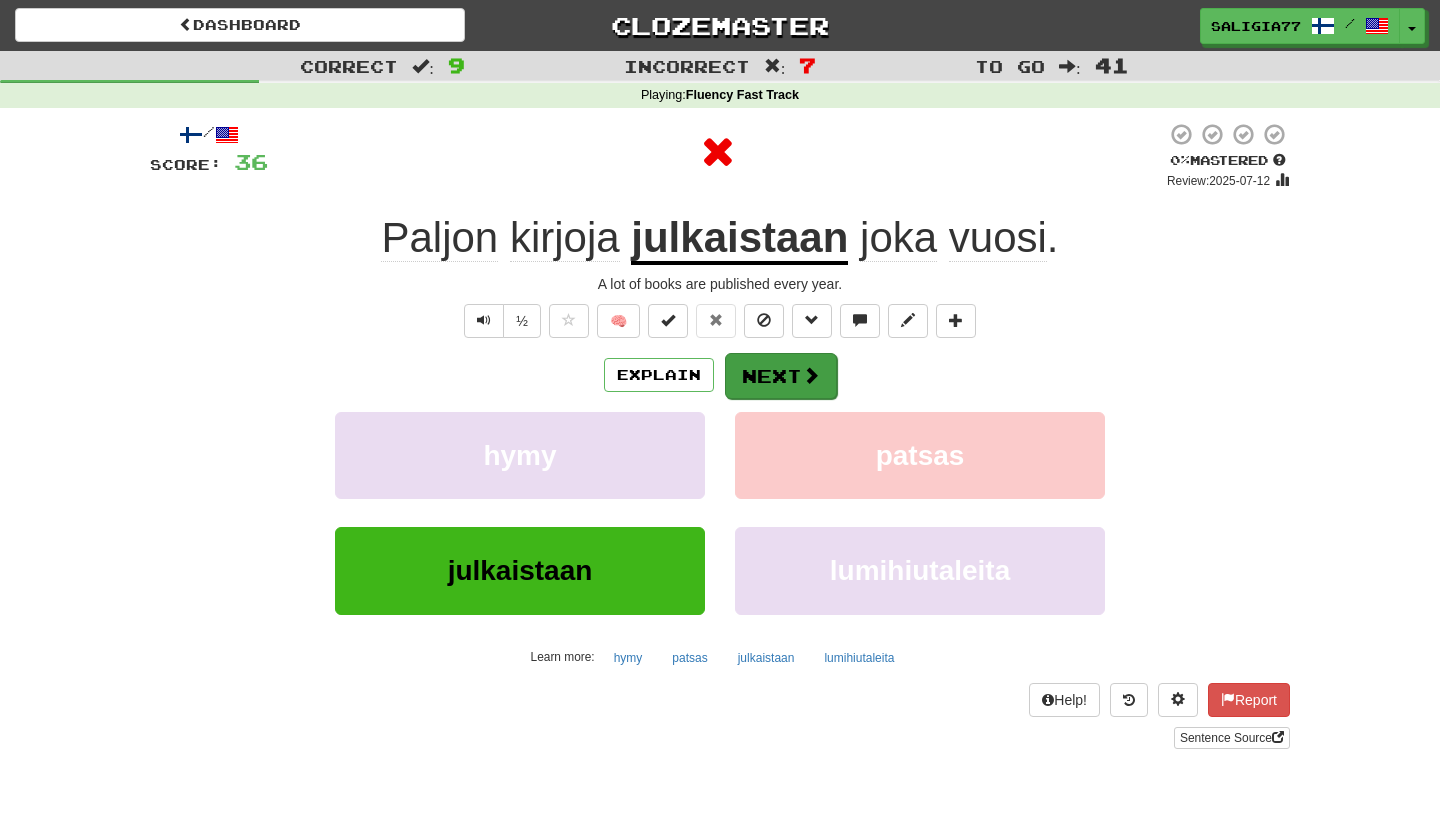 click on "Next" at bounding box center (781, 376) 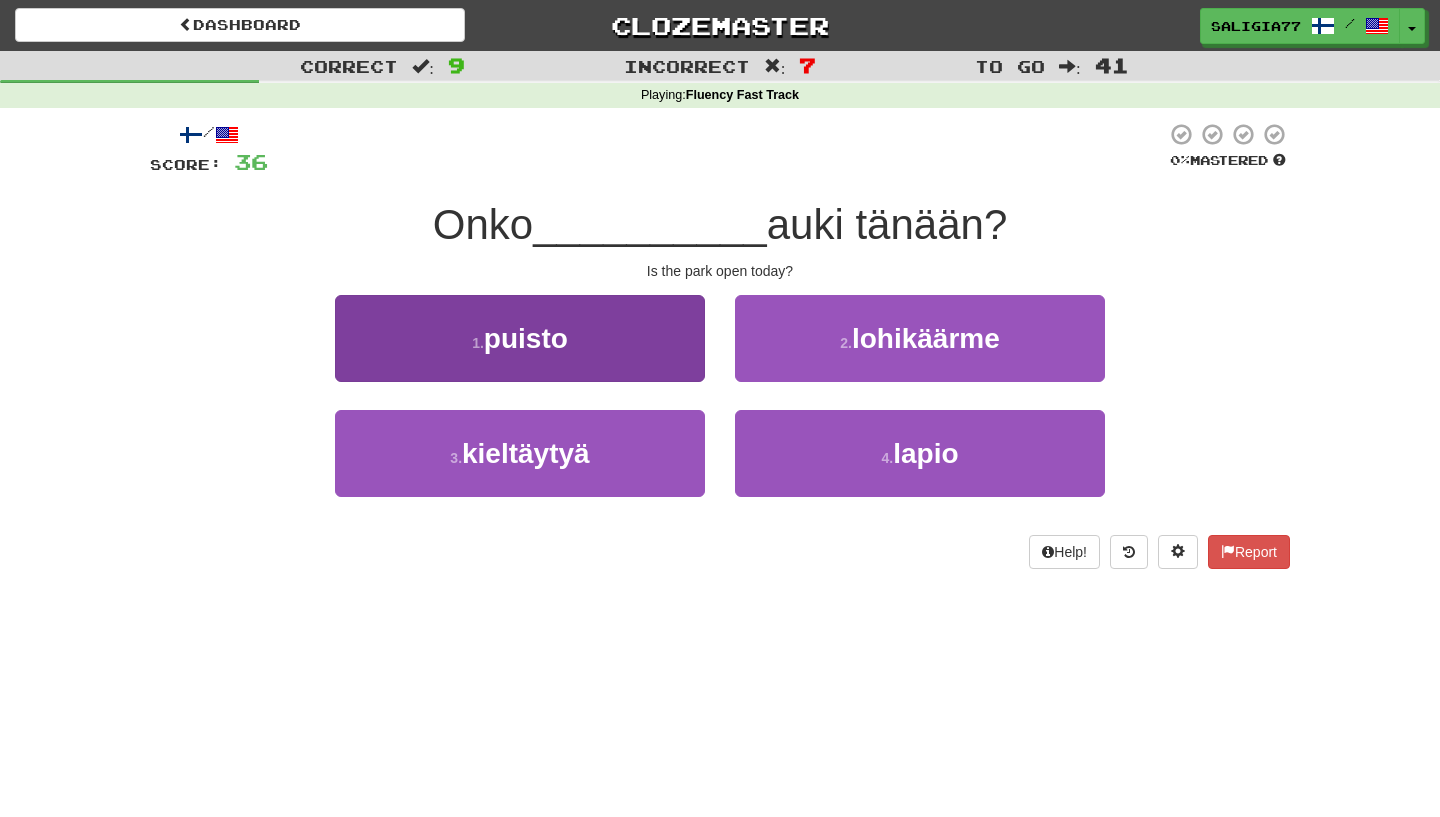 click on "1 .  puisto" at bounding box center (520, 338) 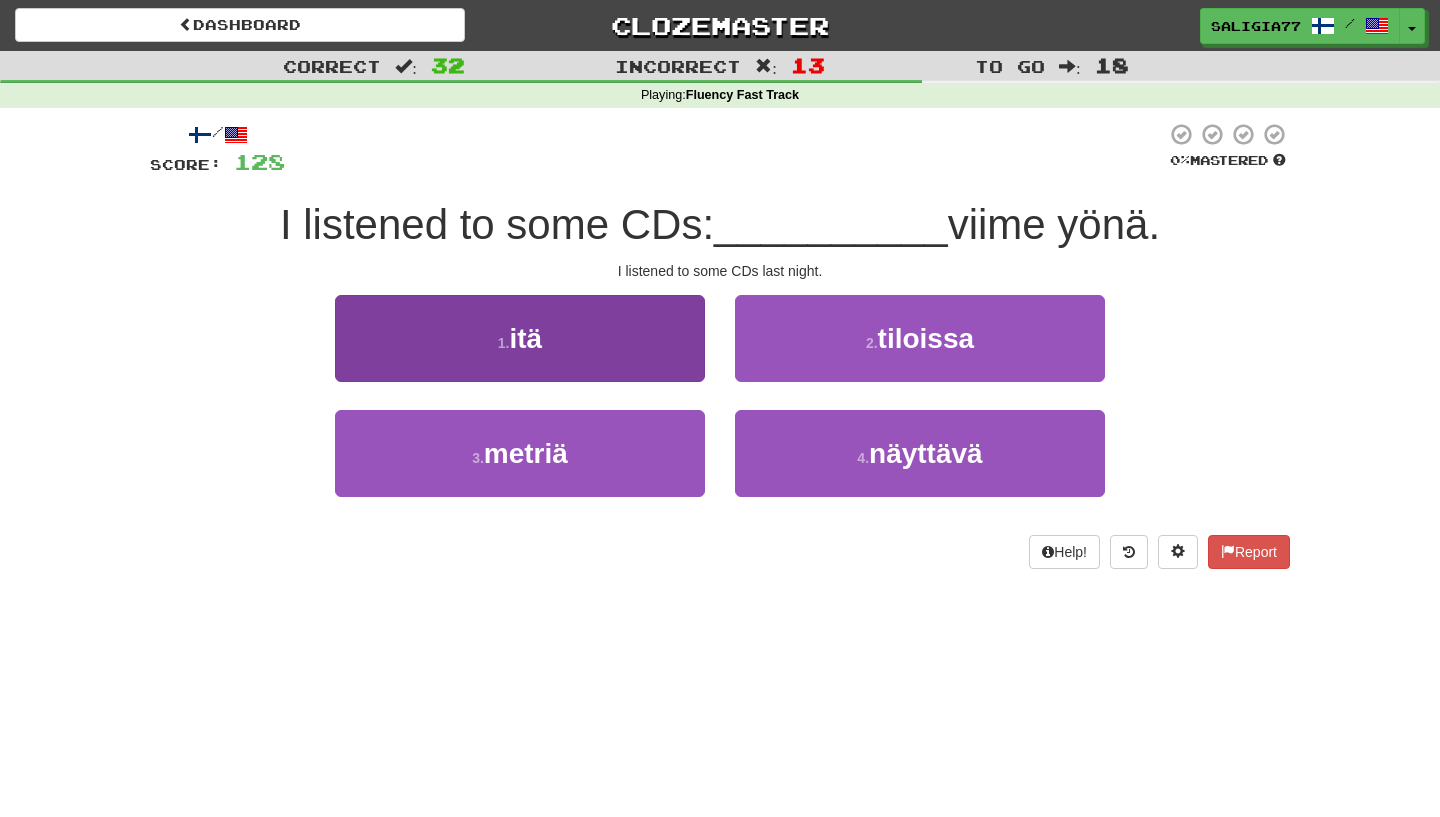 click on "1 .  itä" at bounding box center (520, 338) 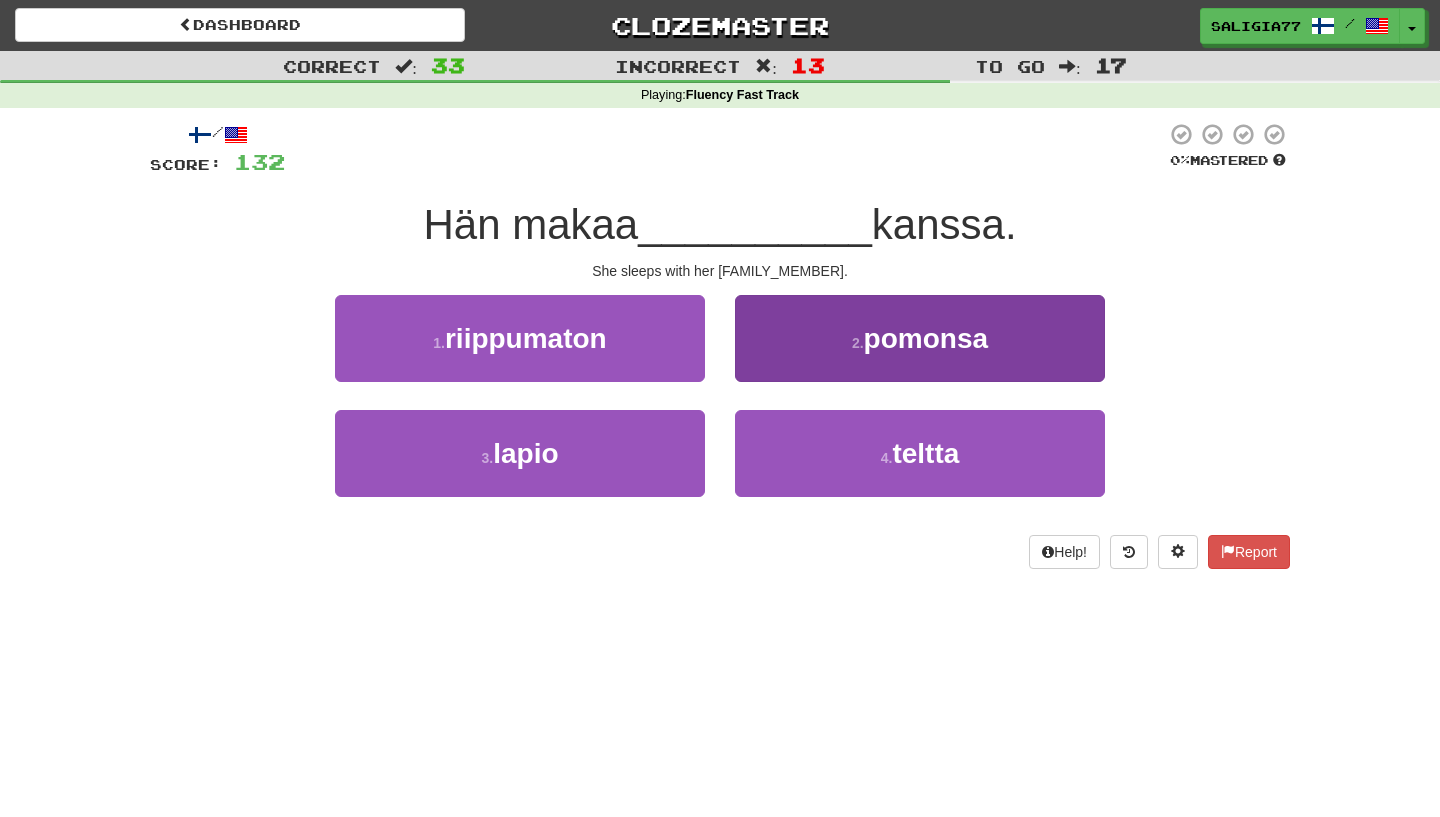 click on "2 .  pomonsa" at bounding box center (920, 338) 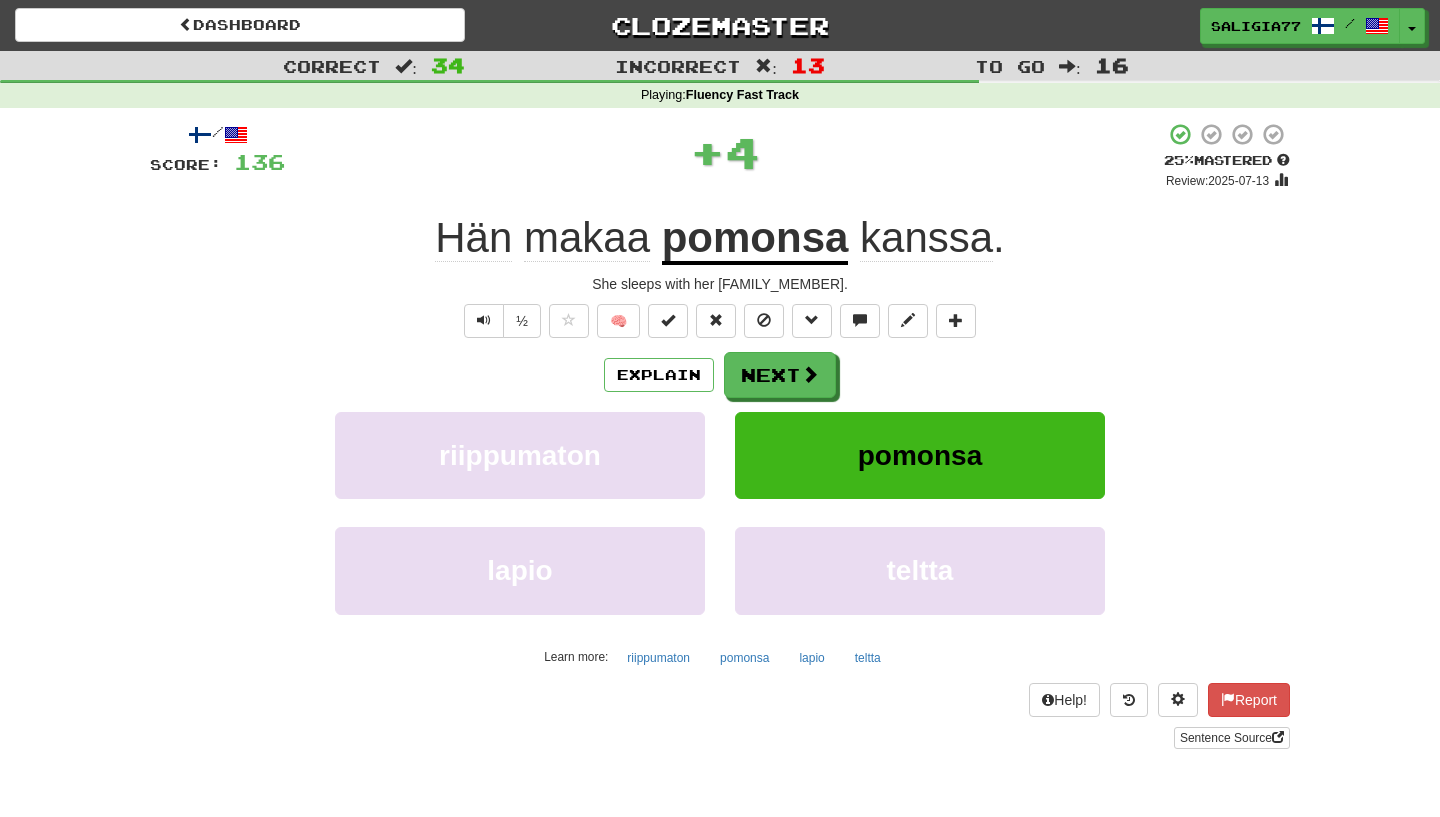 click on "Hän   makaa   pomonsa   kanssa ." at bounding box center [720, 238] 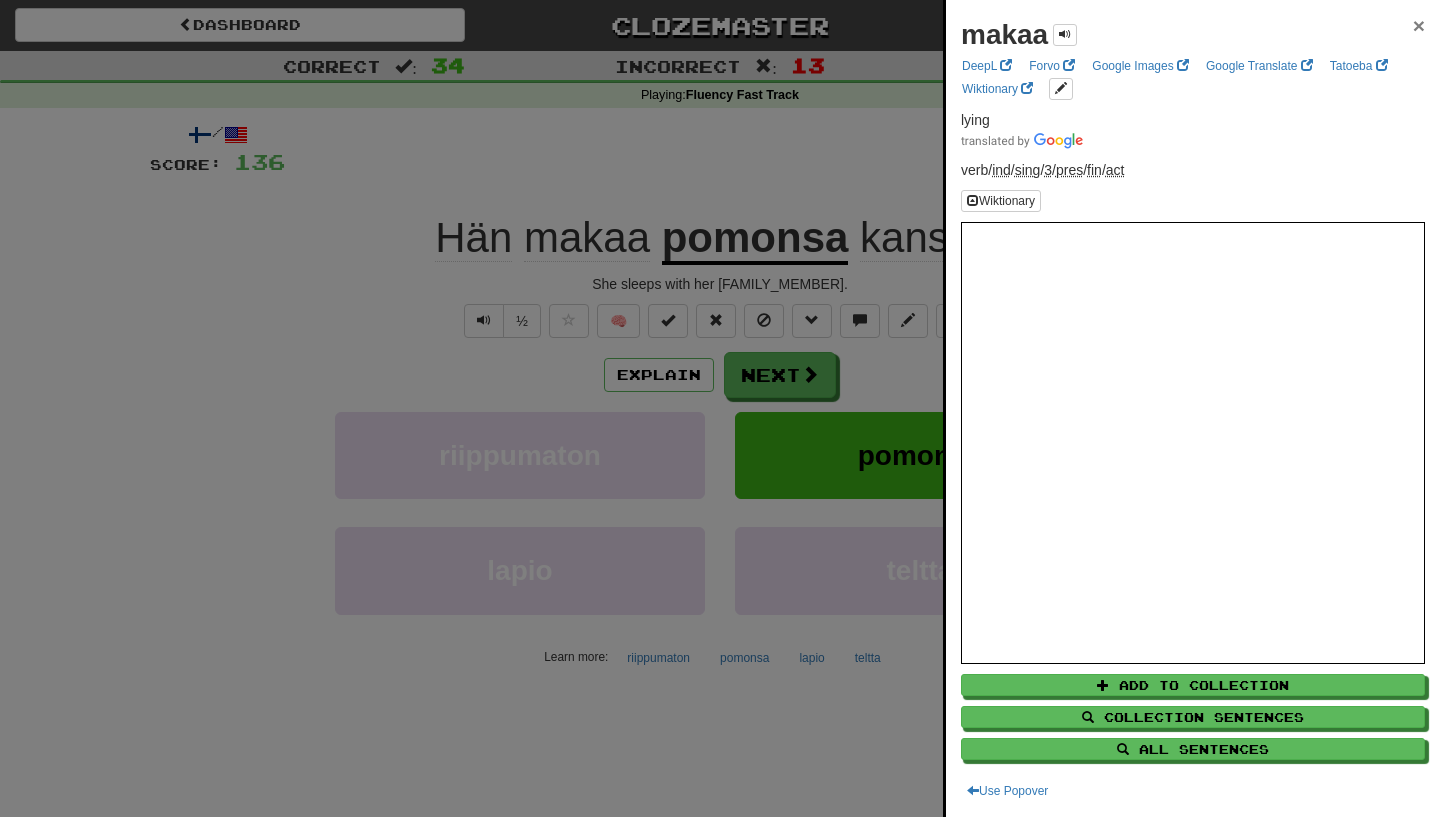 click on "×" at bounding box center [1419, 25] 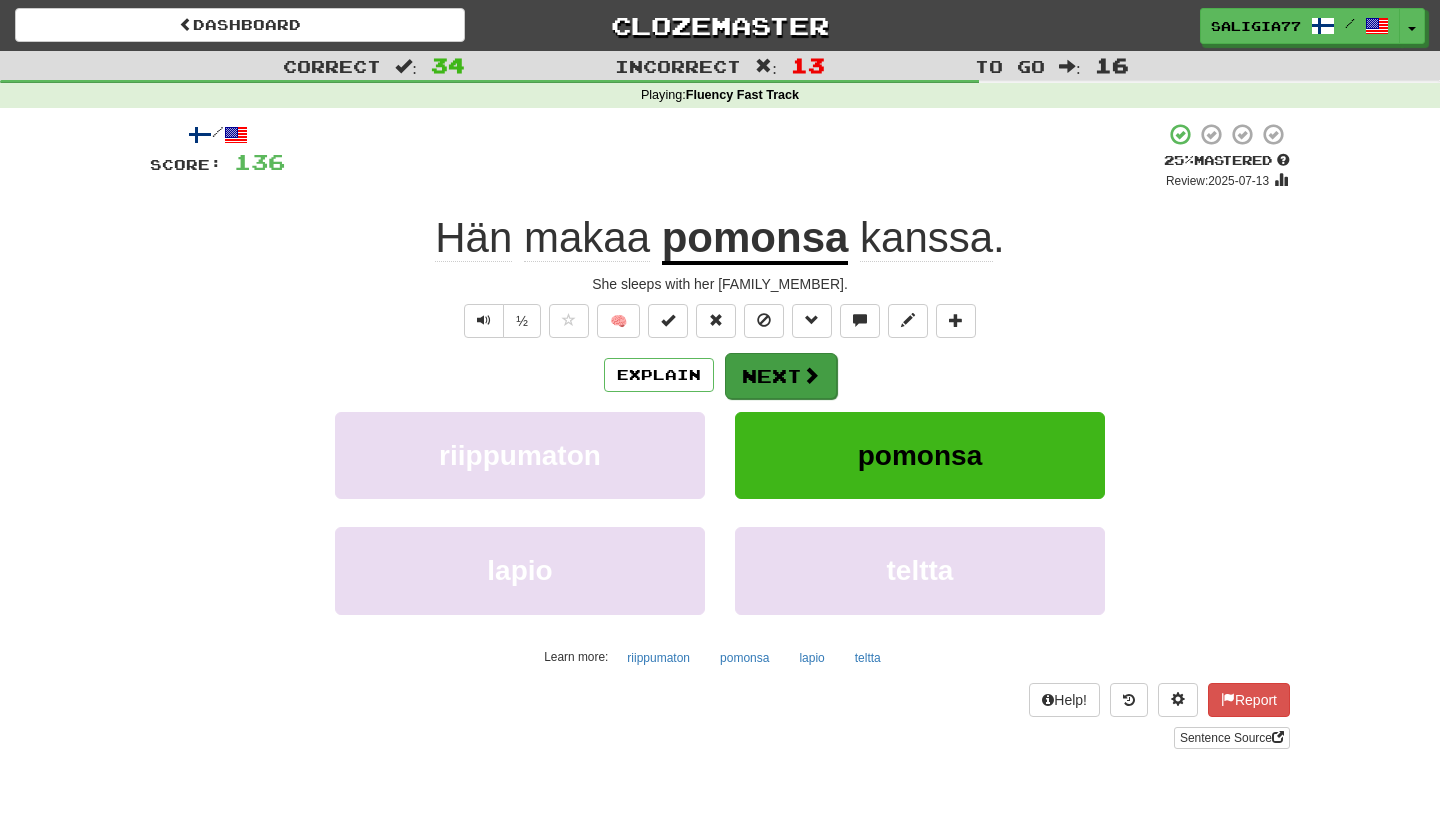 click on "Next" at bounding box center [781, 376] 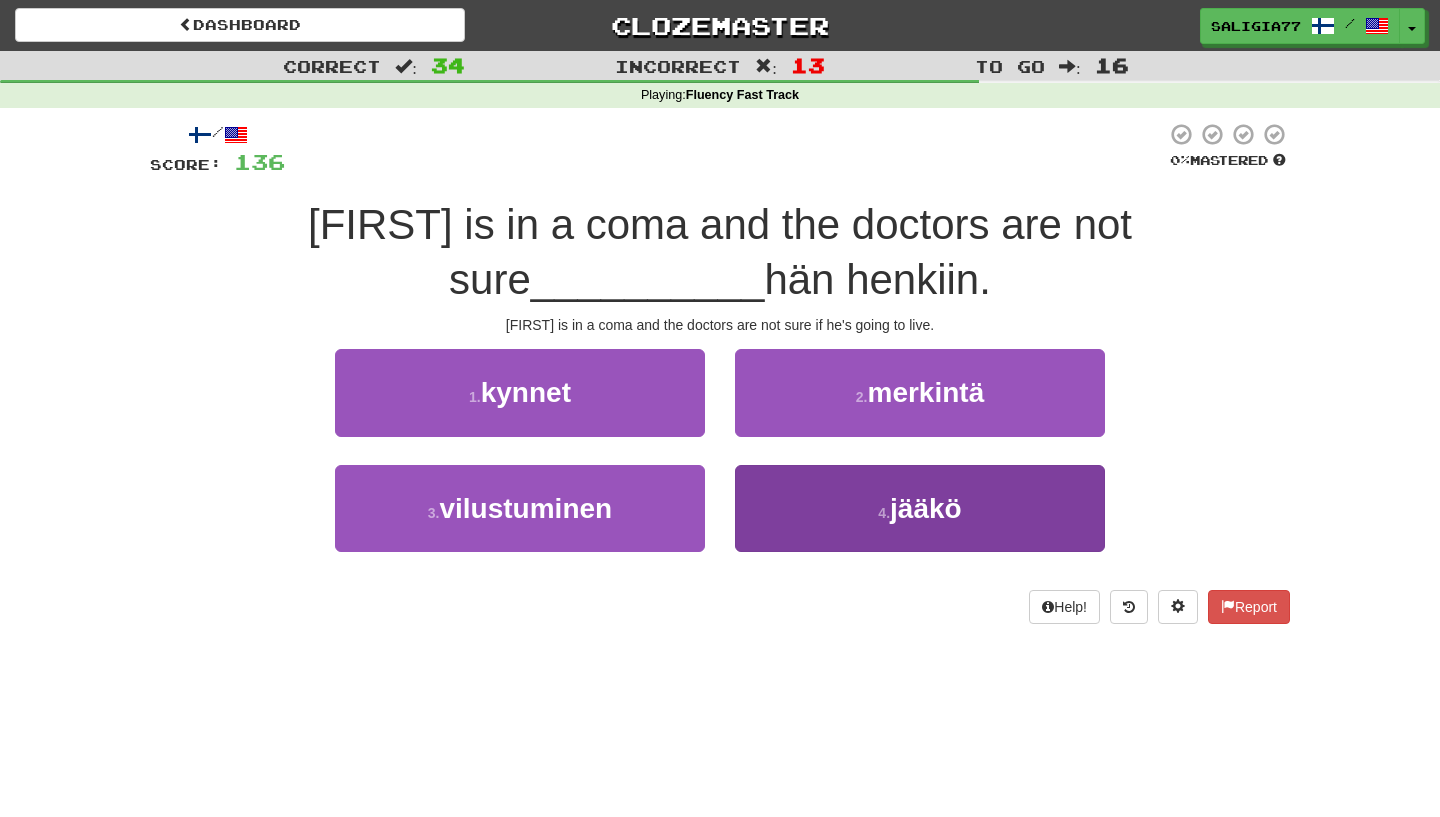click on "jääkö" at bounding box center [926, 508] 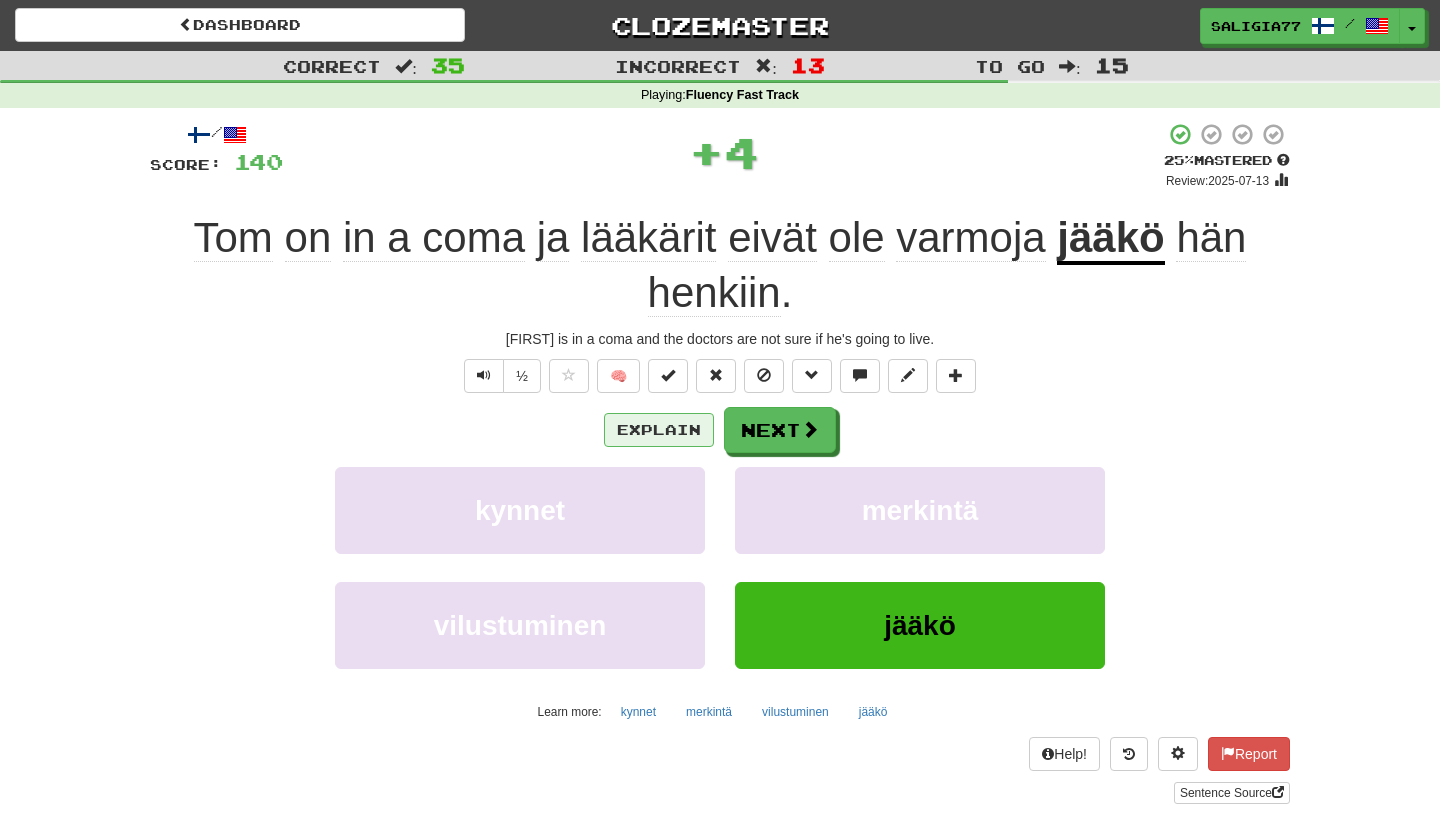 click on "Explain" at bounding box center [659, 430] 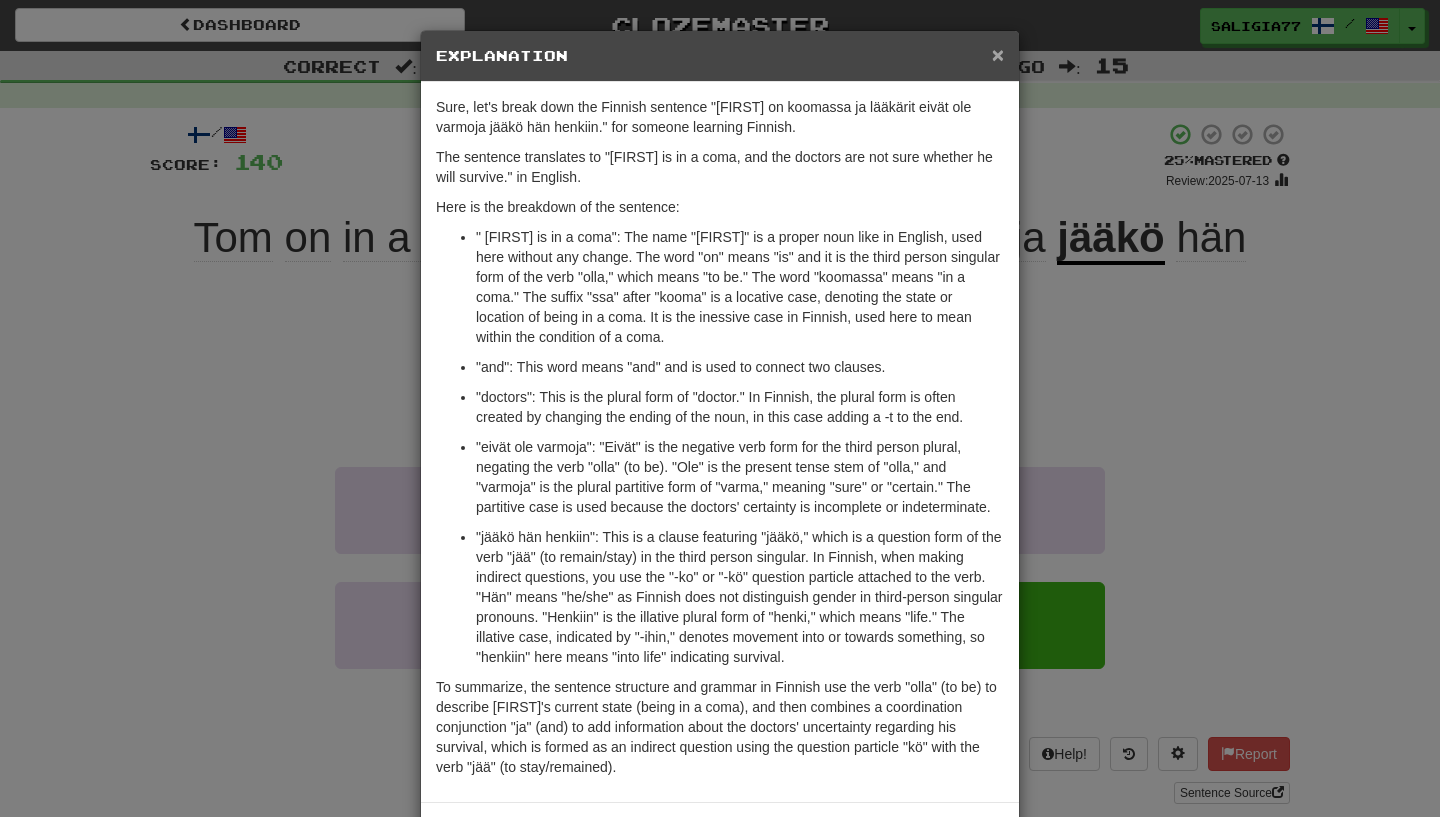 click on "×" at bounding box center [998, 54] 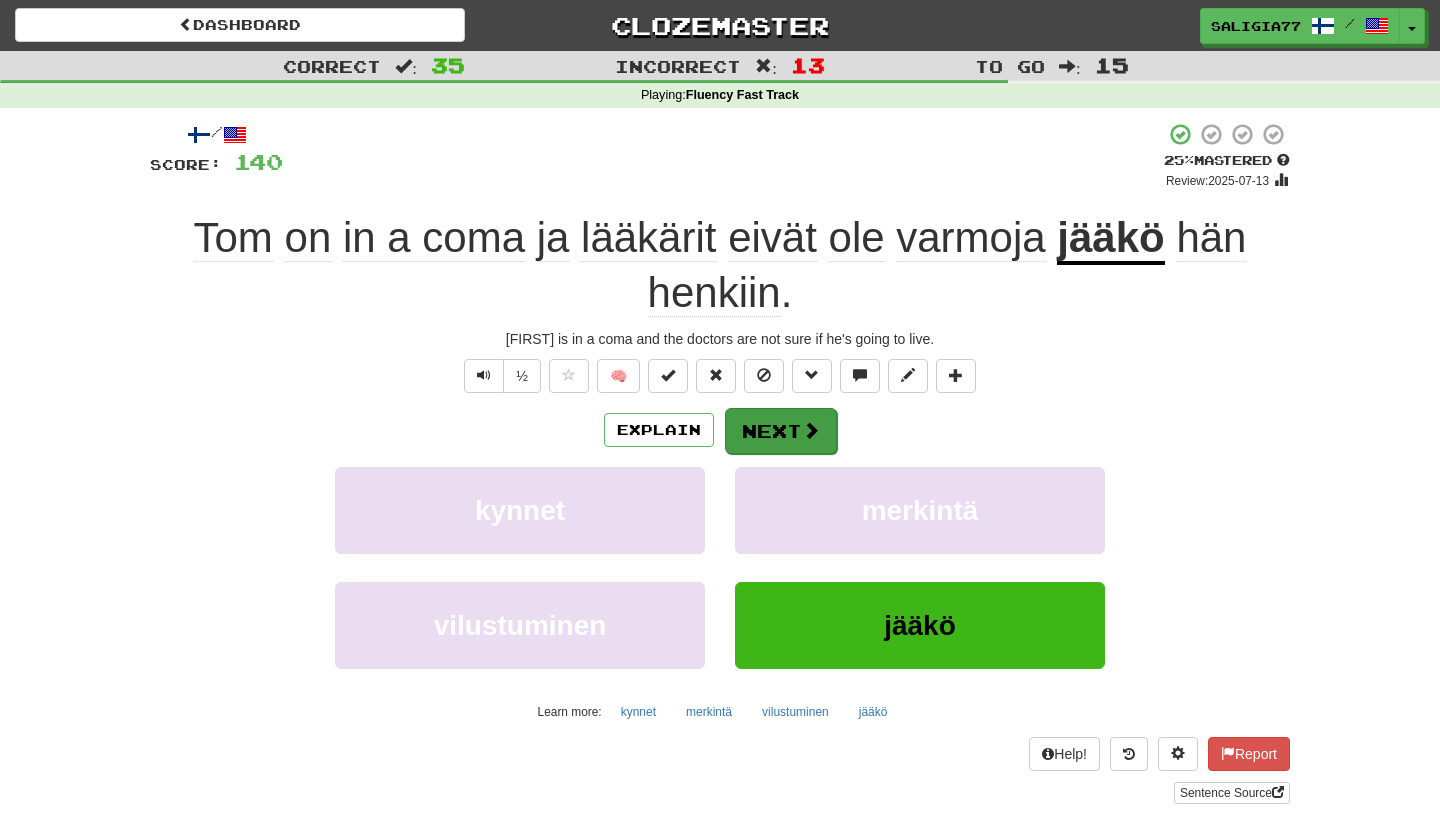 click on "Next" at bounding box center [781, 431] 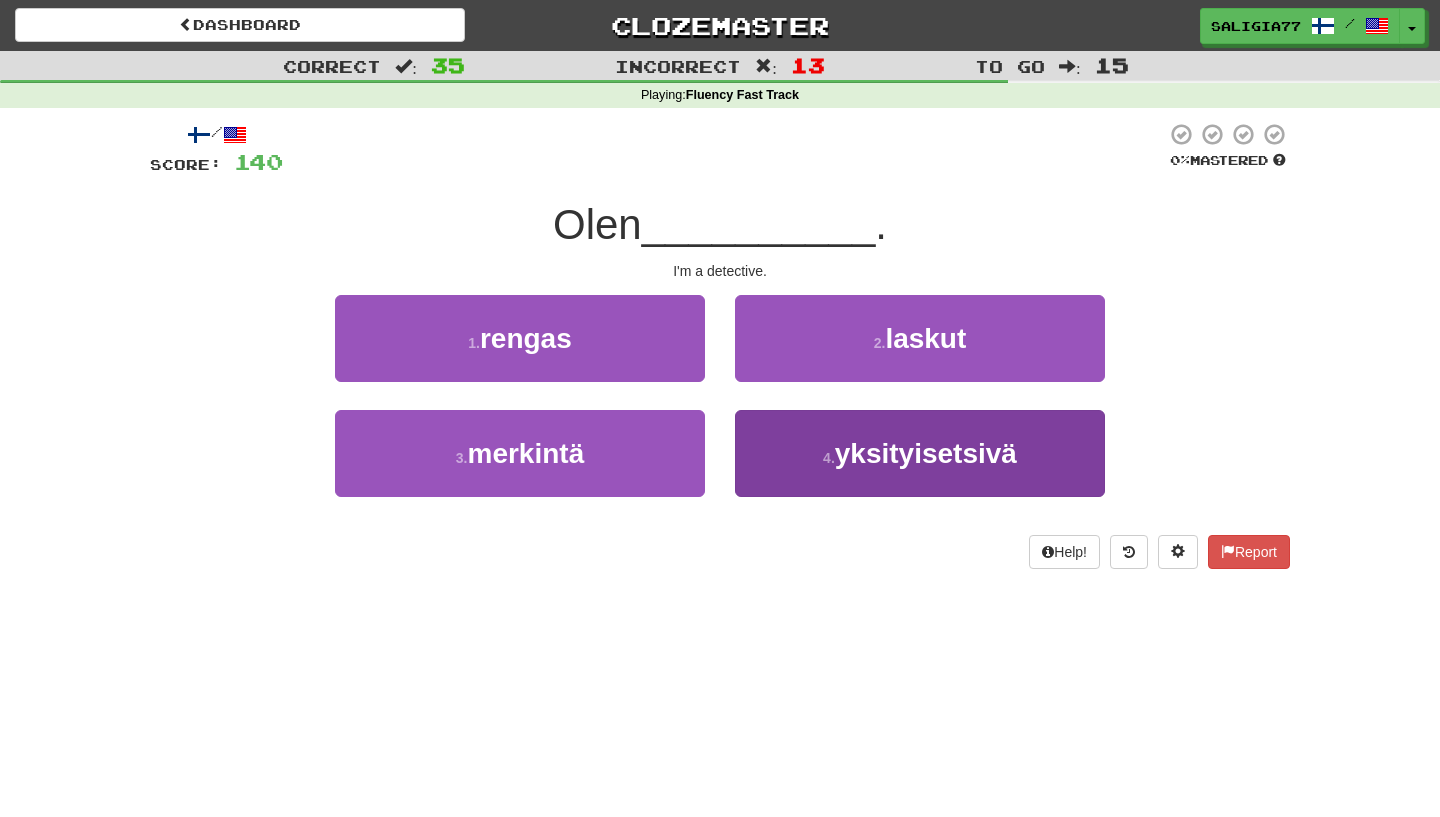 click on "4 .  yksityisetsivä" at bounding box center (920, 453) 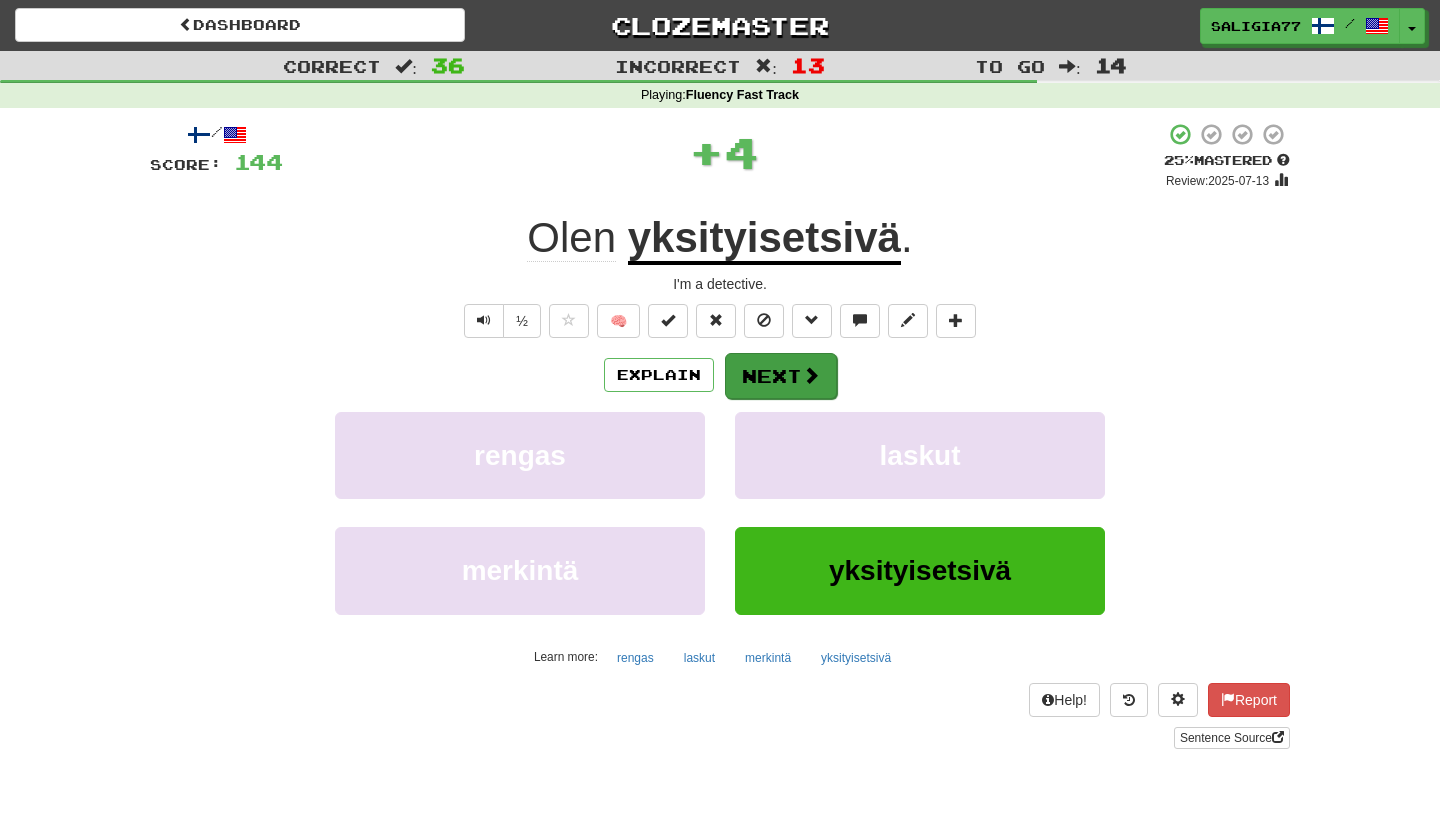 click on "Next" at bounding box center (781, 376) 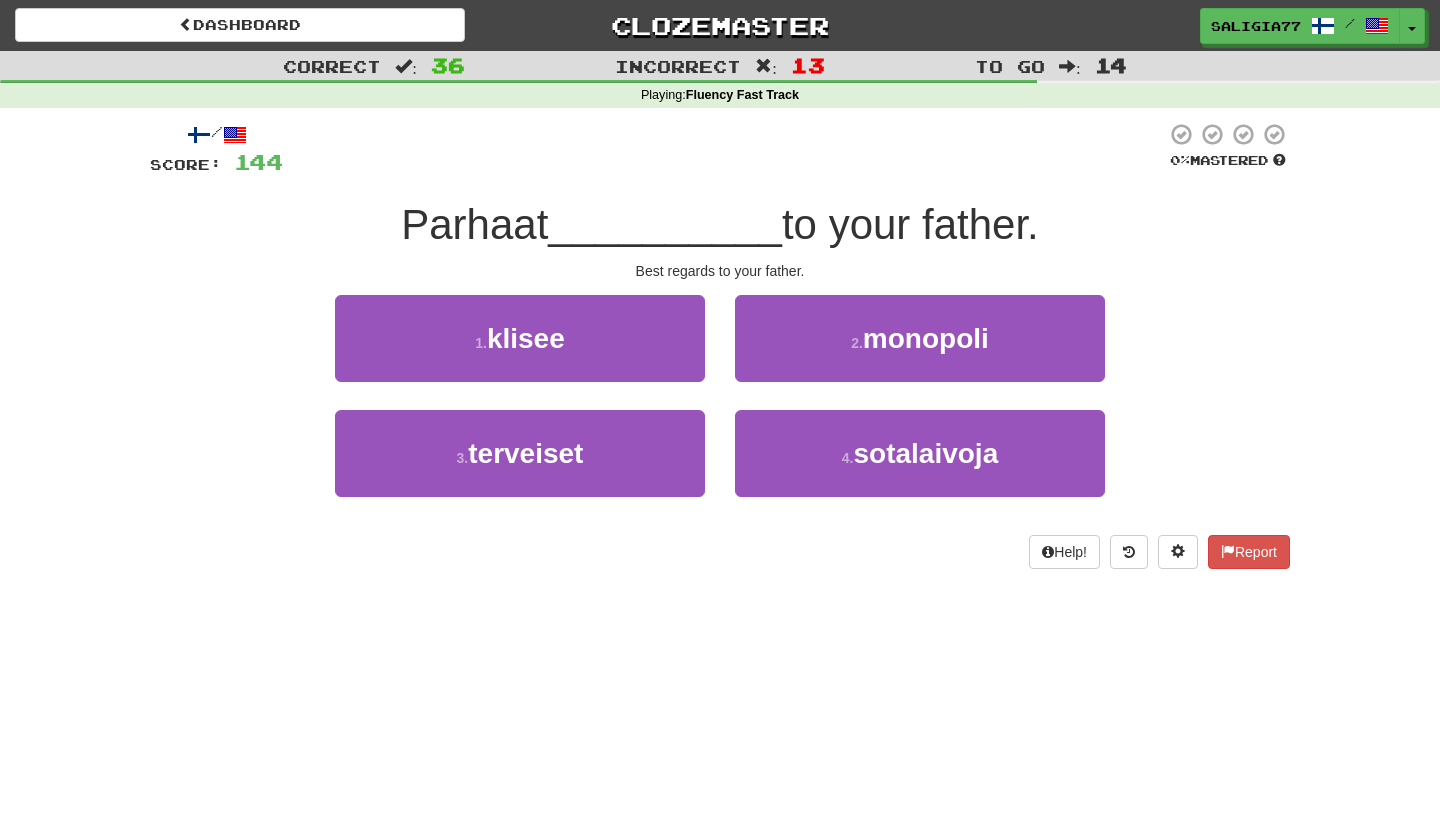 click on "3 .  terveiset" at bounding box center (520, 467) 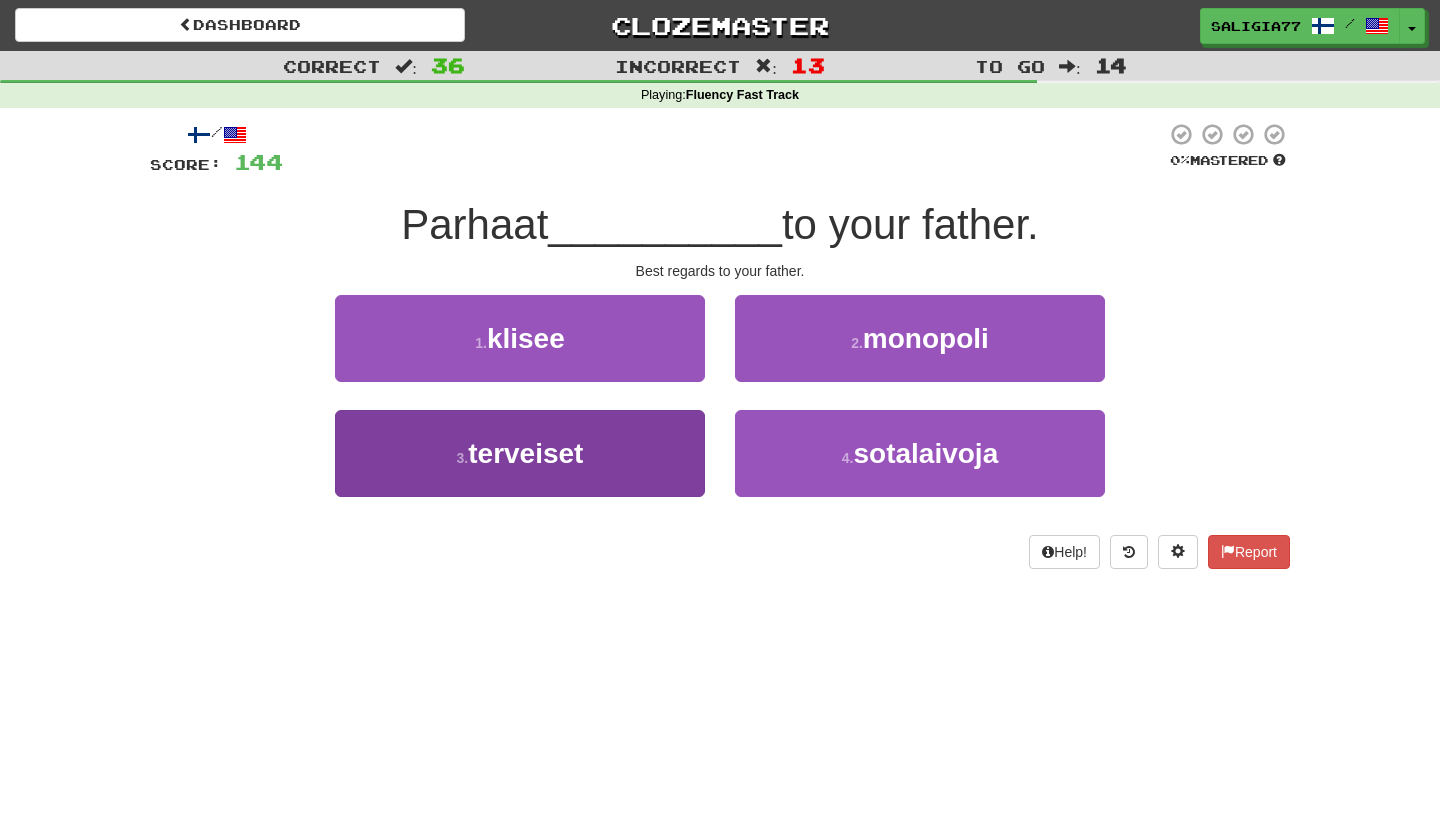 click on "3 .  terveiset" at bounding box center (520, 453) 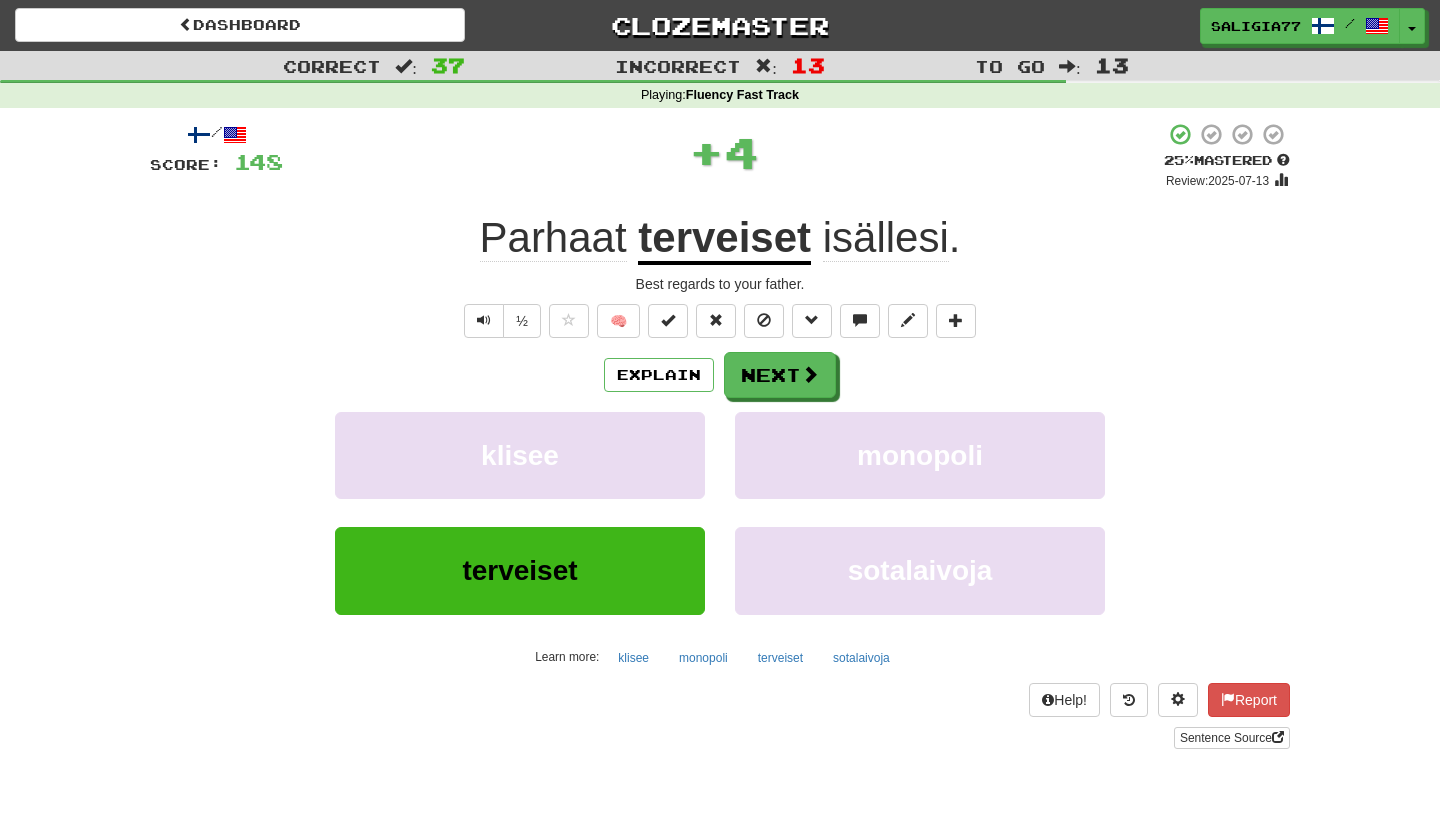 click on "Explain Next" at bounding box center [720, 375] 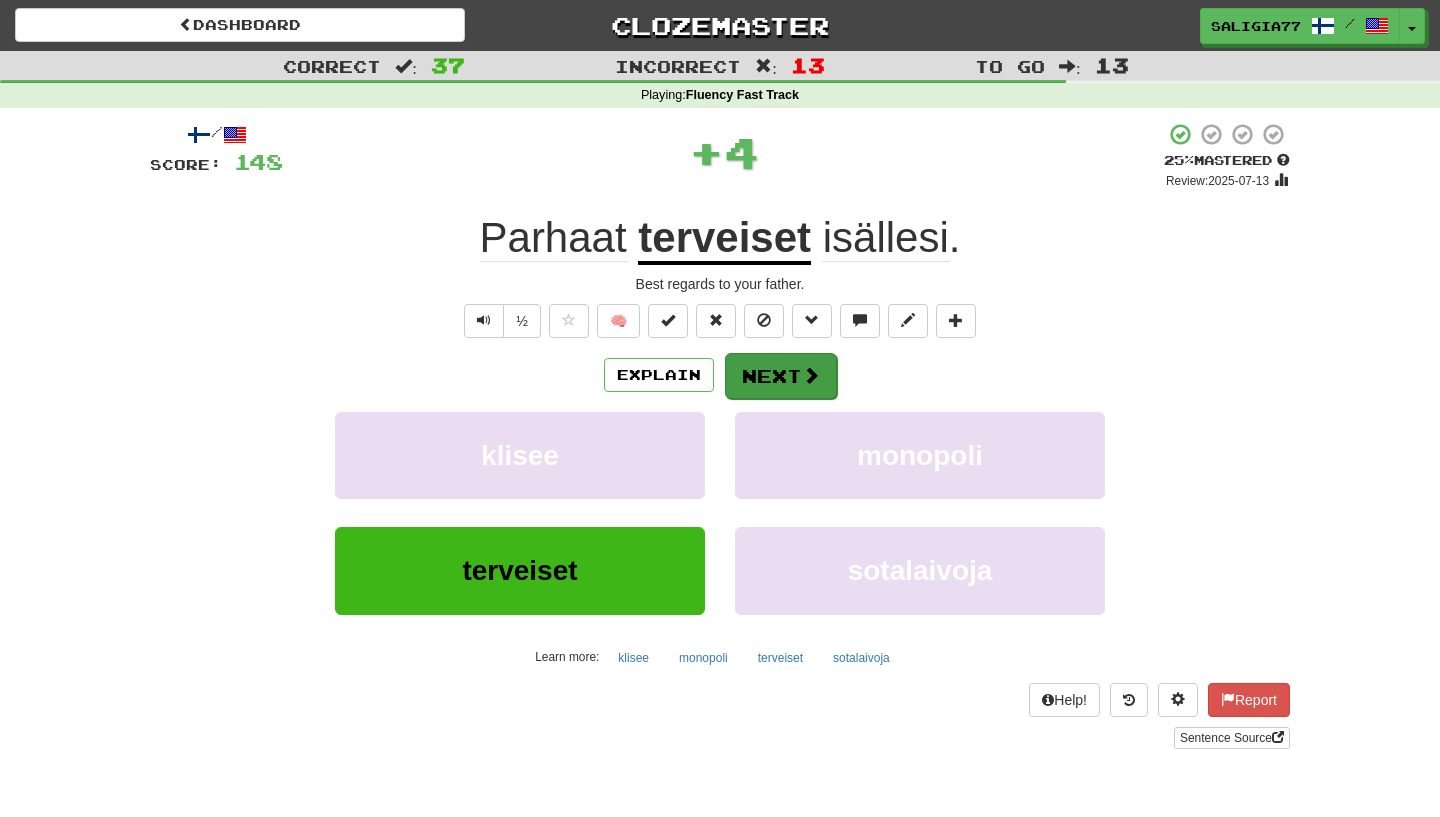 click on "Next" at bounding box center (781, 376) 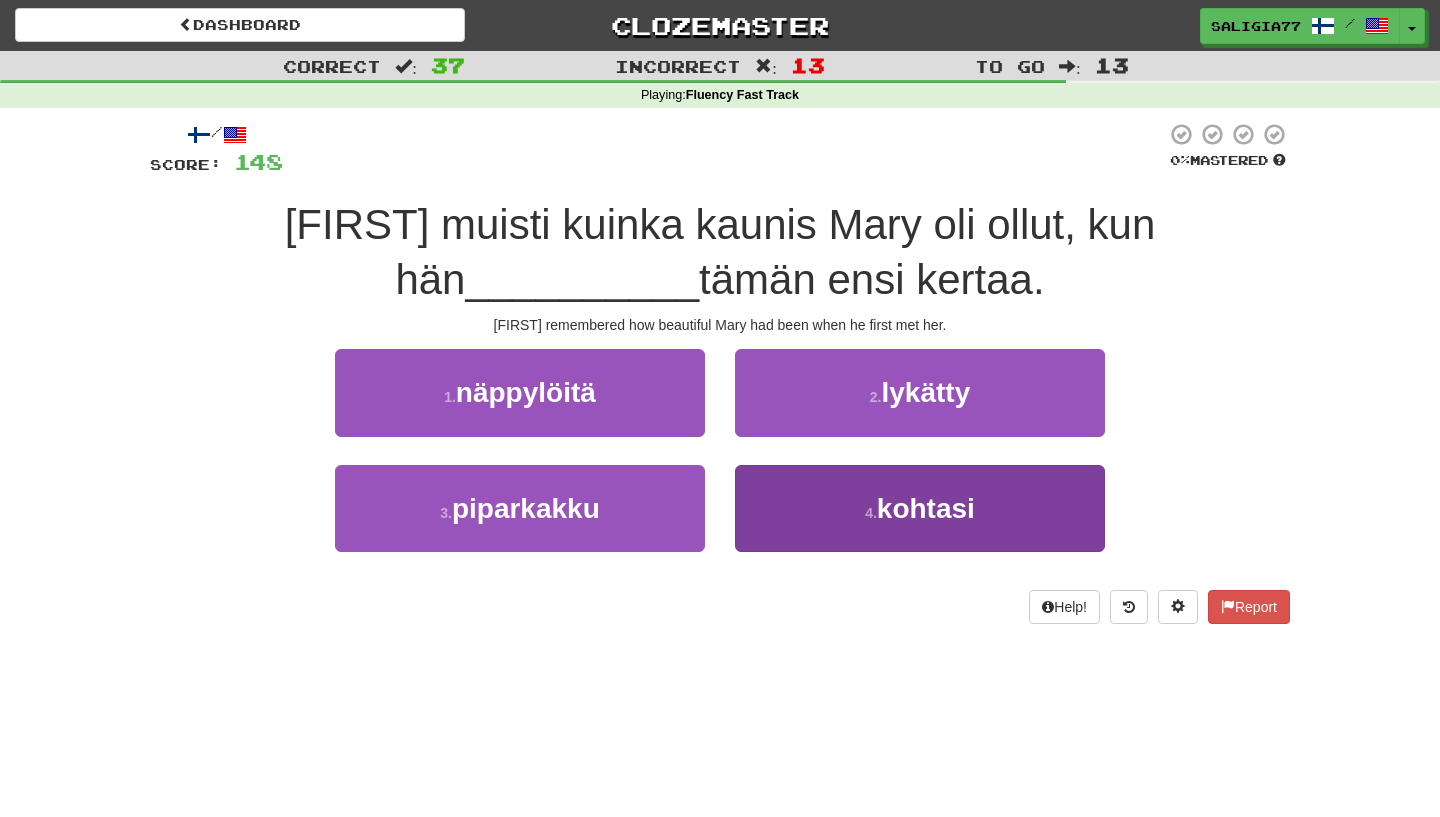 click on "4 .  kohtasi" at bounding box center (920, 508) 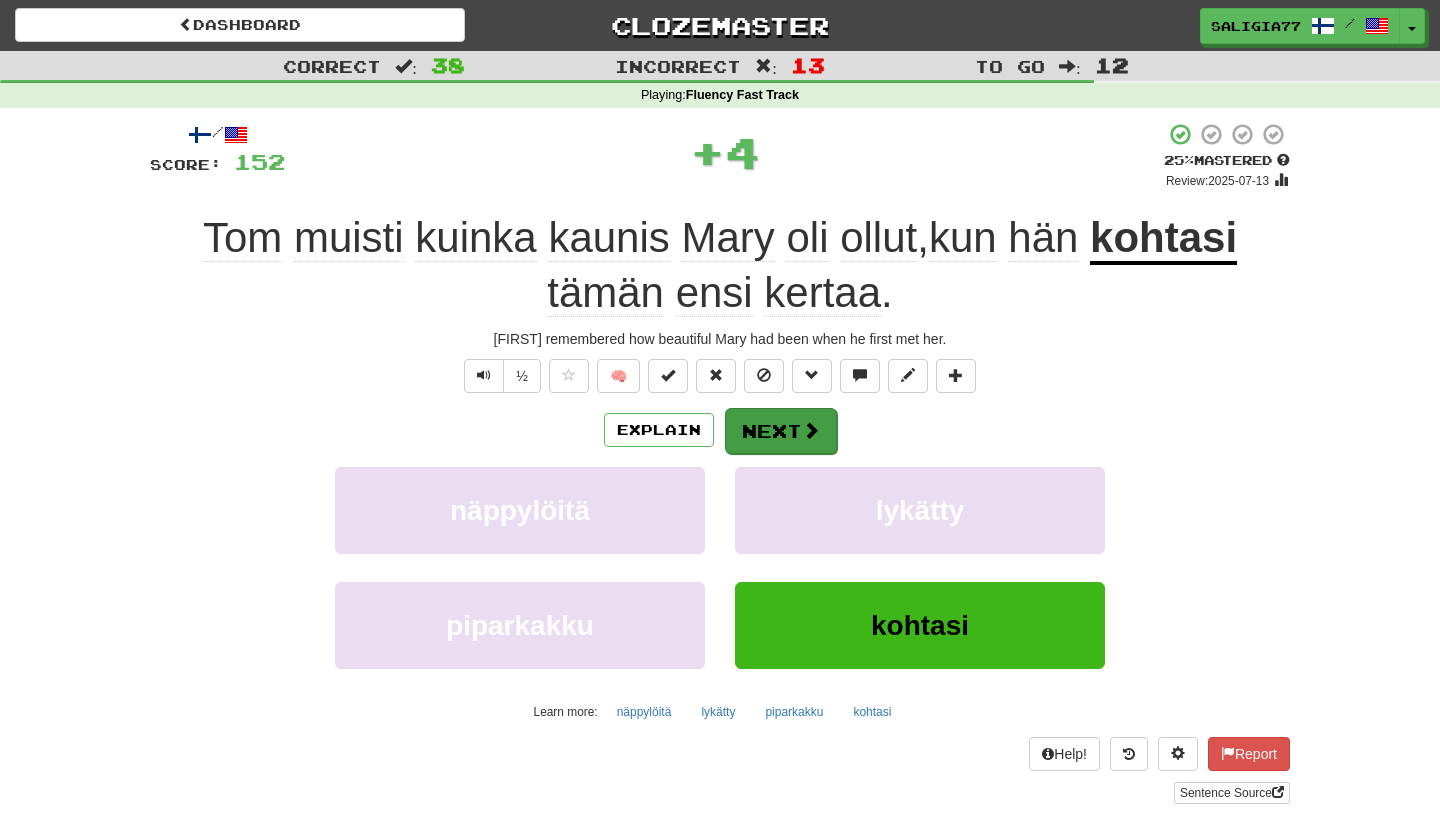click at bounding box center (811, 430) 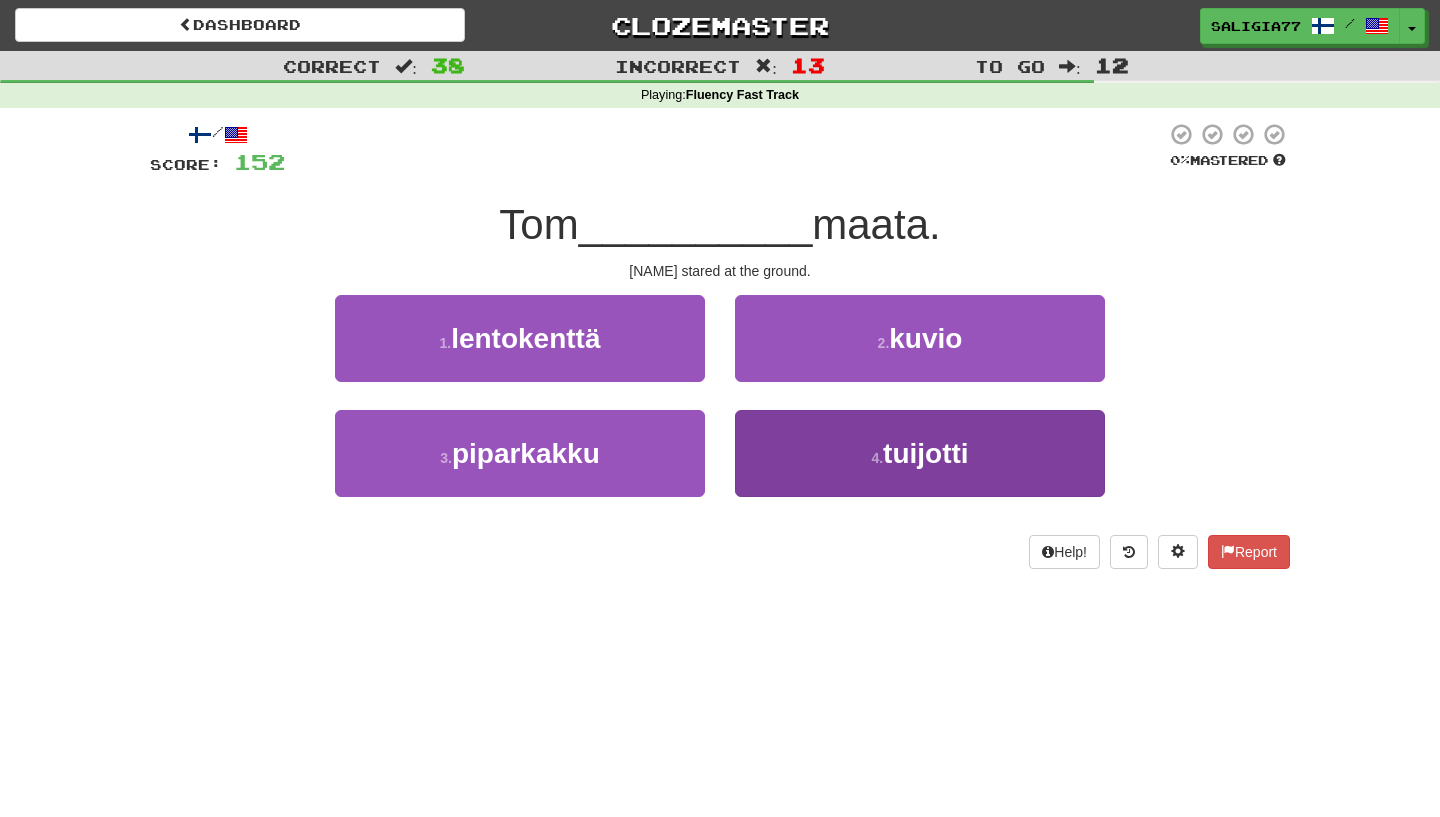 click on "tuijotti" at bounding box center (926, 453) 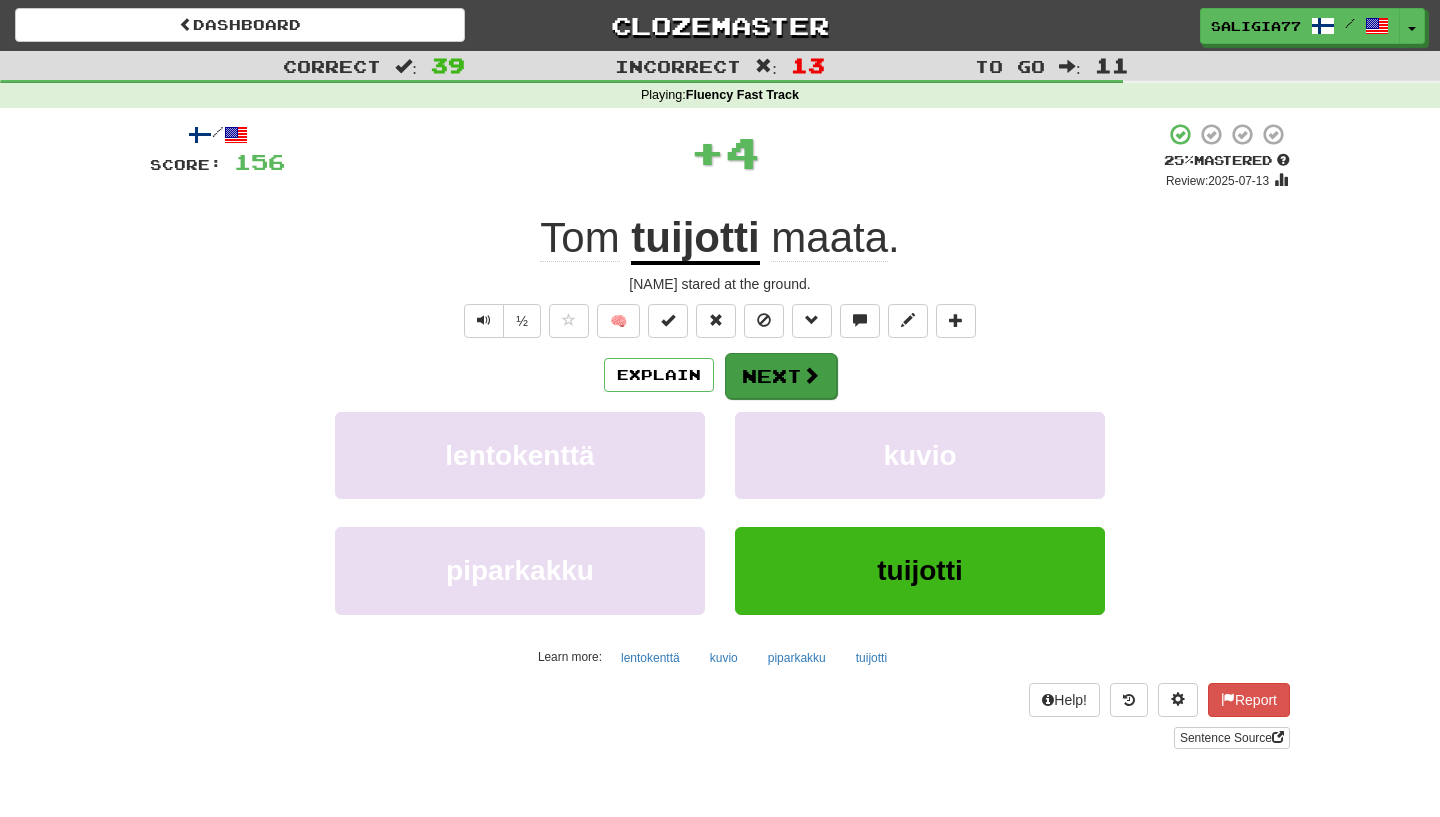 click on "Next" at bounding box center (781, 376) 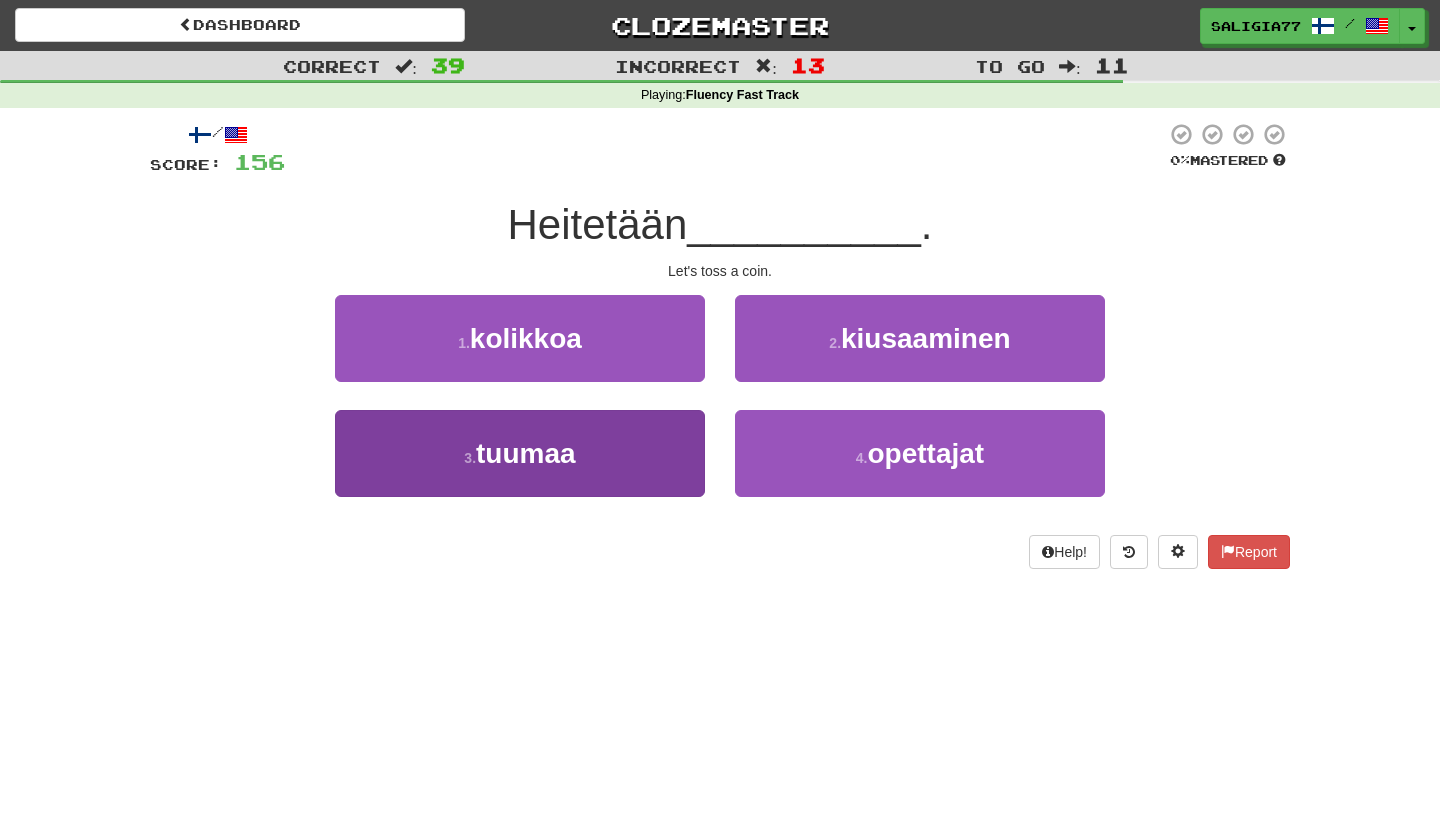 click on "3 .  tuumaa" at bounding box center (520, 453) 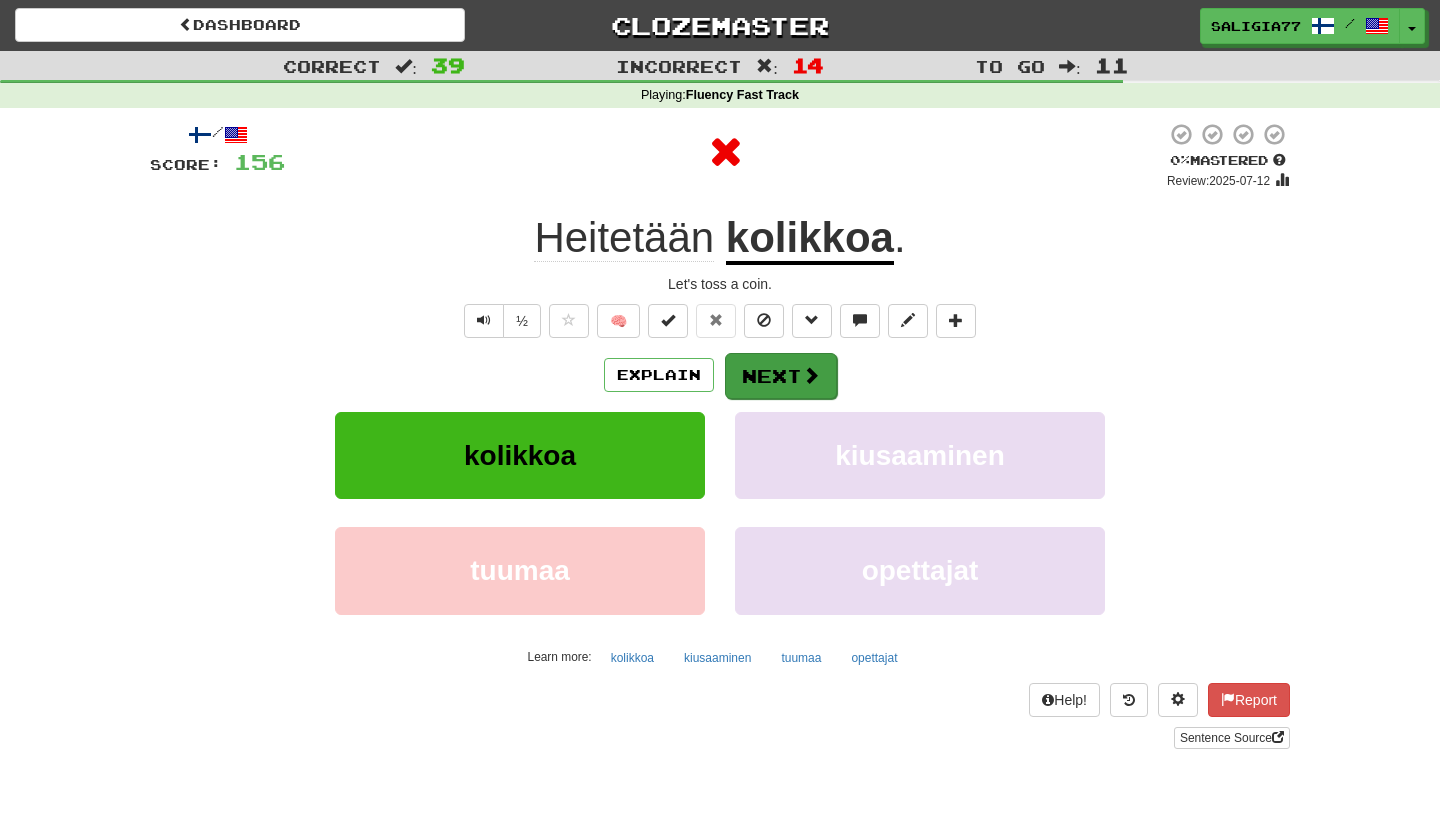 click on "Next" at bounding box center (781, 376) 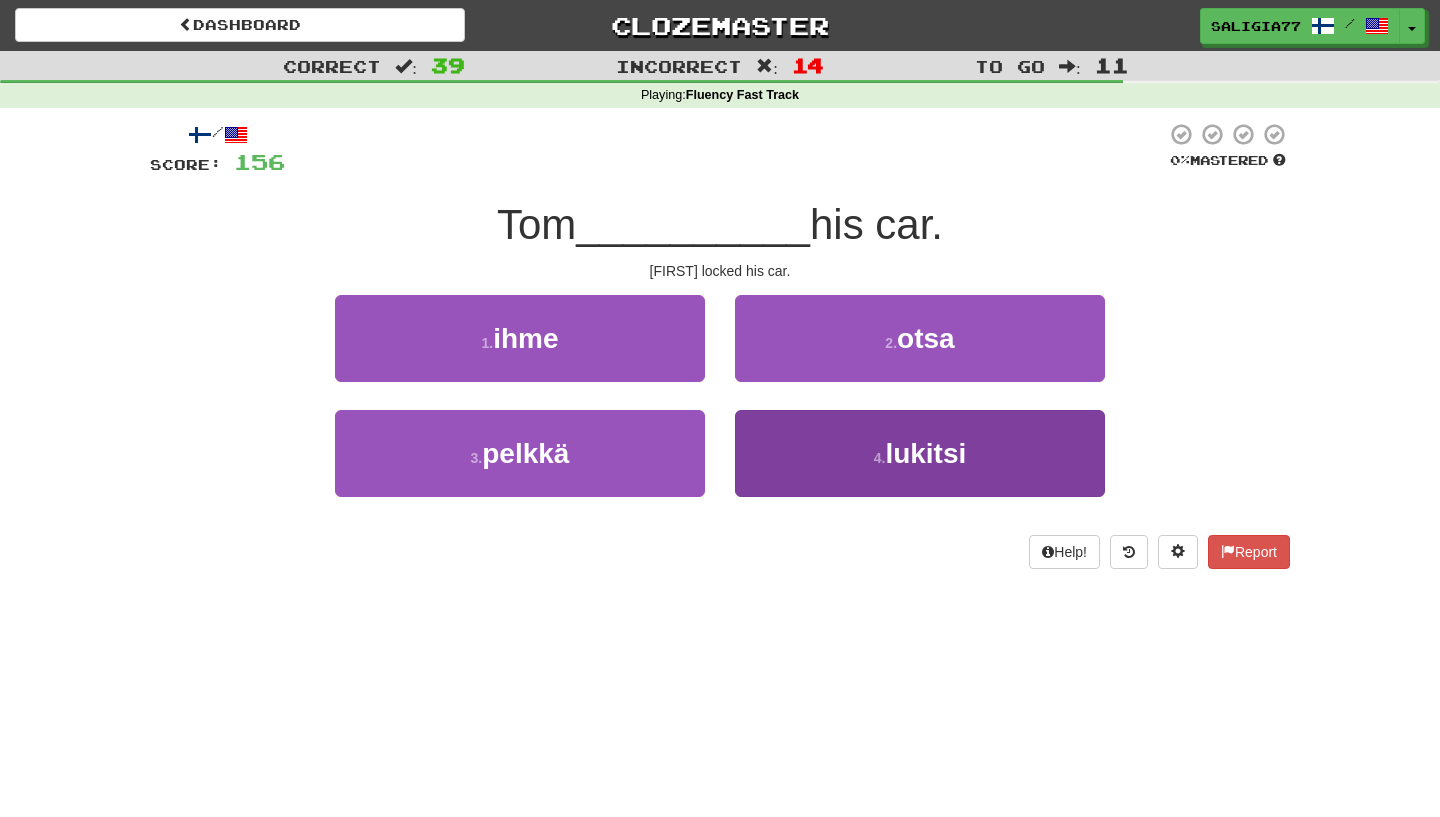 click on "lukitsi" at bounding box center (925, 453) 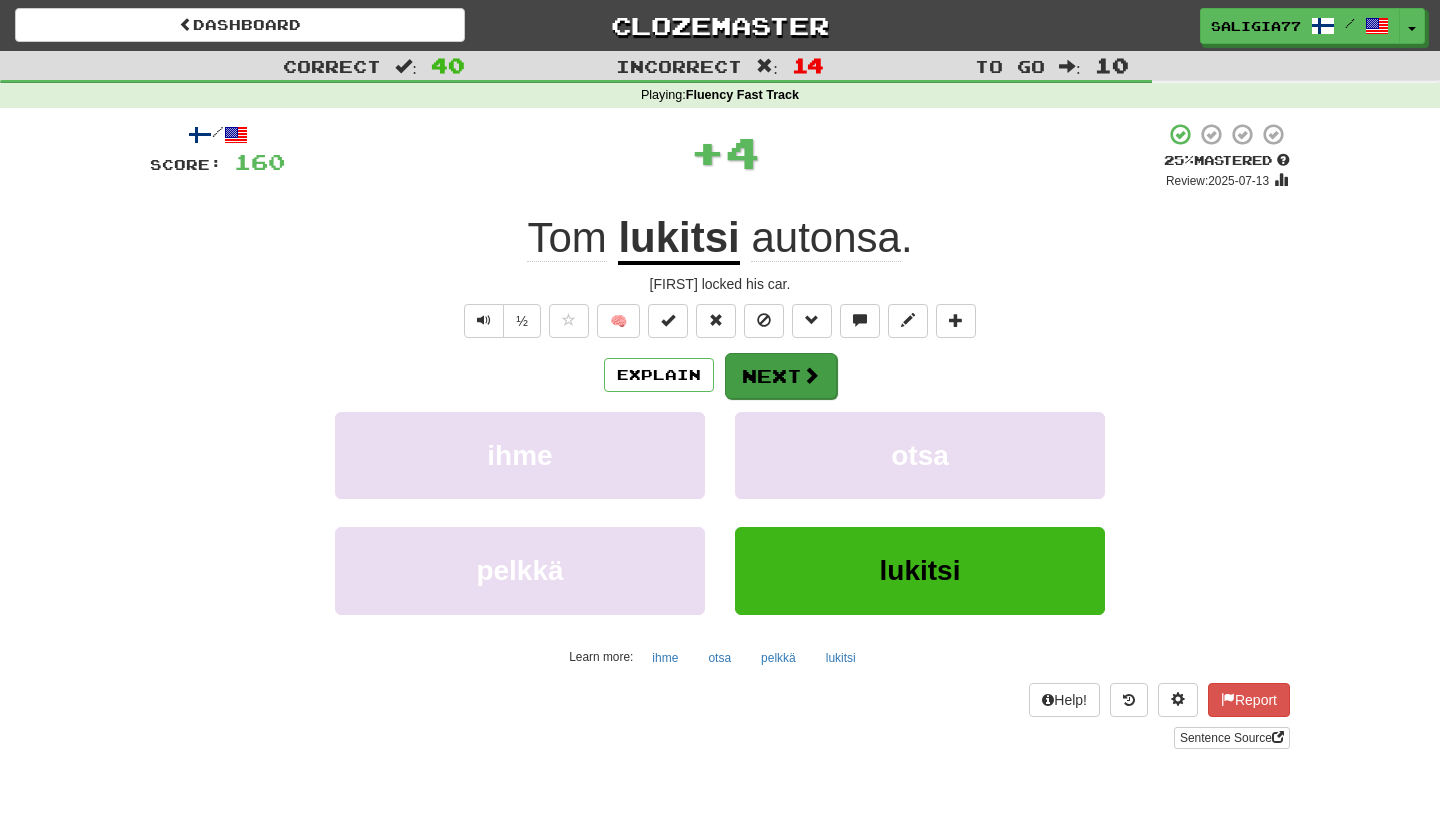 click on "Next" at bounding box center (781, 376) 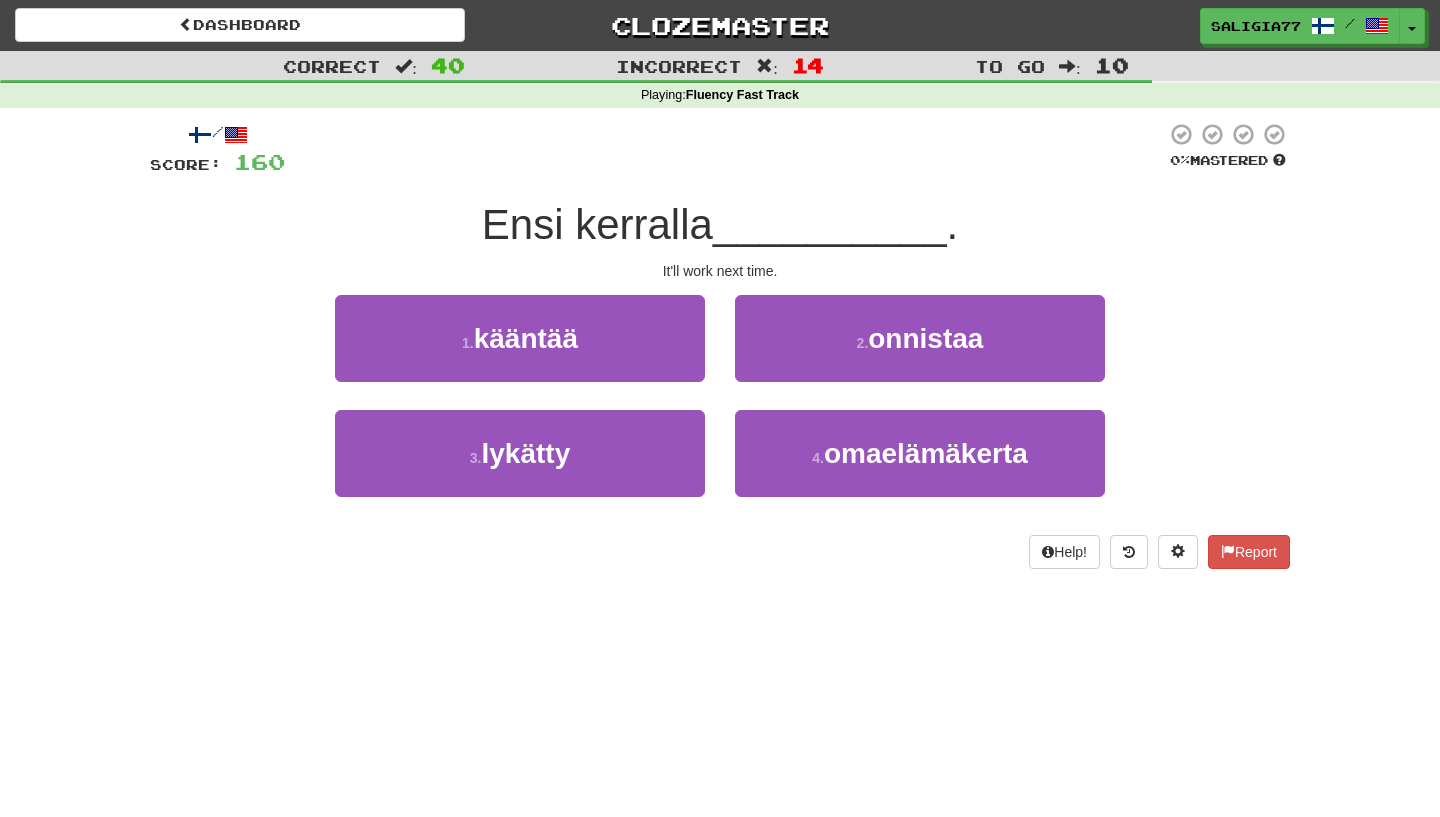 click on "1 .  kääntää" at bounding box center [520, 352] 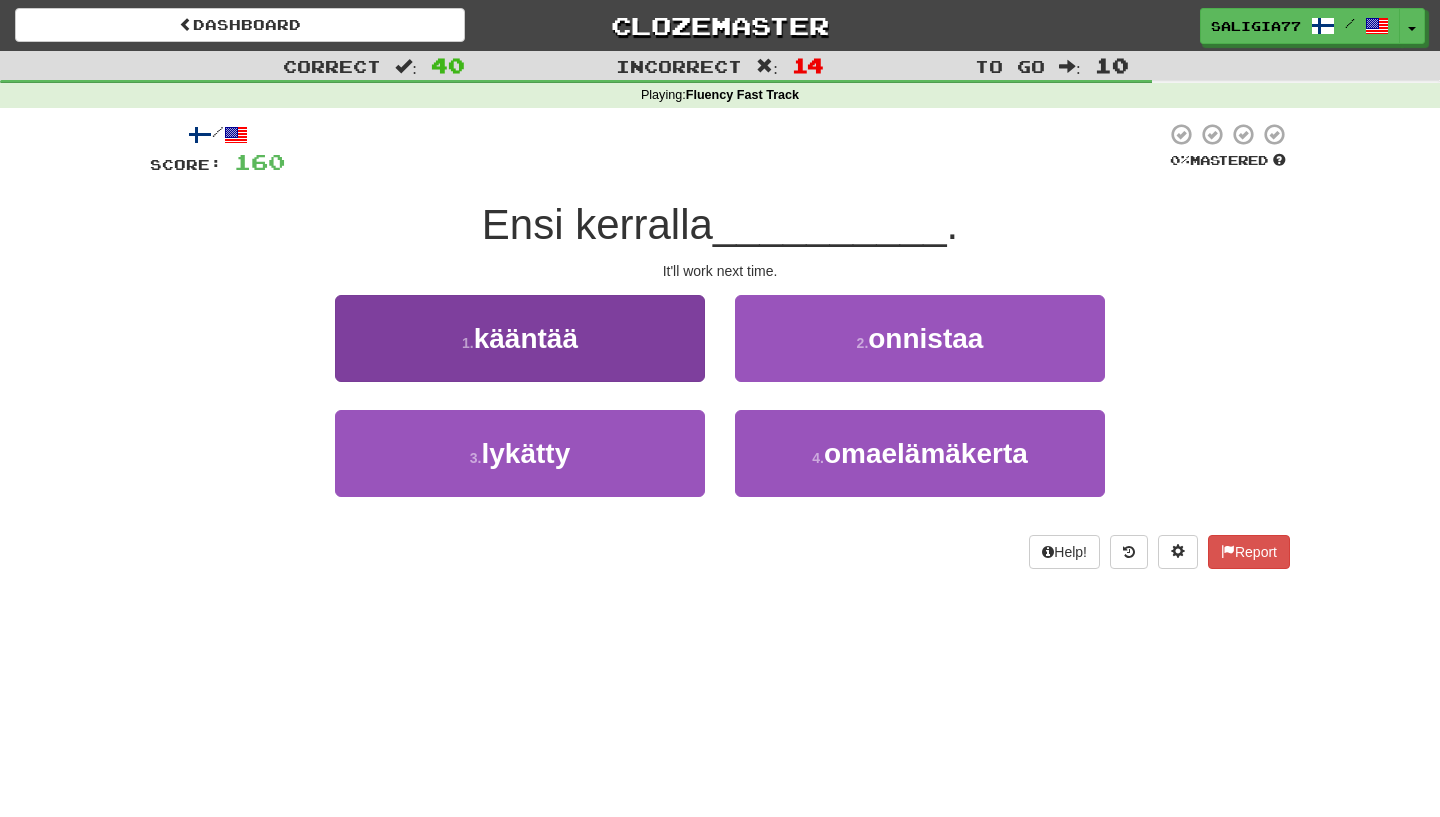 click on "1 .  kääntää" at bounding box center [520, 338] 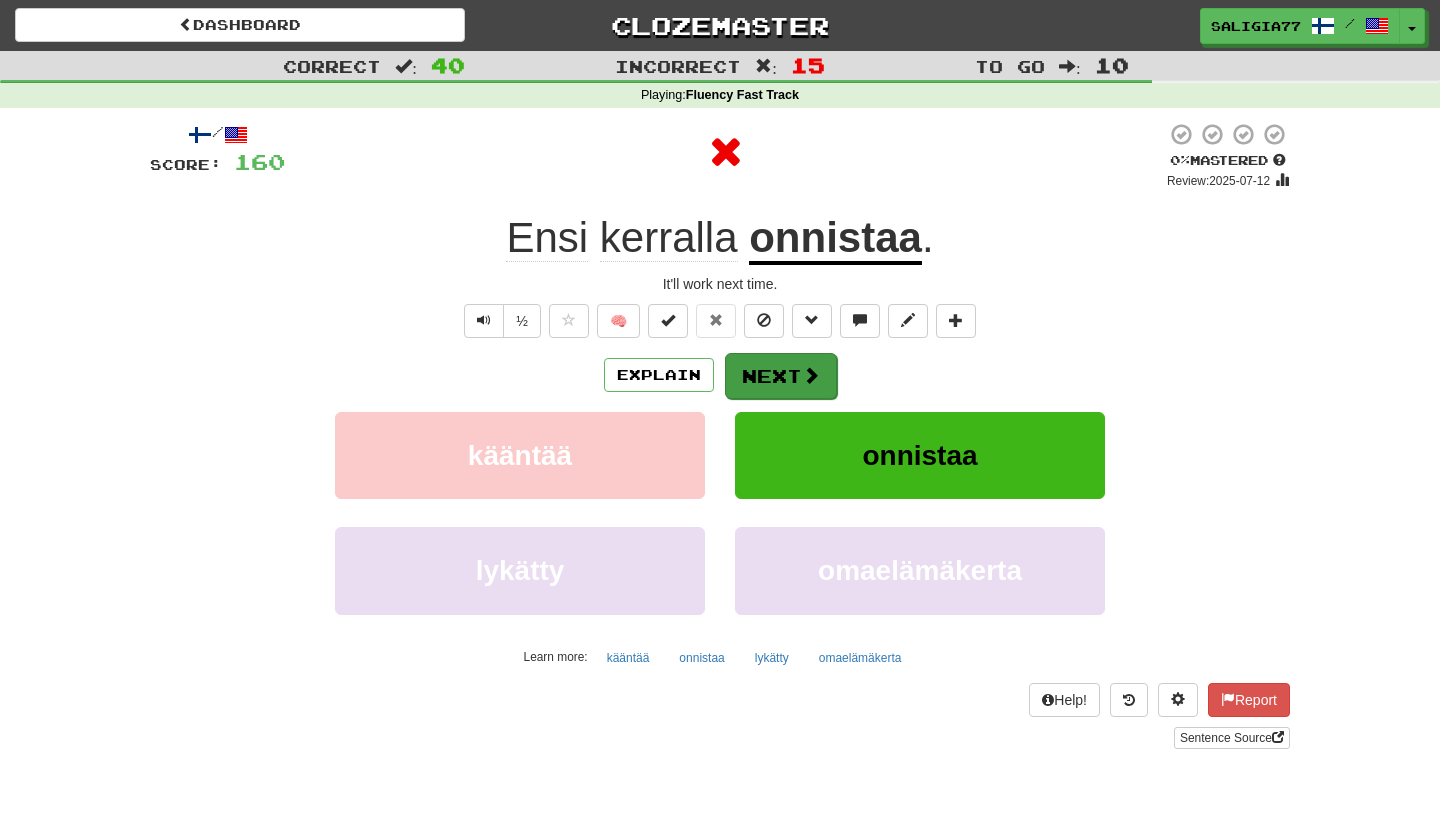 click on "Next" at bounding box center [781, 376] 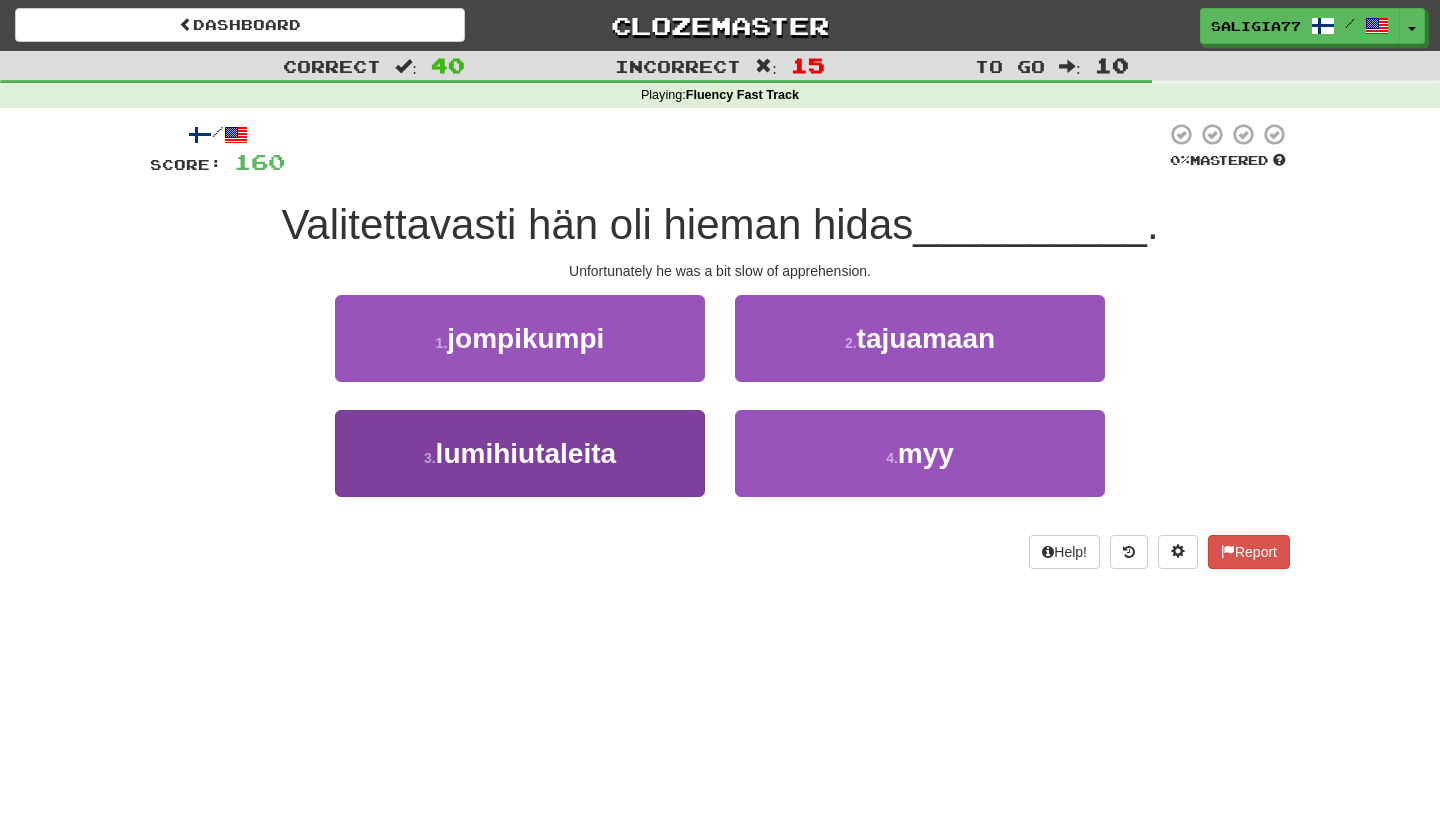 click on "3 .  lumihiutaleita" at bounding box center [520, 453] 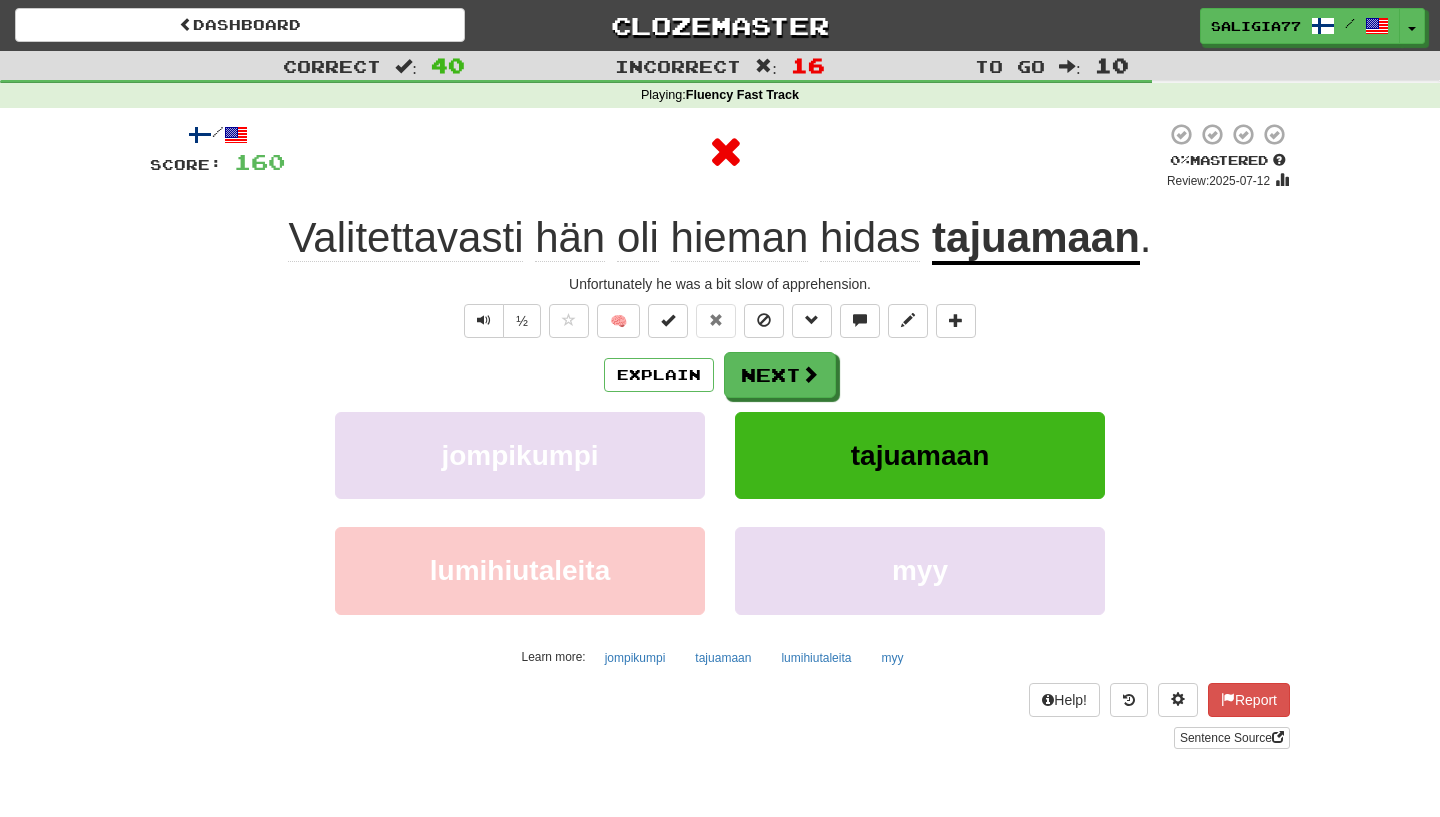 click on "Explain Next jompikumpi tajuamaan lumihiutaleita myy Learn more: jompikumpi tajuamaan lumihiutaleita myy" at bounding box center [720, 512] 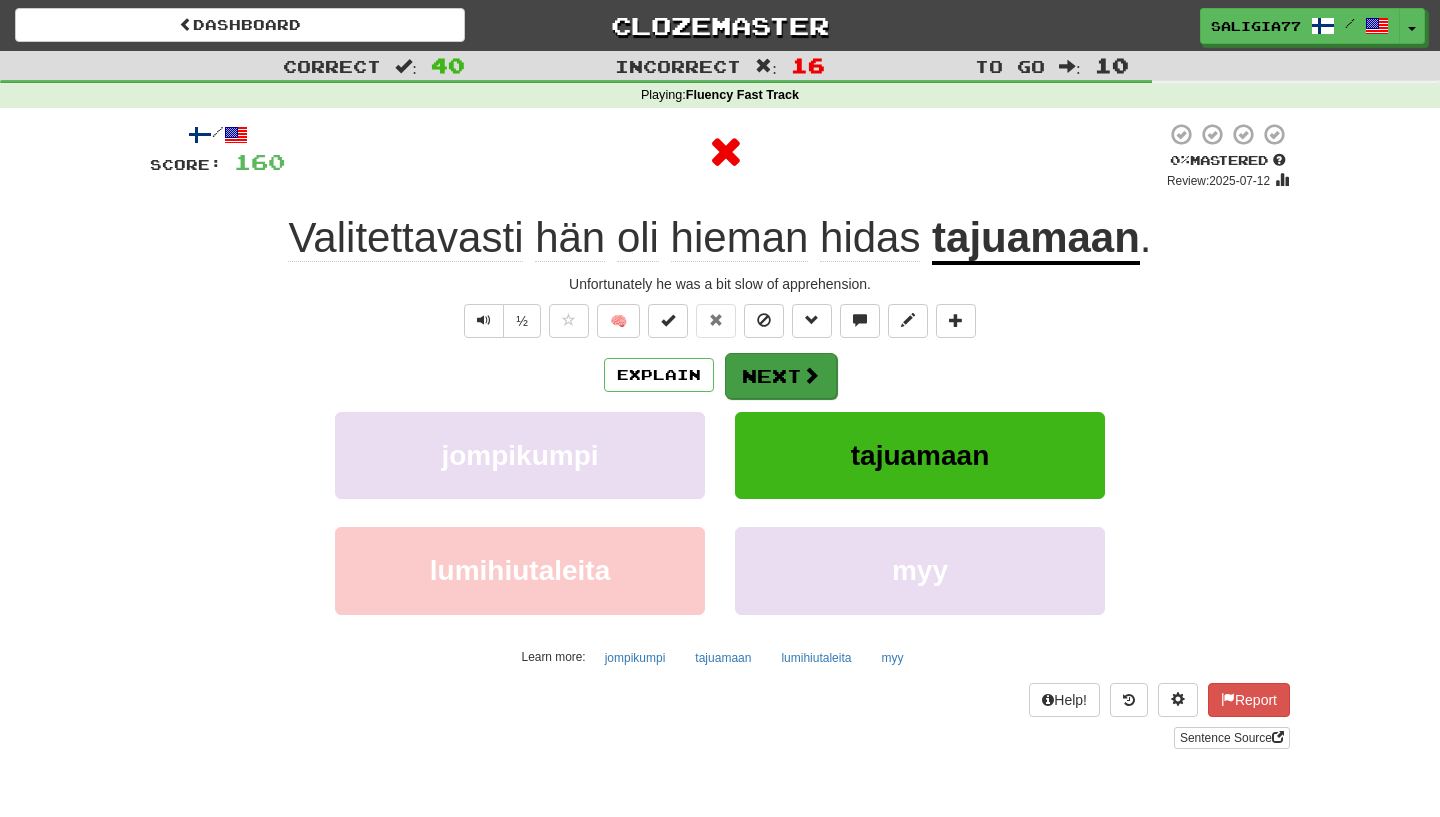 click on "Next" at bounding box center (781, 376) 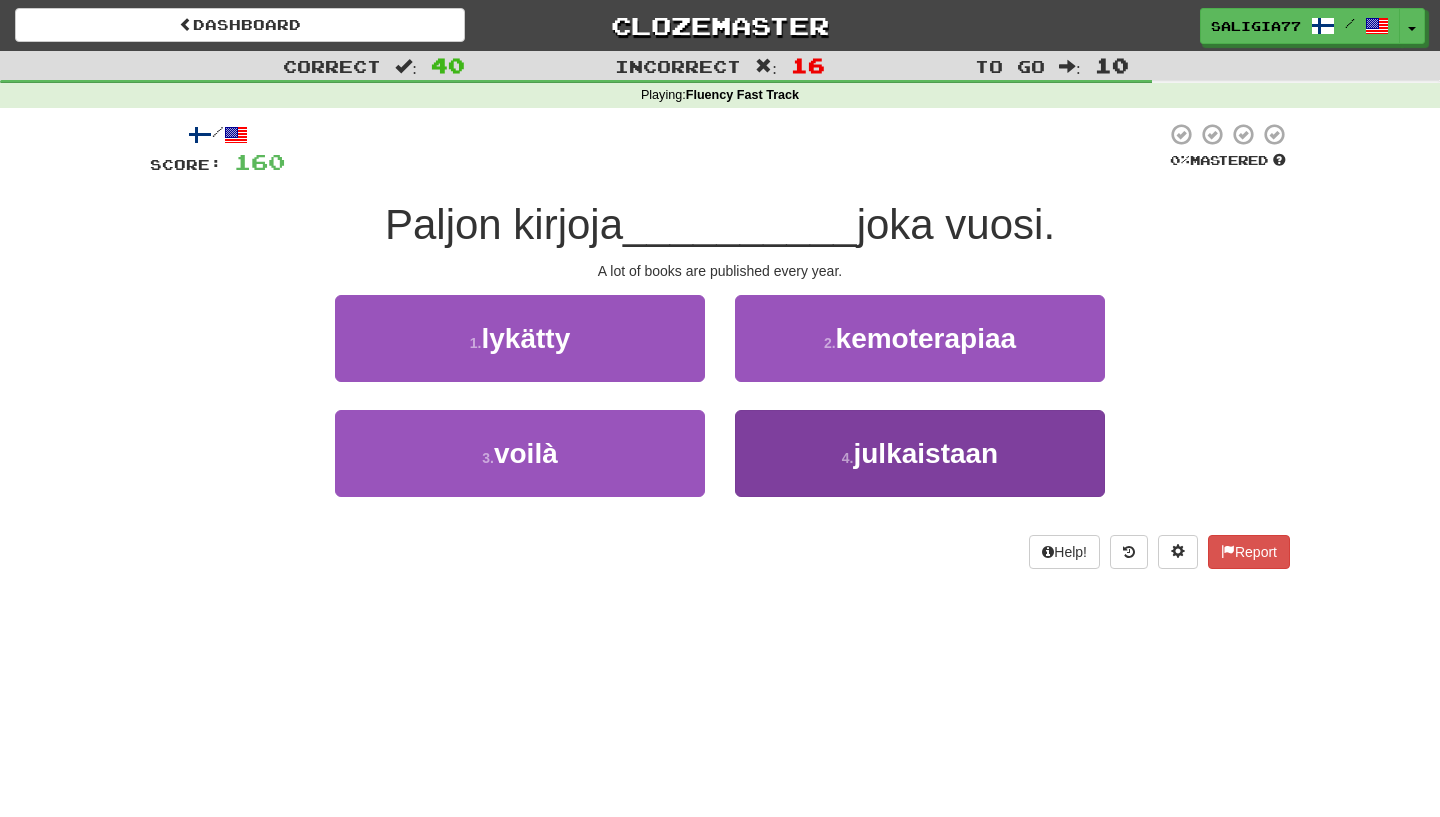 click on "julkaistaan" at bounding box center (925, 453) 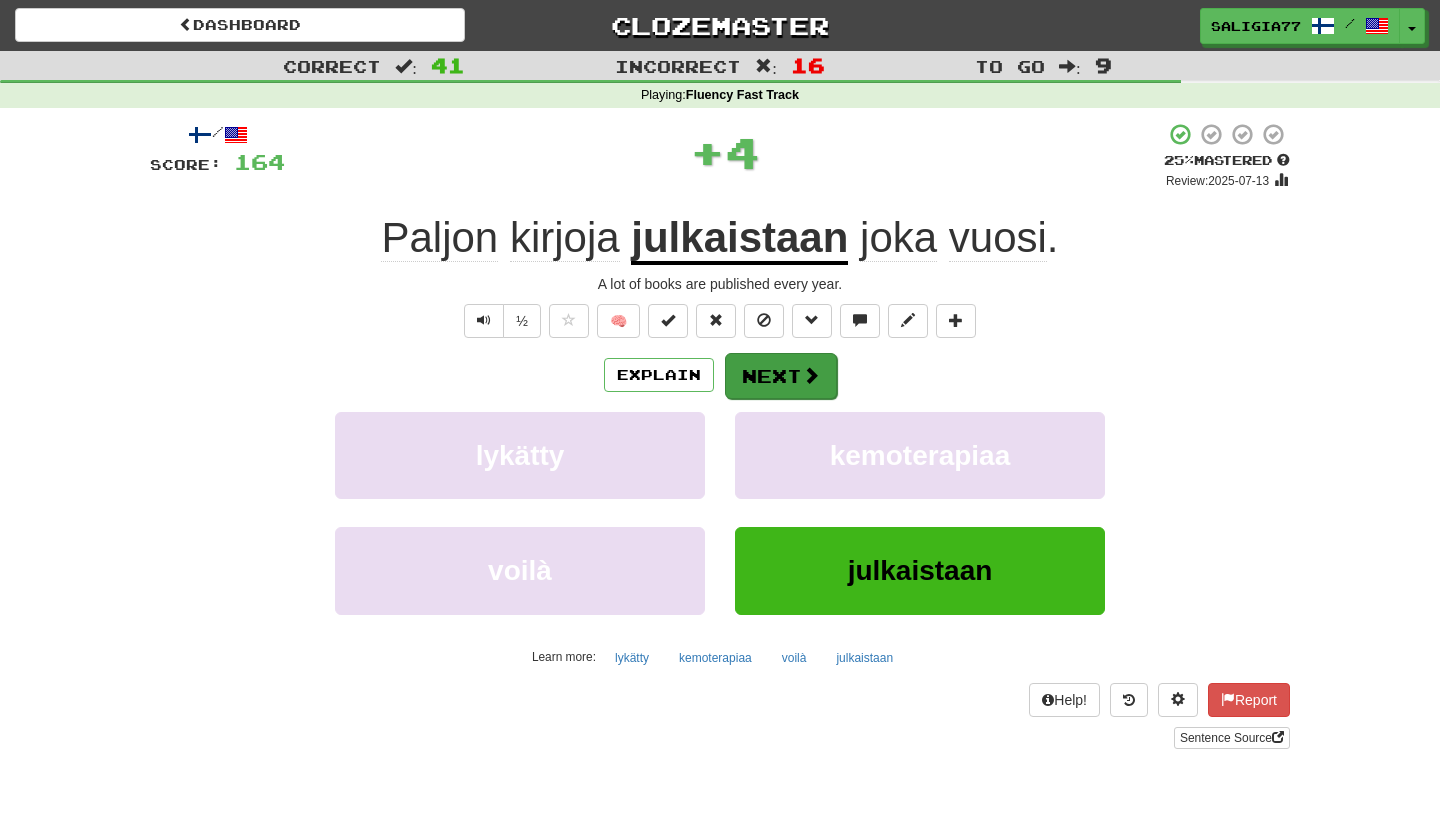 click on "Next" at bounding box center [781, 376] 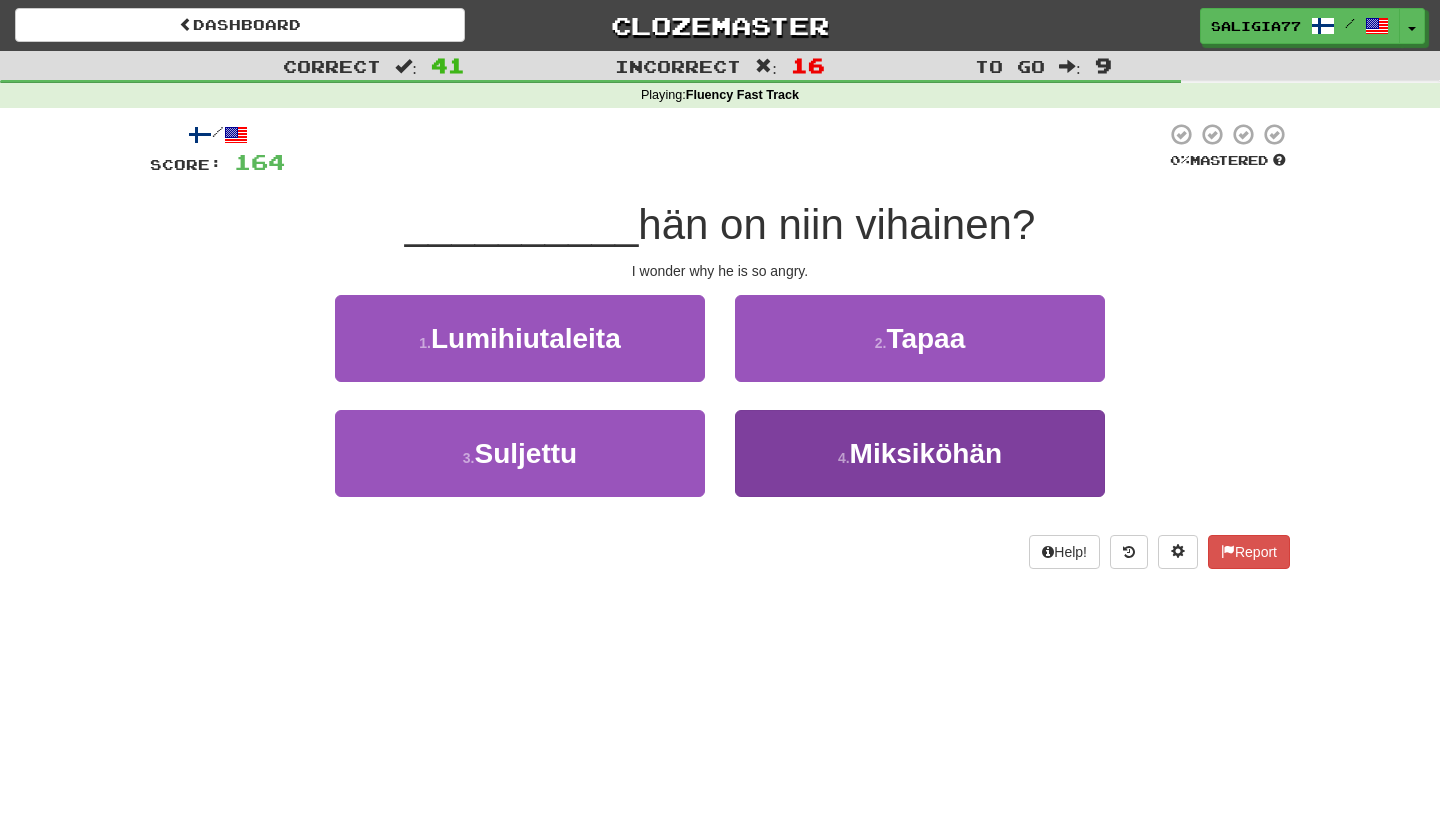 click on "4 .  Miksiköhän" at bounding box center (920, 453) 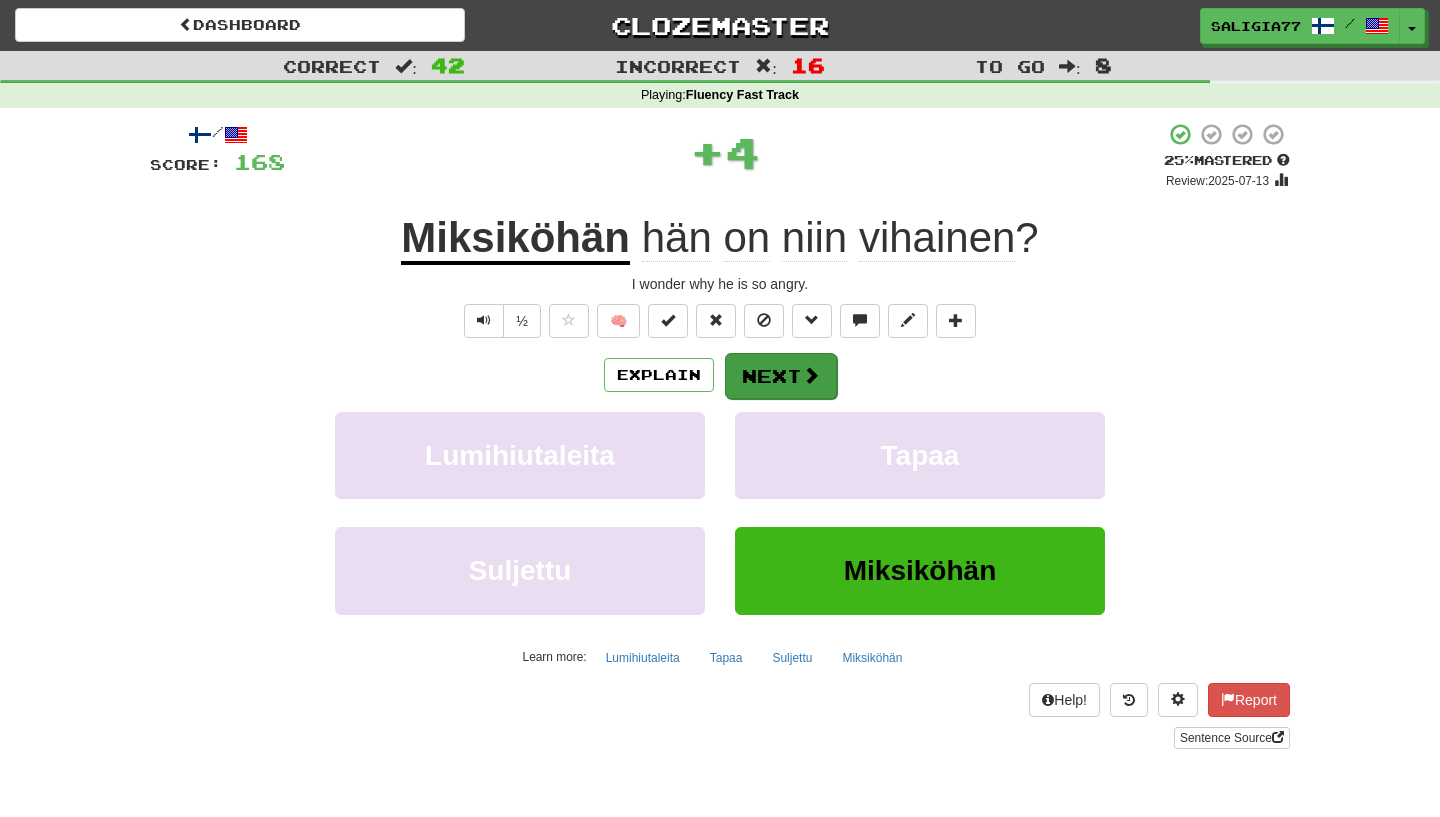 click at bounding box center (811, 375) 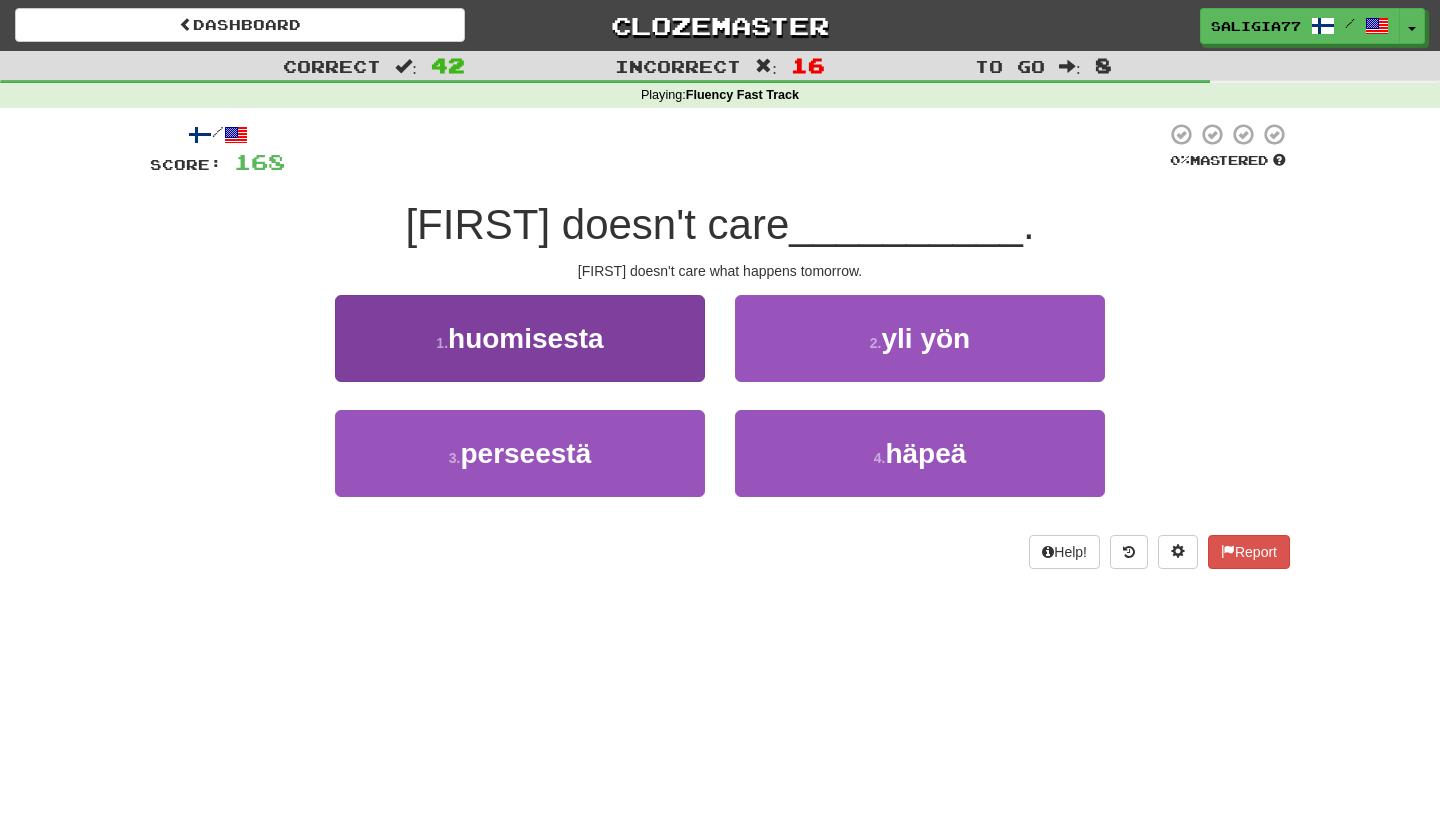 click on "huomisesta" at bounding box center (526, 338) 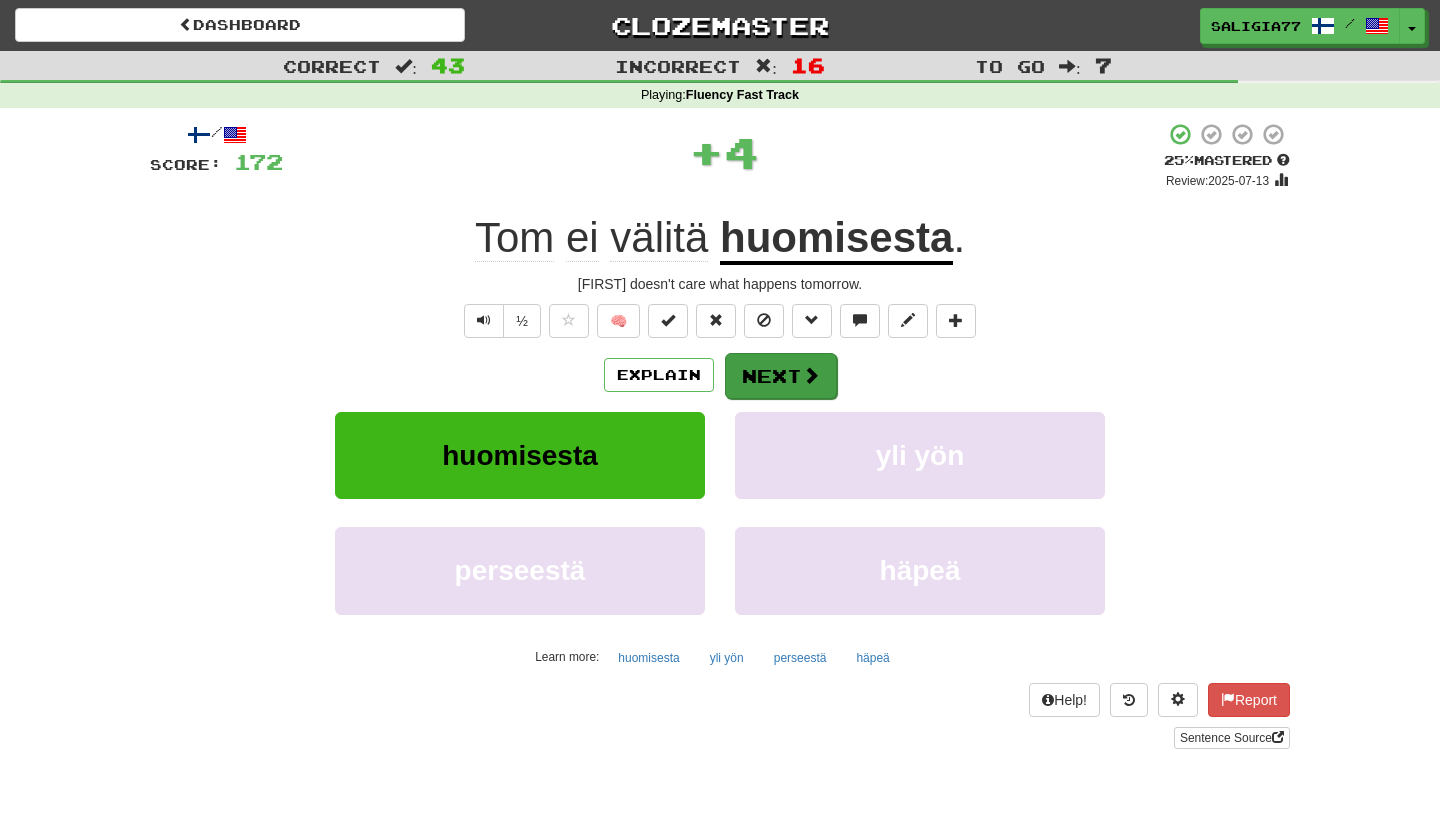 click on "Next" at bounding box center (781, 376) 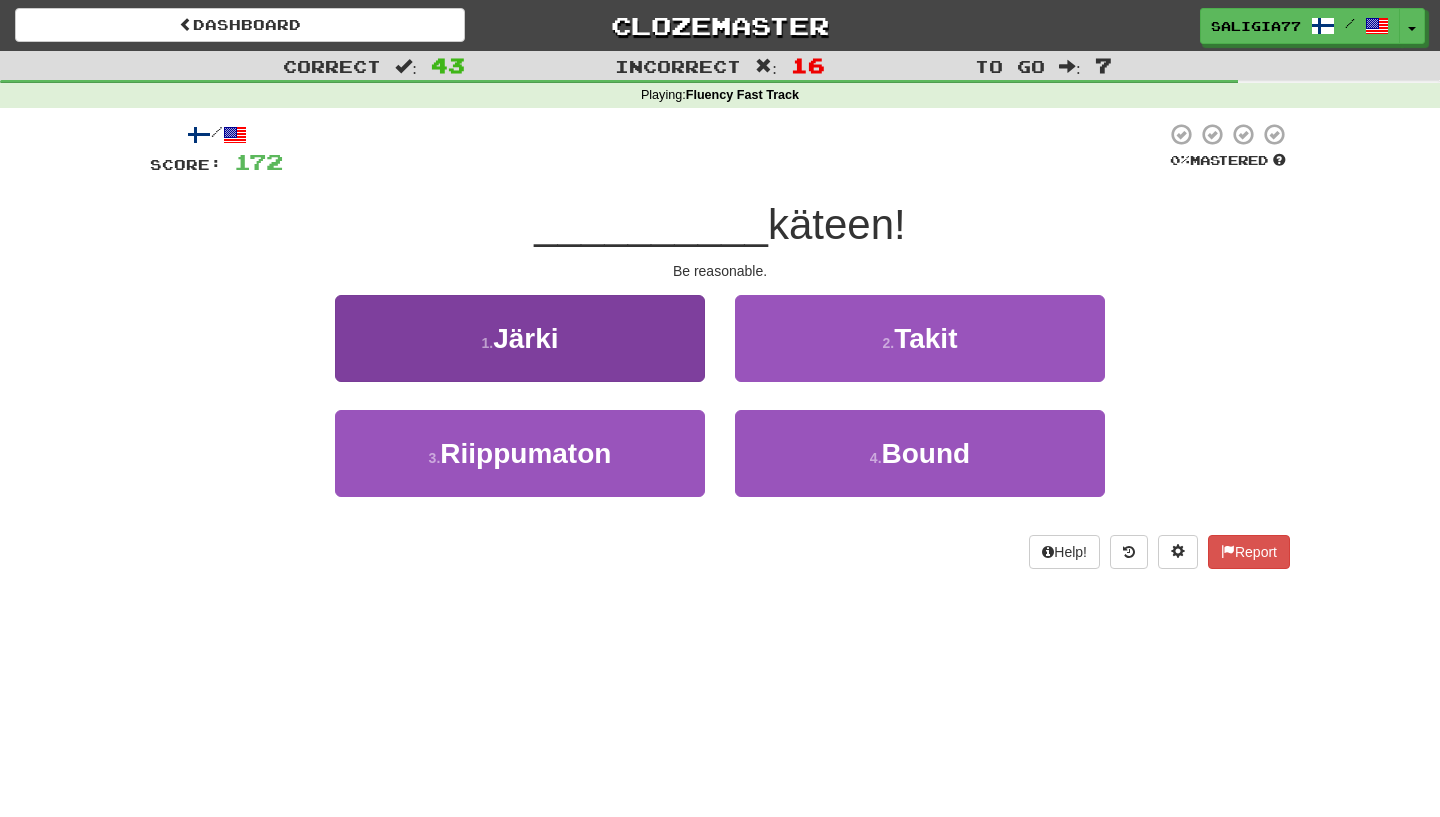 click on "1 .  Järki" at bounding box center [520, 338] 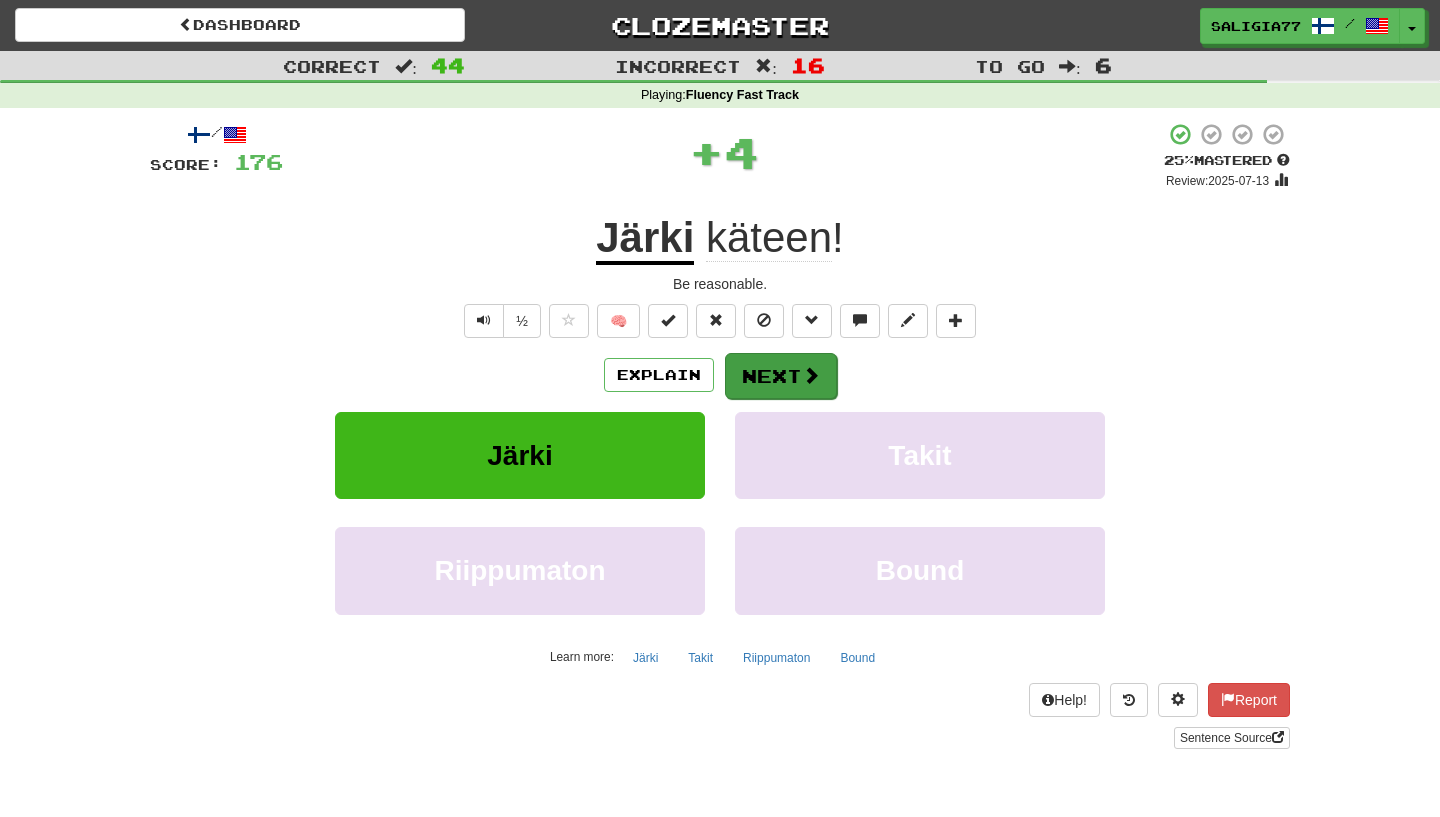 click on "Next" at bounding box center (781, 376) 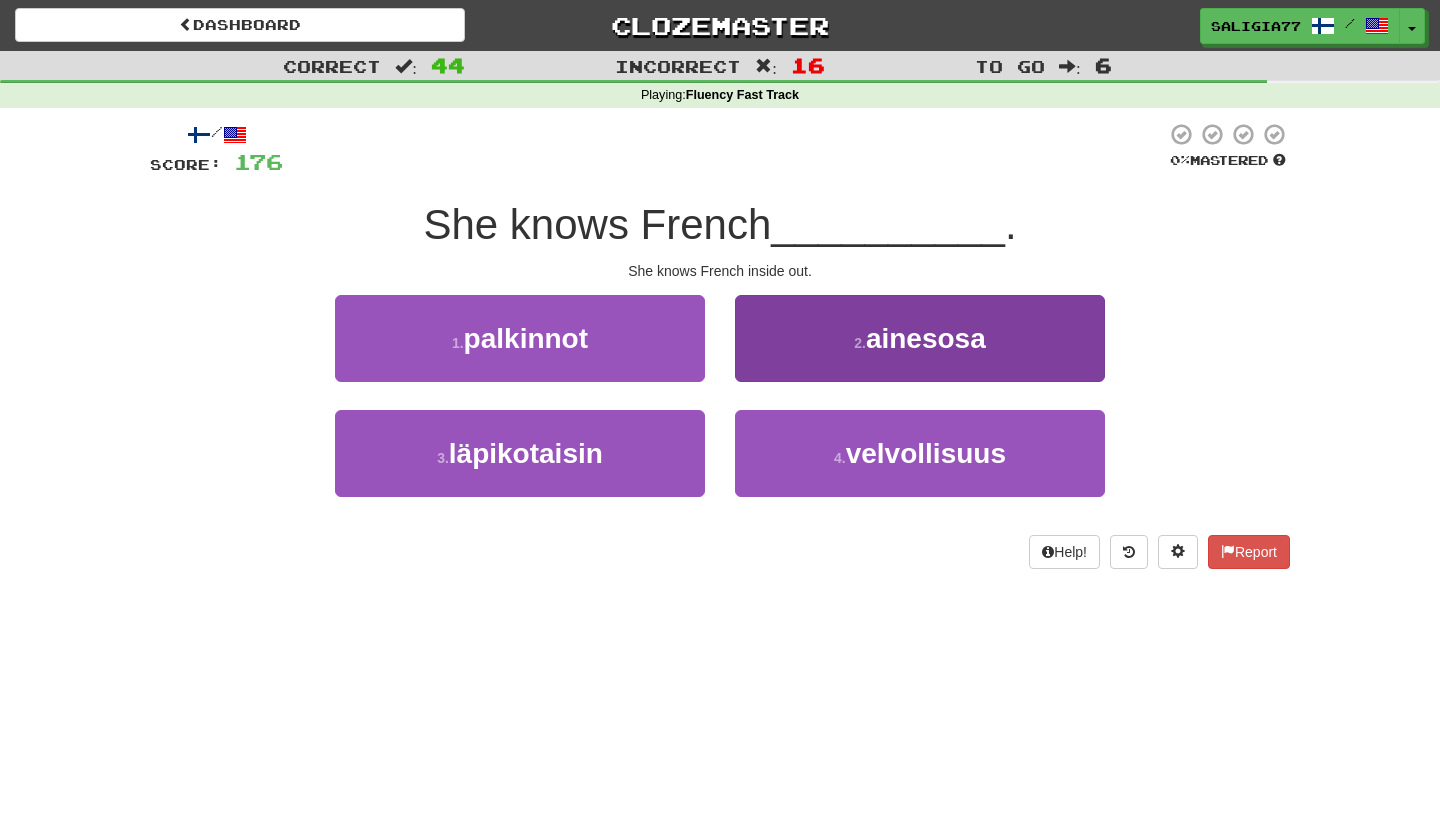 click on "2 .  ainesosa" at bounding box center [920, 338] 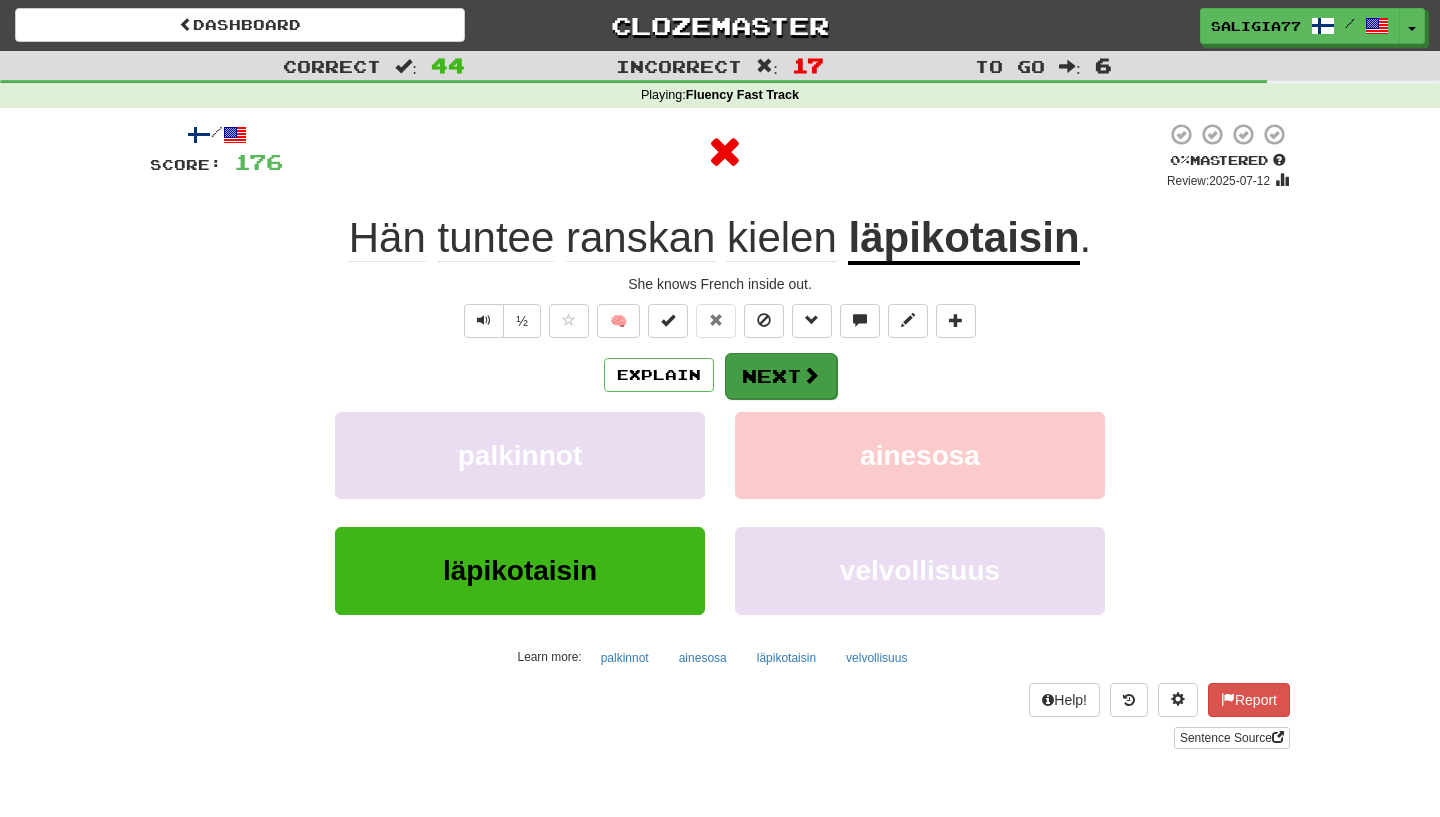 click at bounding box center [811, 375] 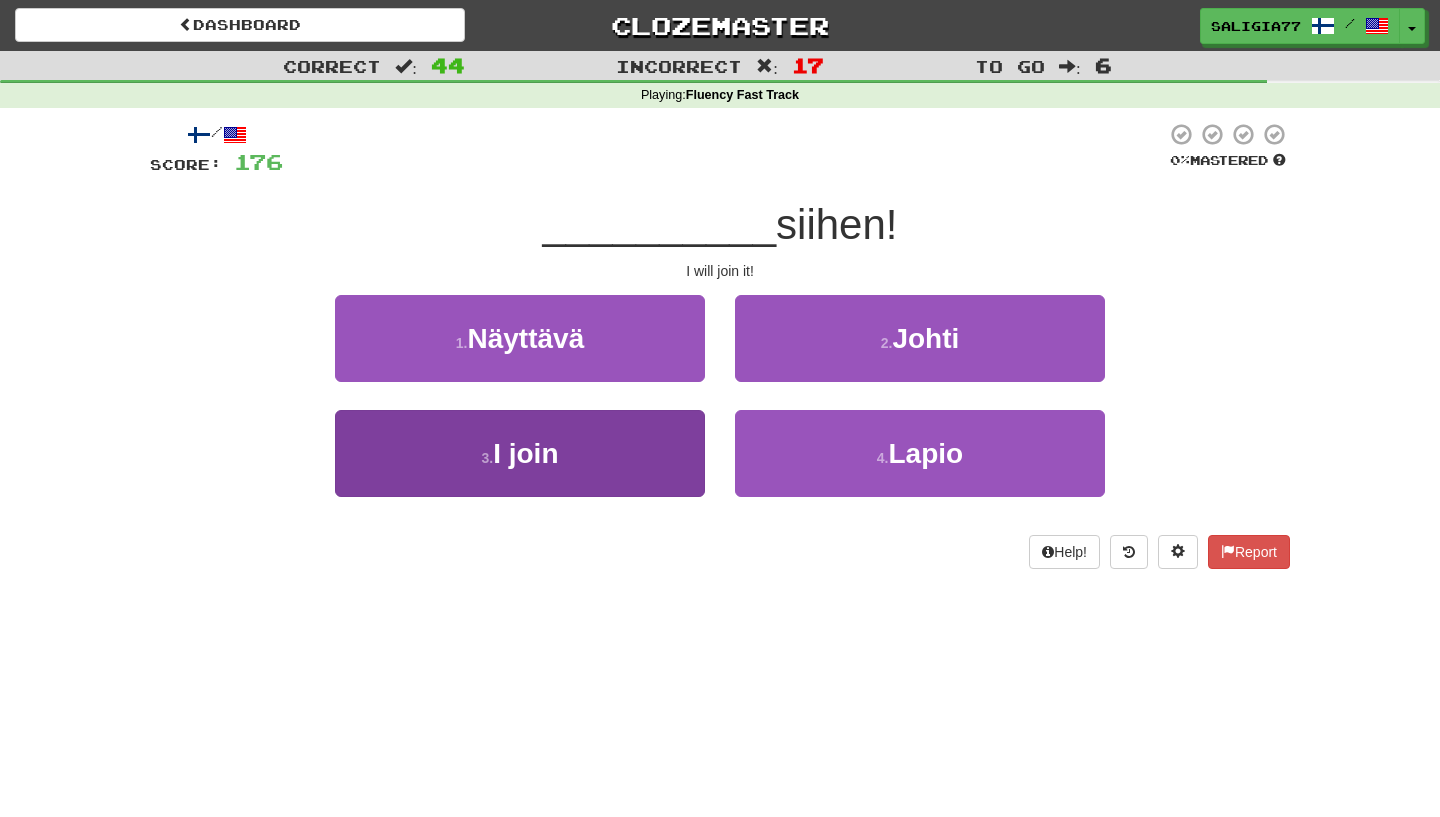 click on "Liityn" at bounding box center [525, 453] 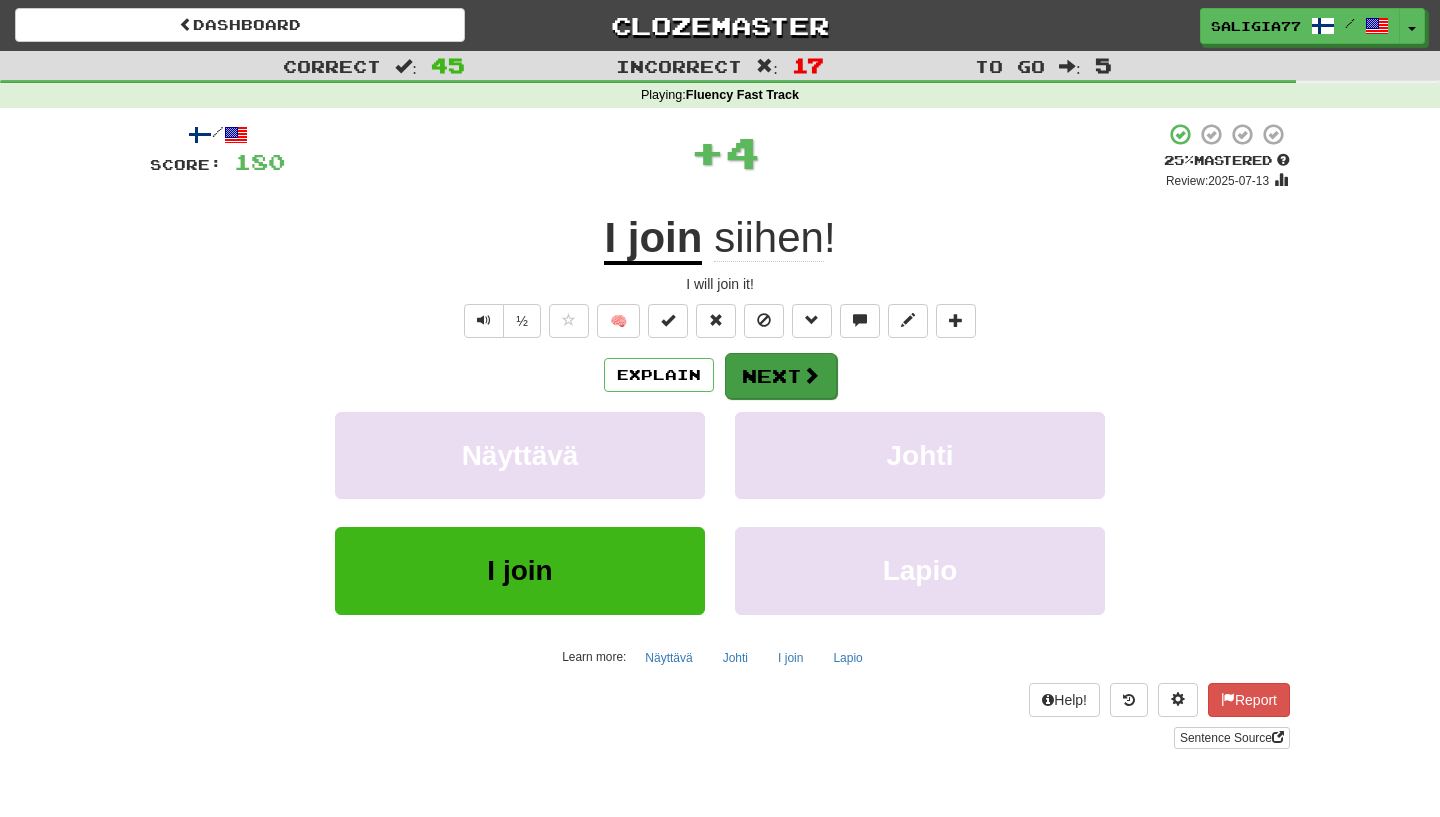 click on "Next" at bounding box center [781, 376] 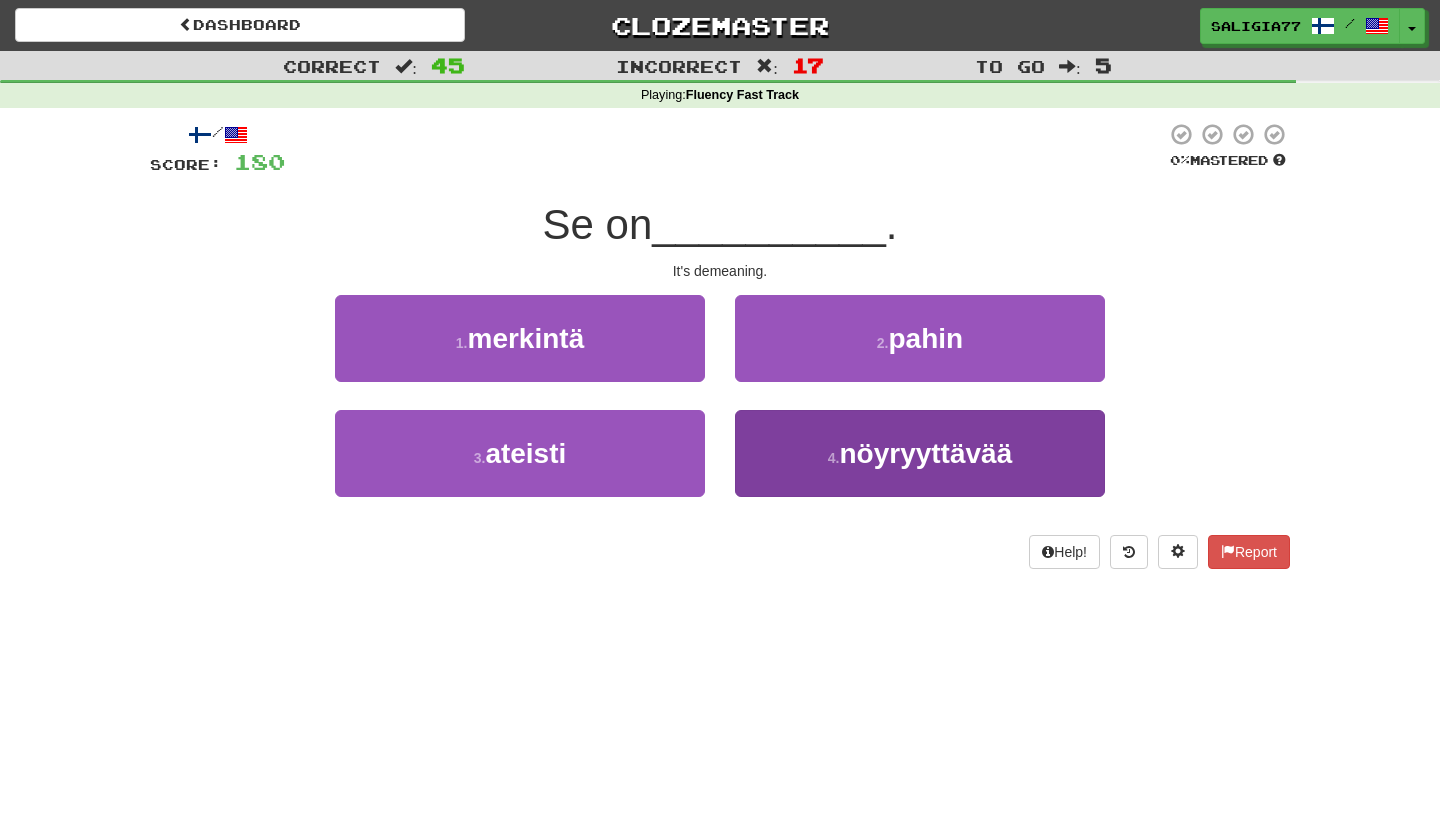 click on "nöyryyttävää" at bounding box center (925, 453) 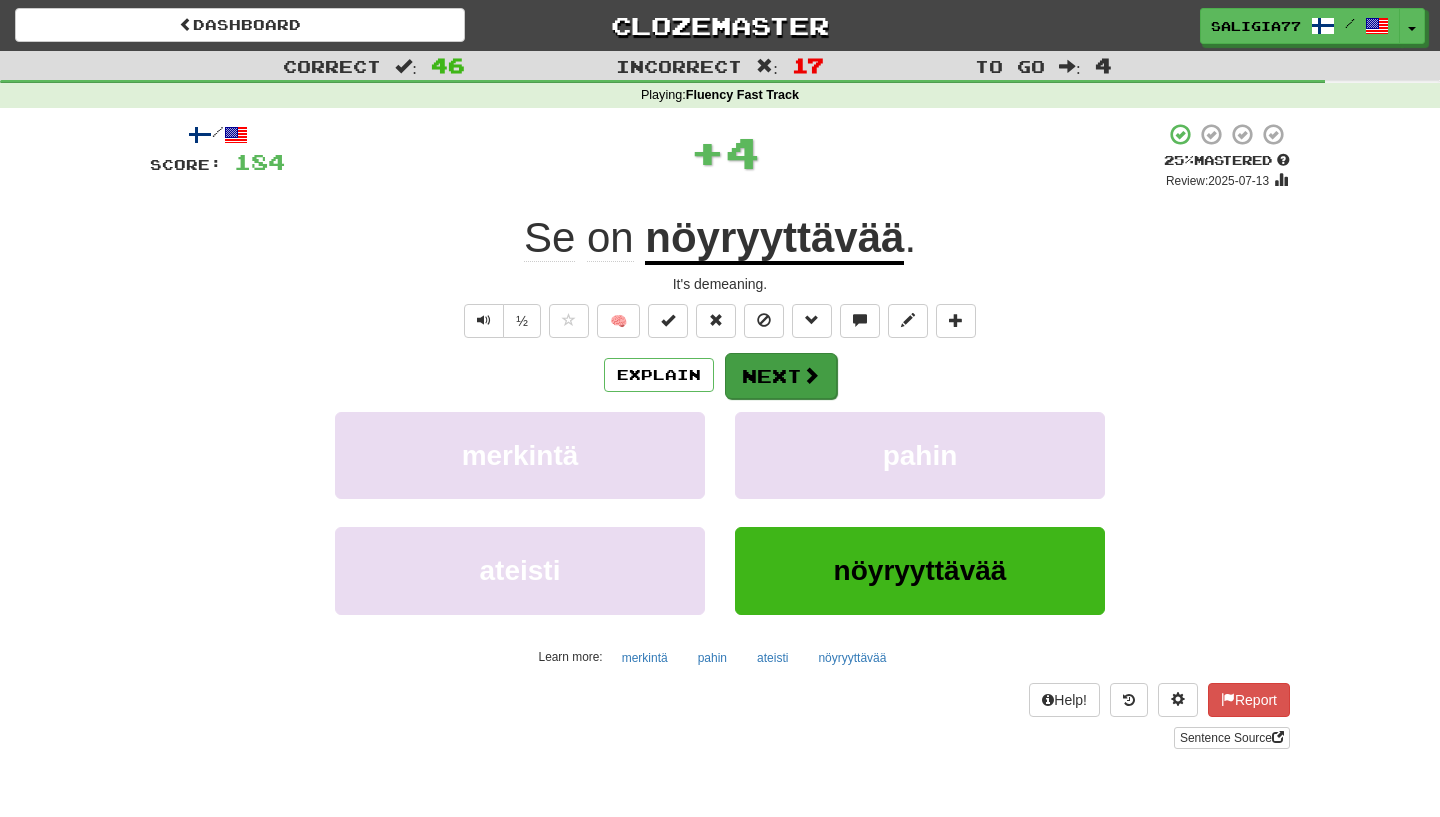 click on "Next" at bounding box center [781, 376] 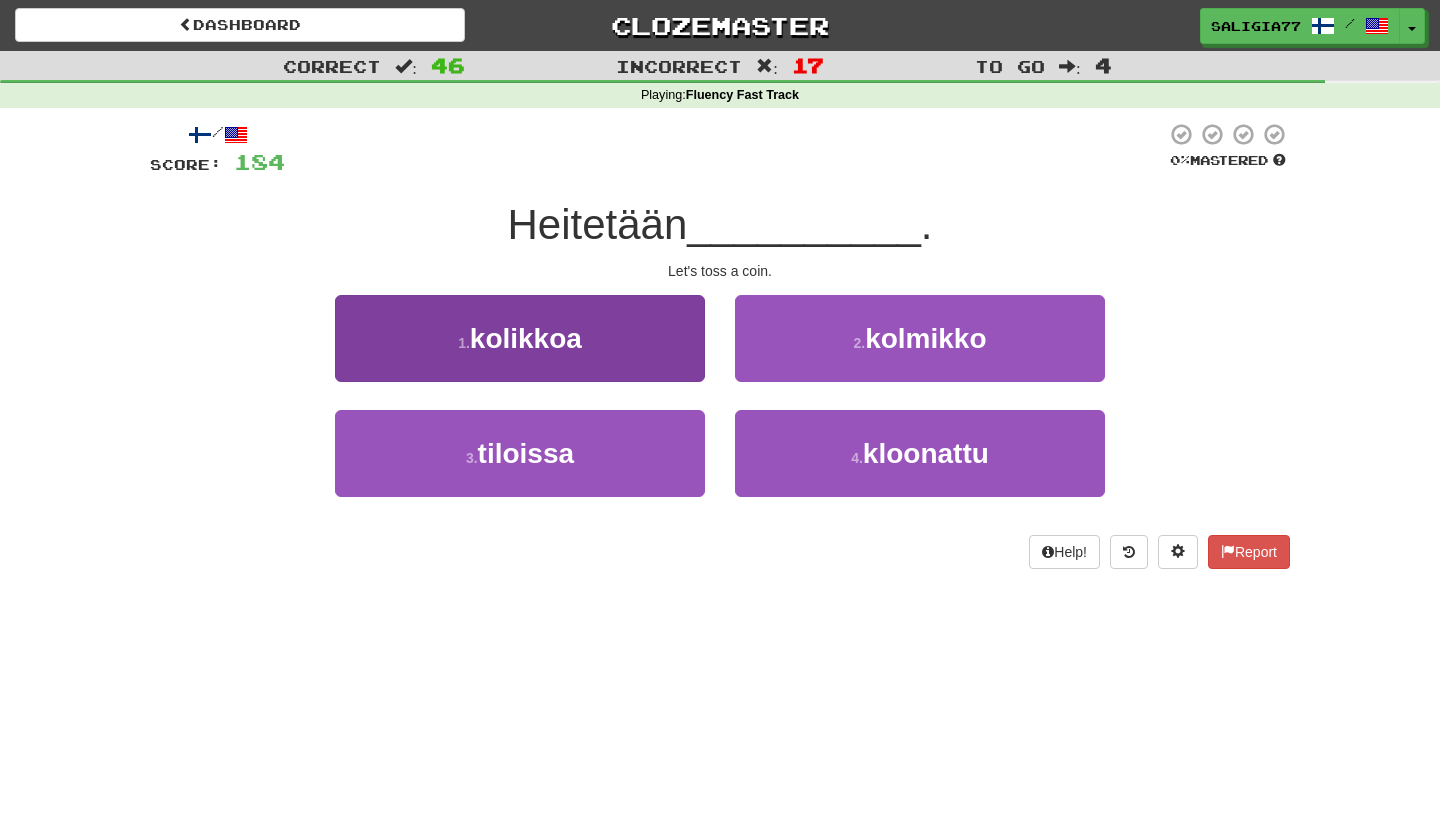 click on "kolikkoa" at bounding box center (526, 338) 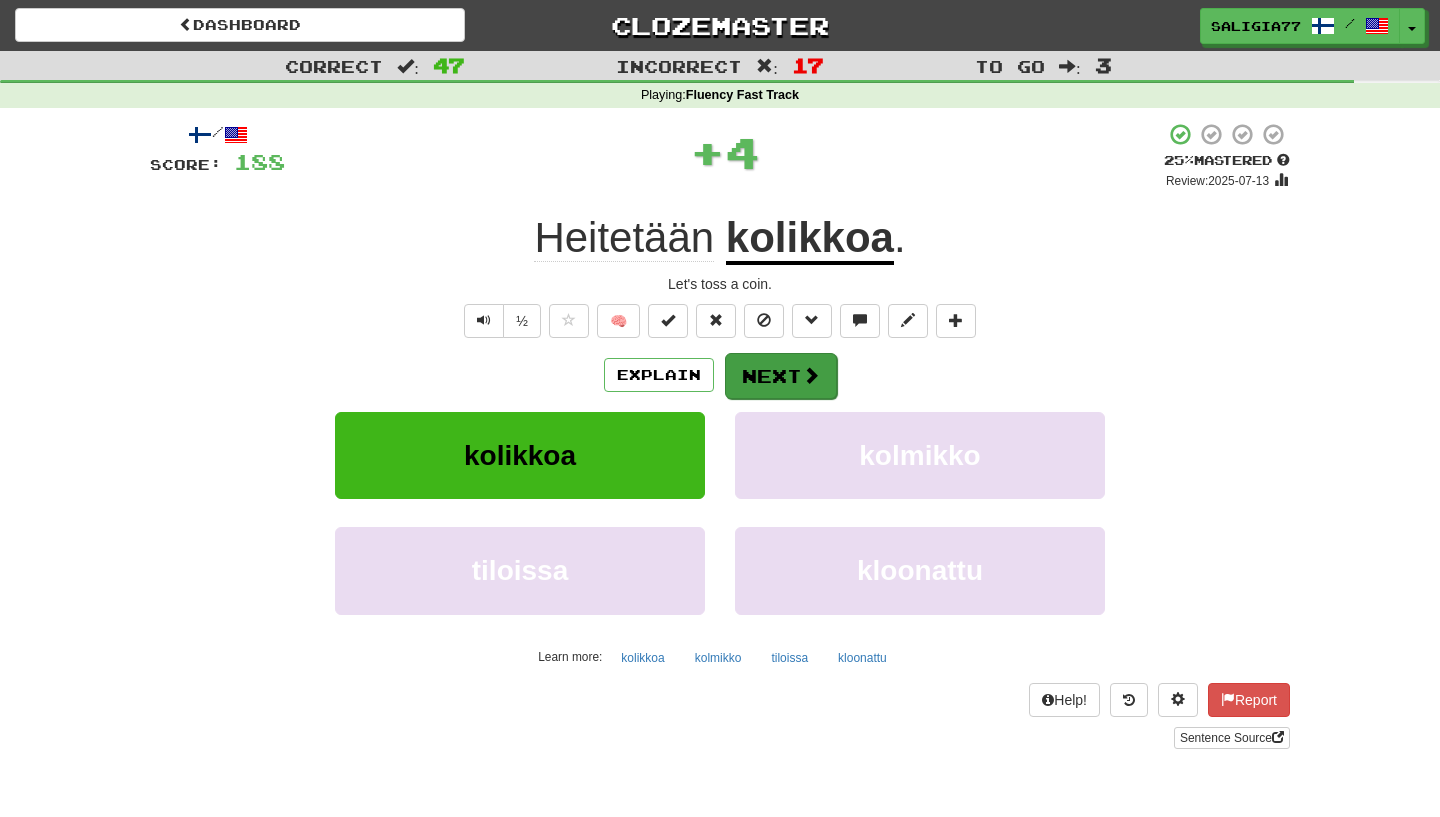 click on "Next" at bounding box center (781, 376) 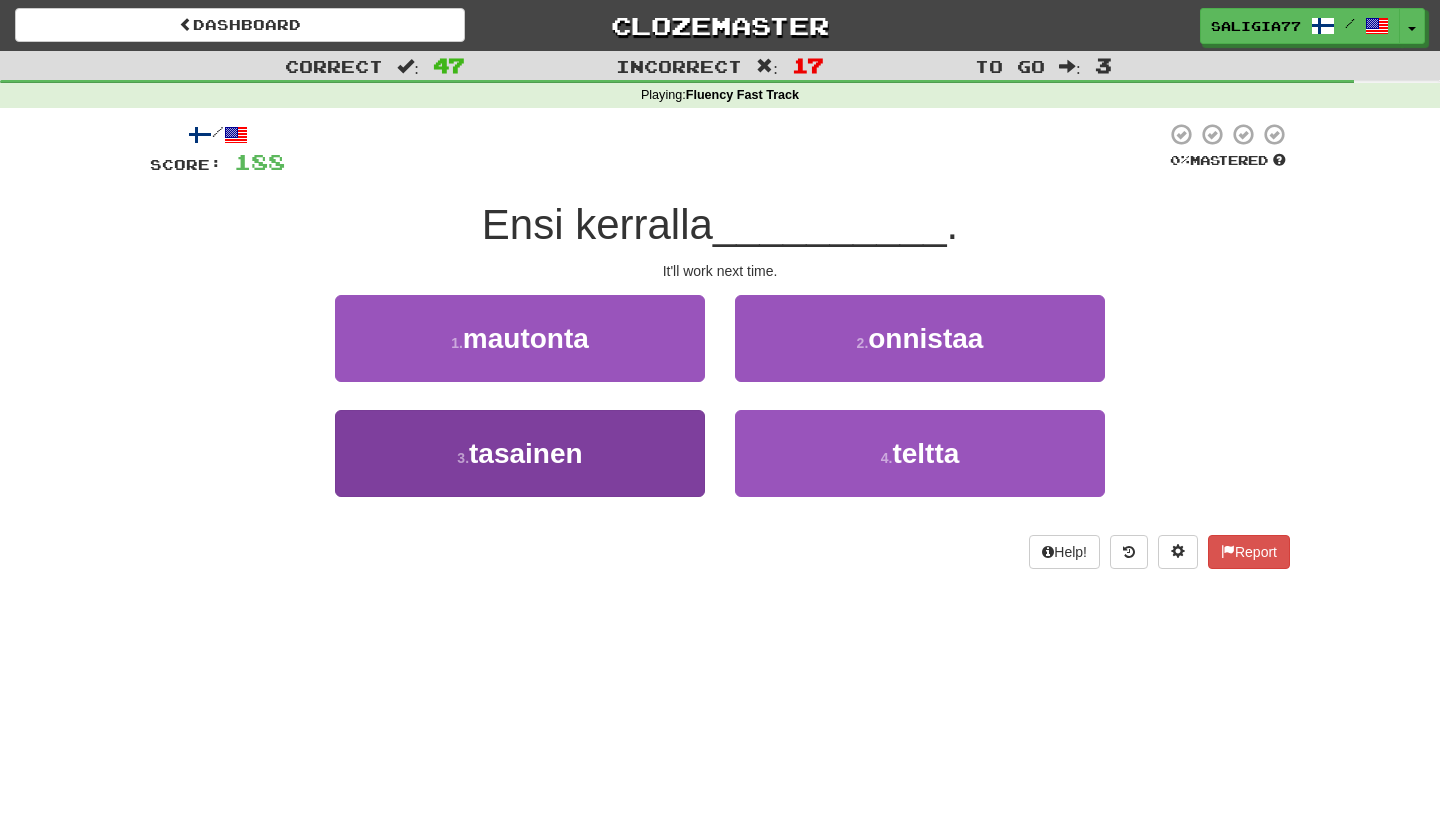 click on "3 .  tasainen" at bounding box center (520, 453) 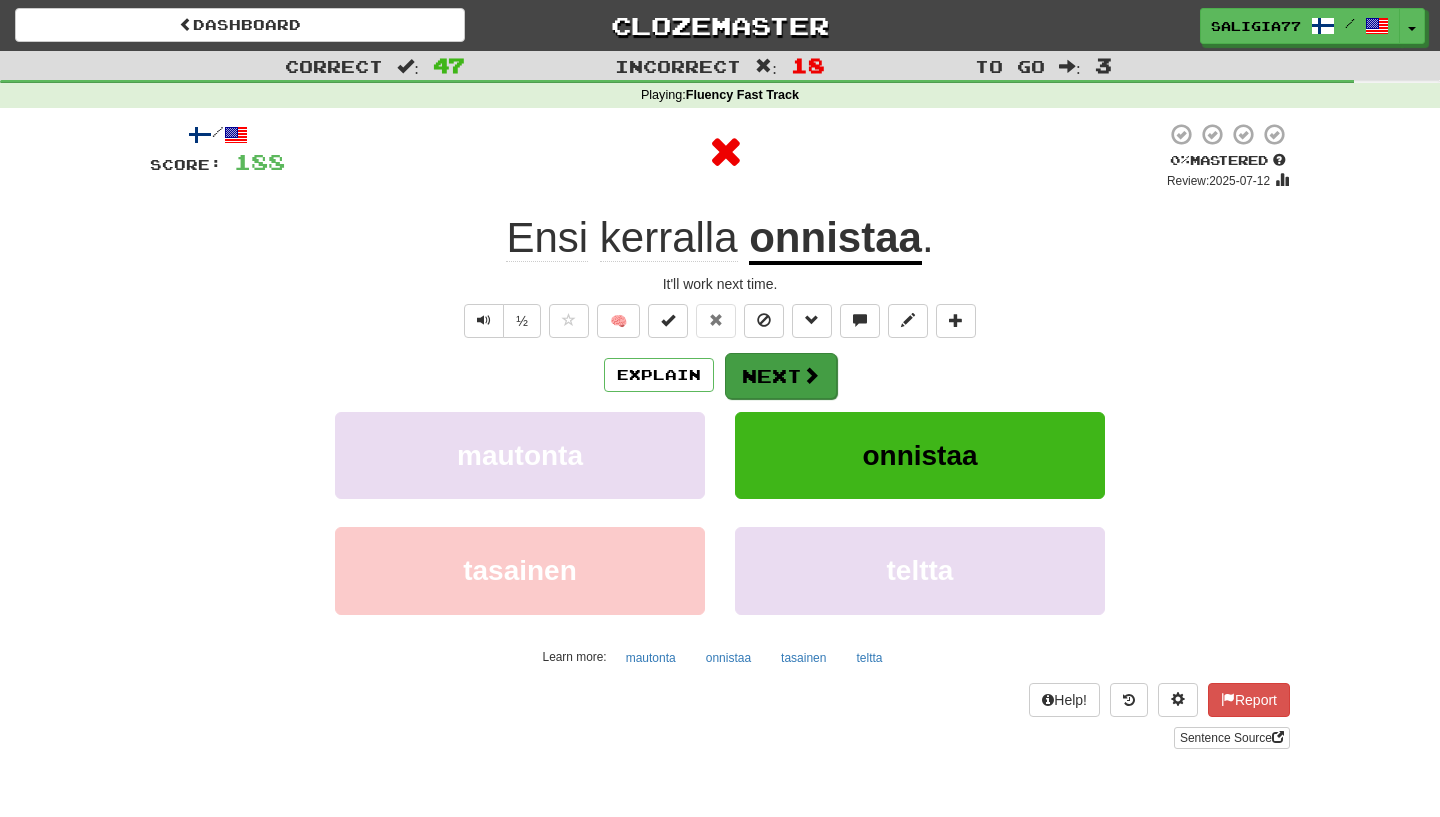 click at bounding box center [811, 375] 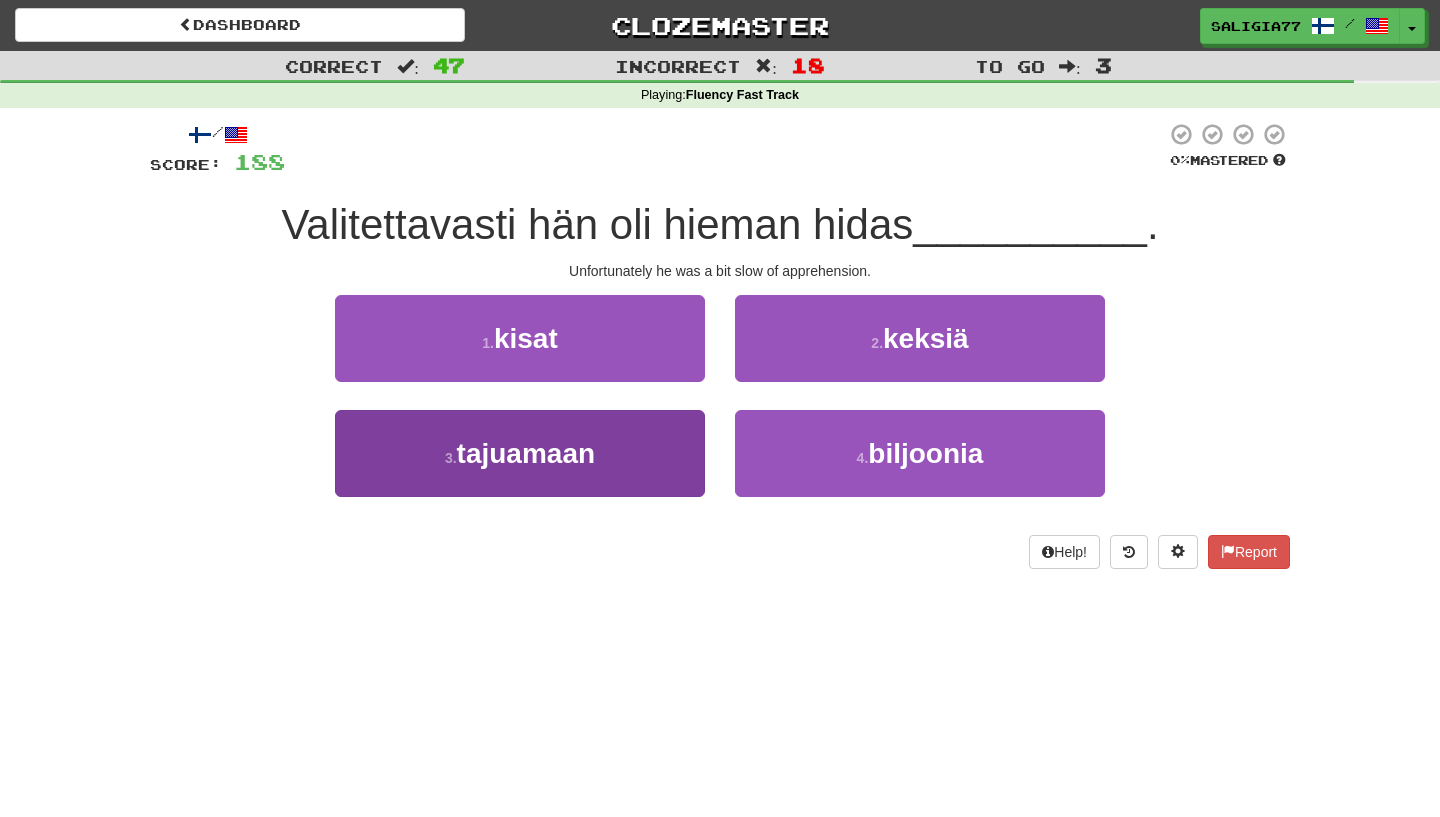 click on "tajuamaan" at bounding box center [526, 453] 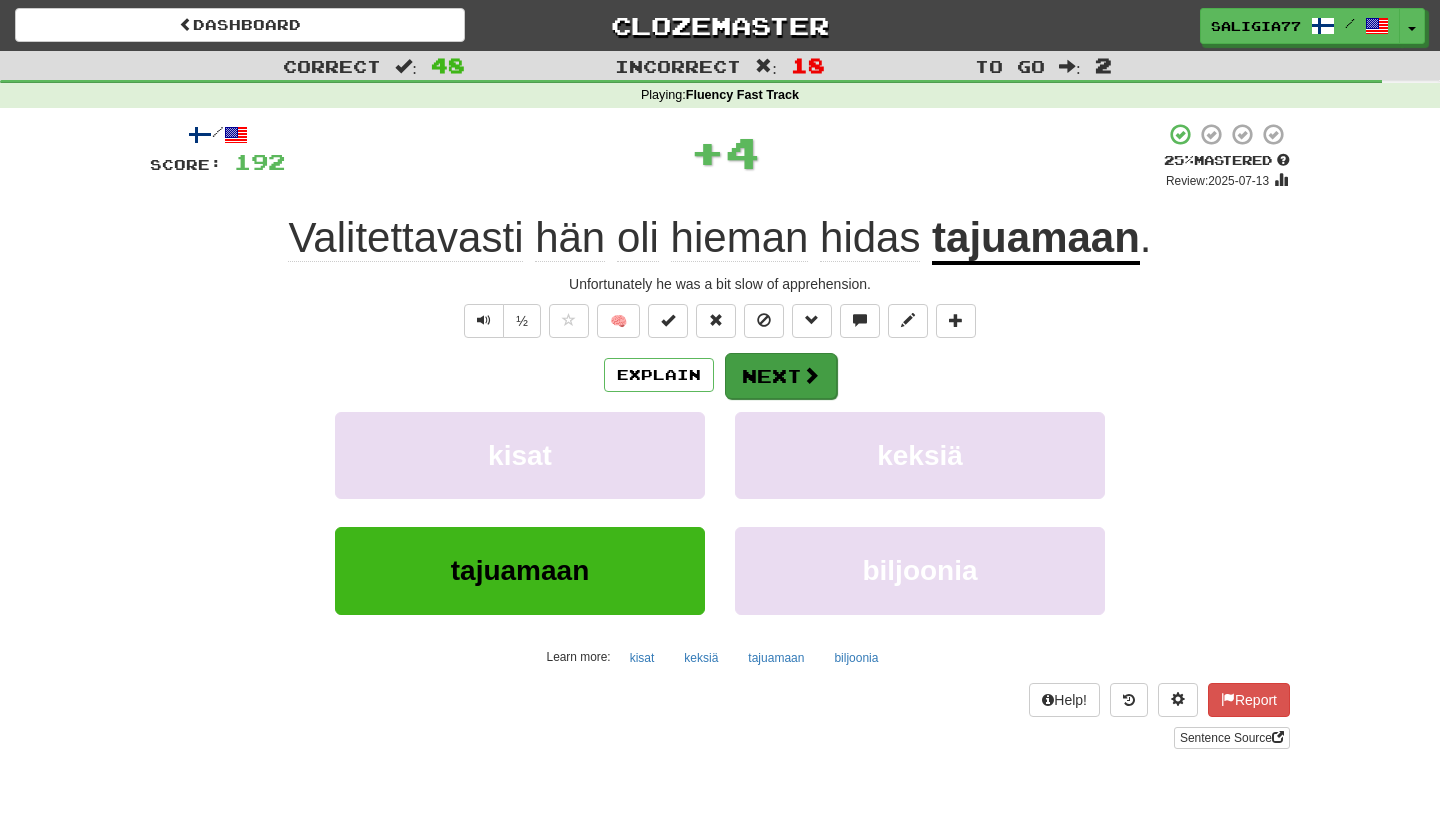 click on "Next" at bounding box center (781, 376) 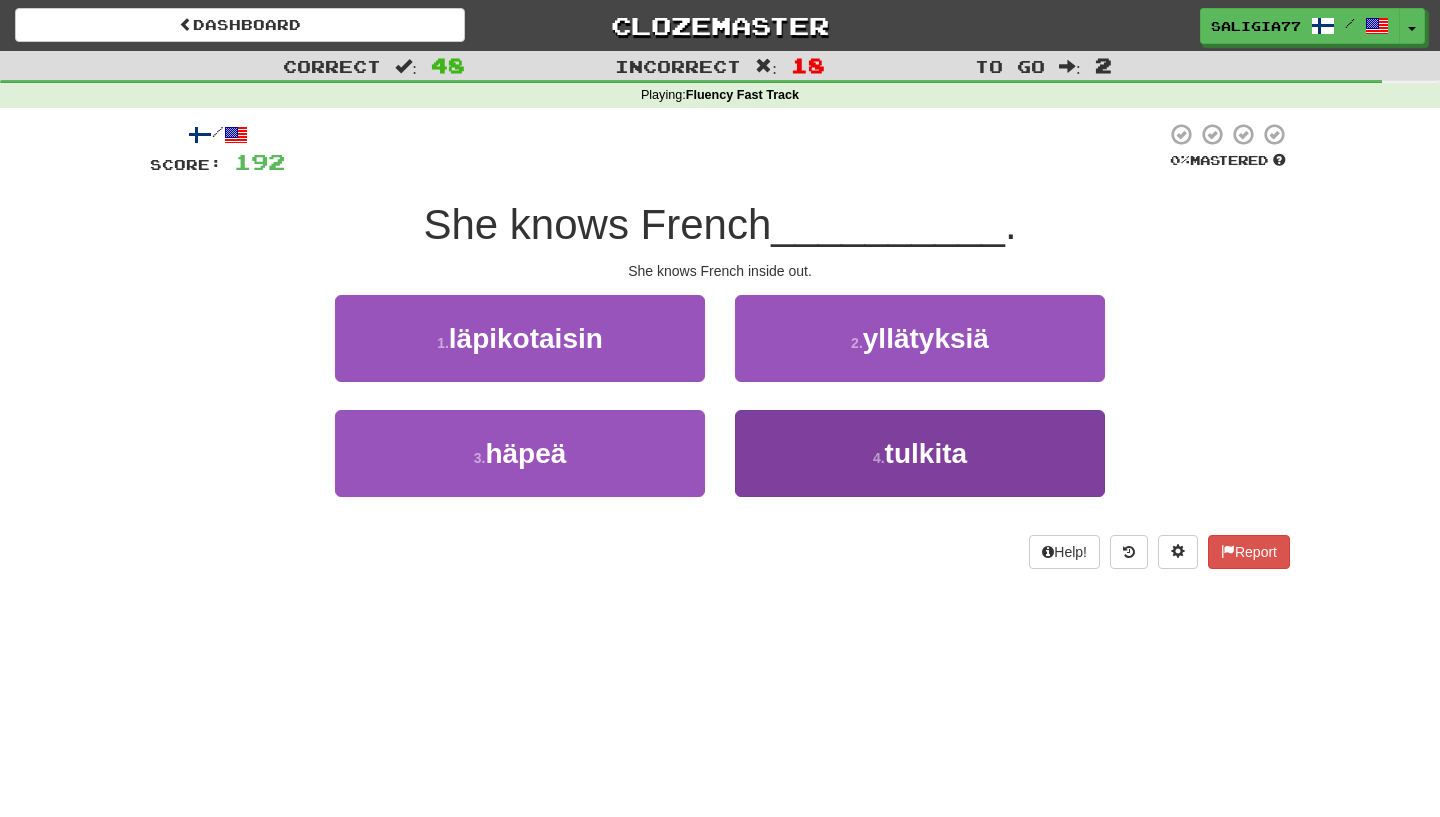 click on "4 .  tulkita" at bounding box center [920, 453] 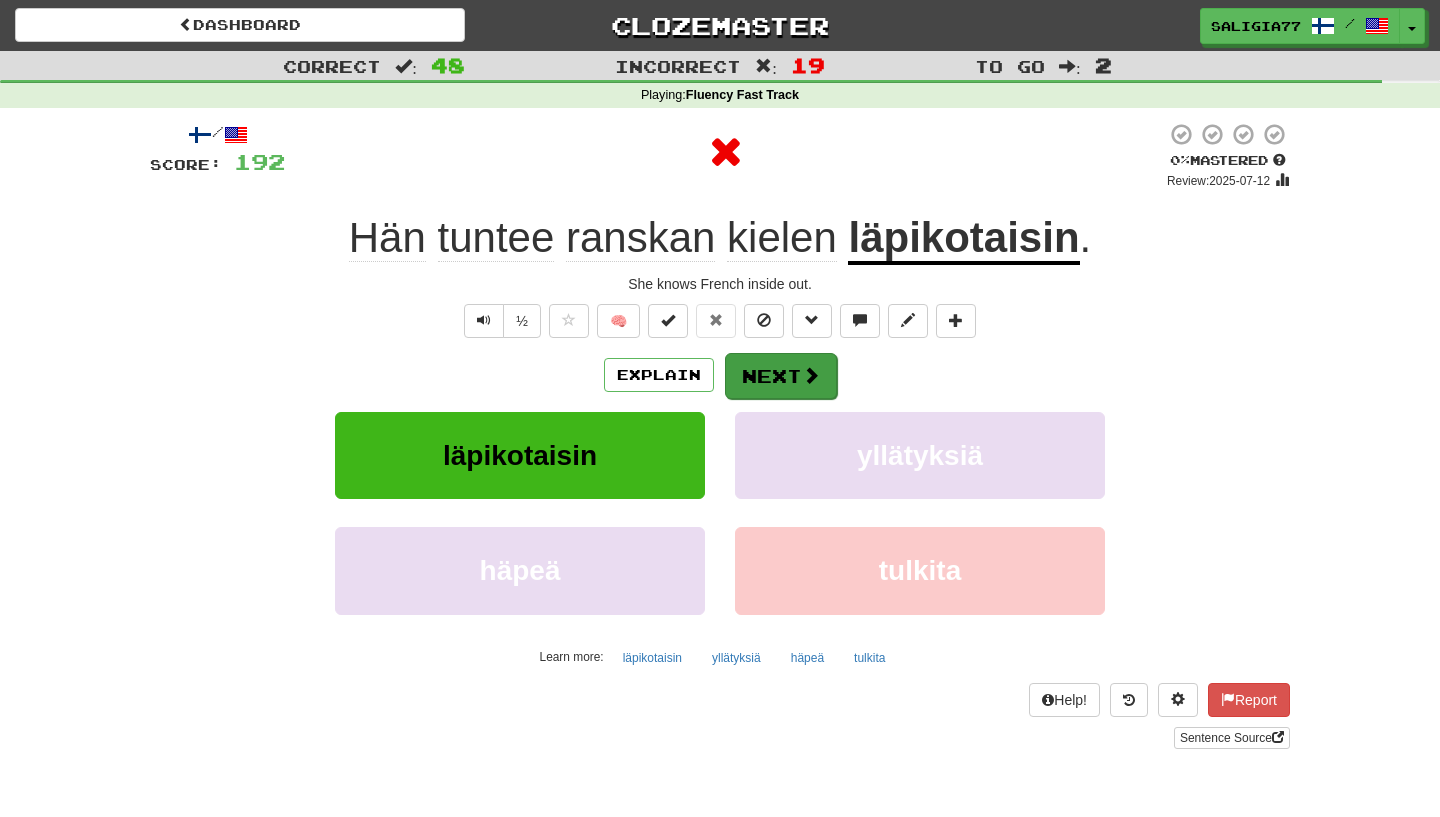 click on "Next" at bounding box center [781, 376] 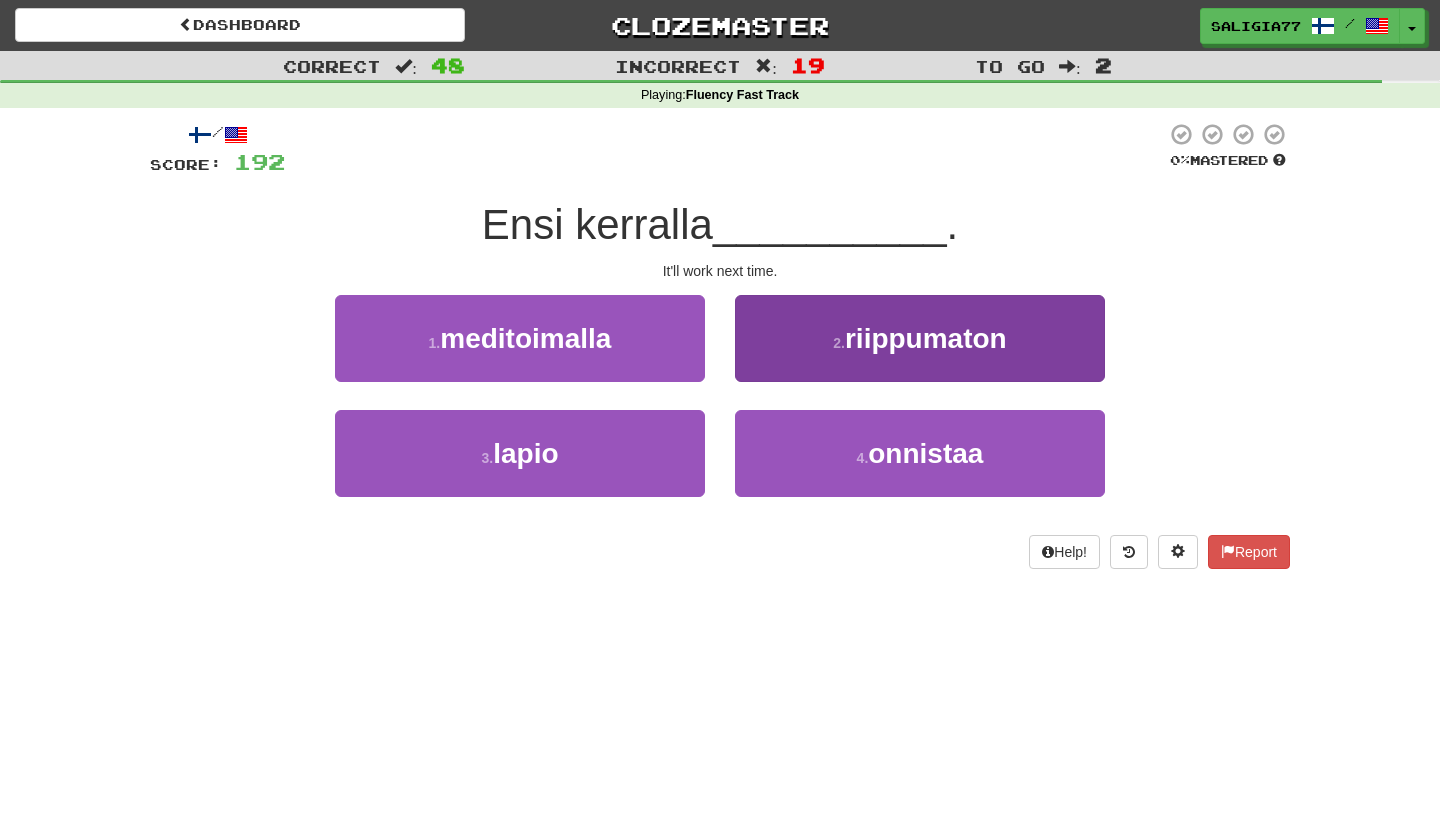 click on "2 .  riippumaton" at bounding box center (920, 338) 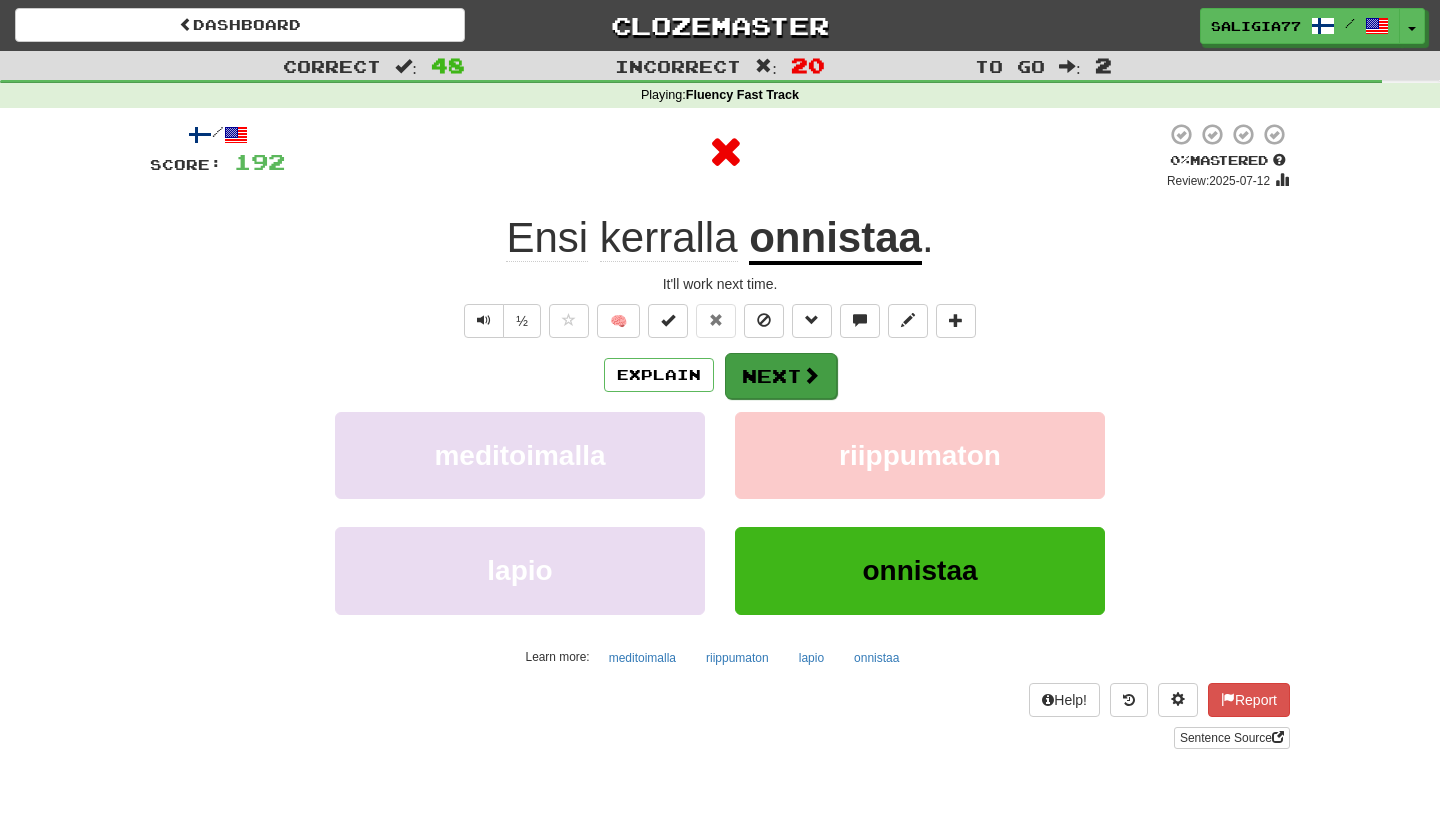 click on "Next" at bounding box center [781, 376] 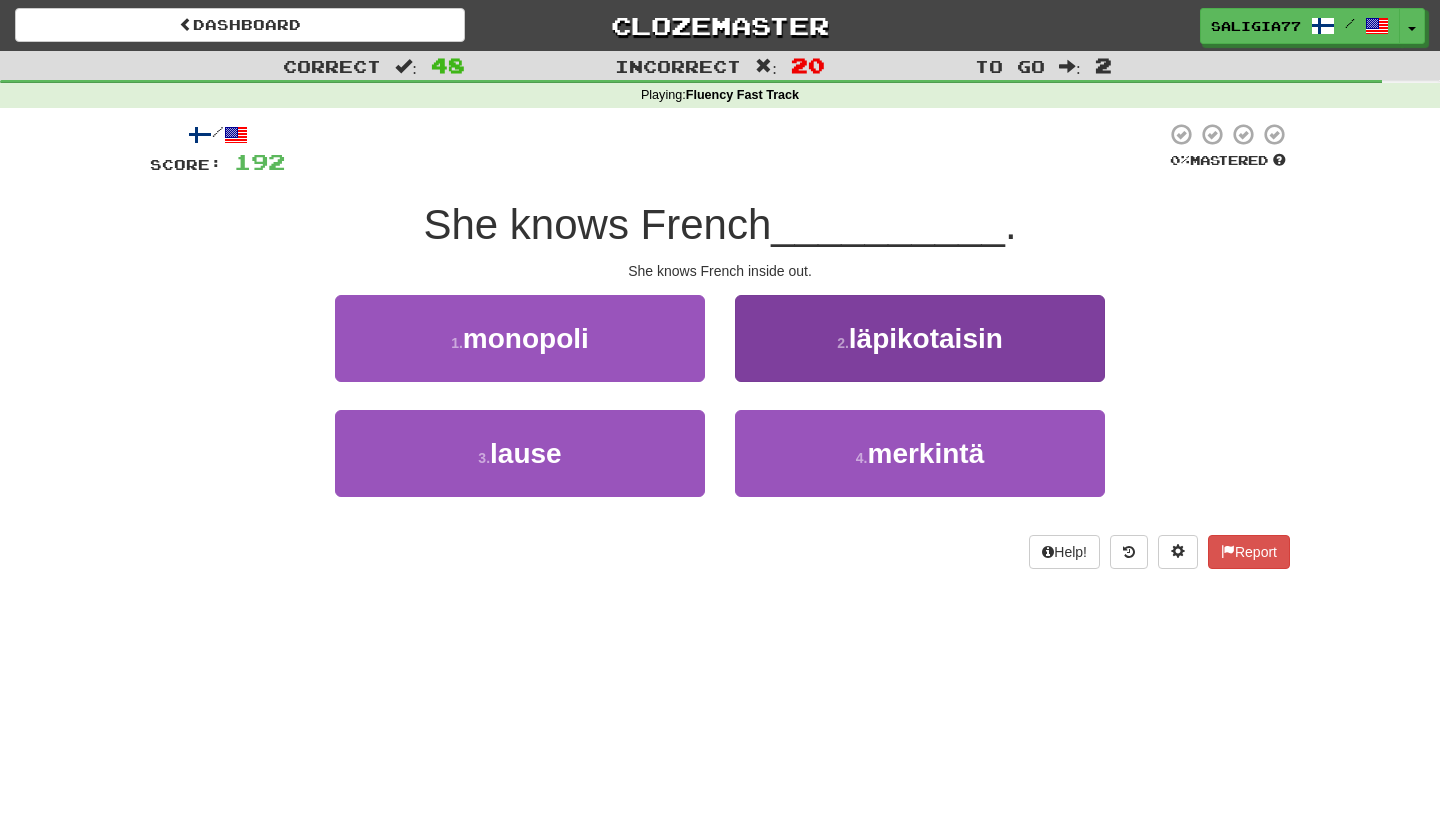 click on "2 .  läpikotaisin" at bounding box center [920, 338] 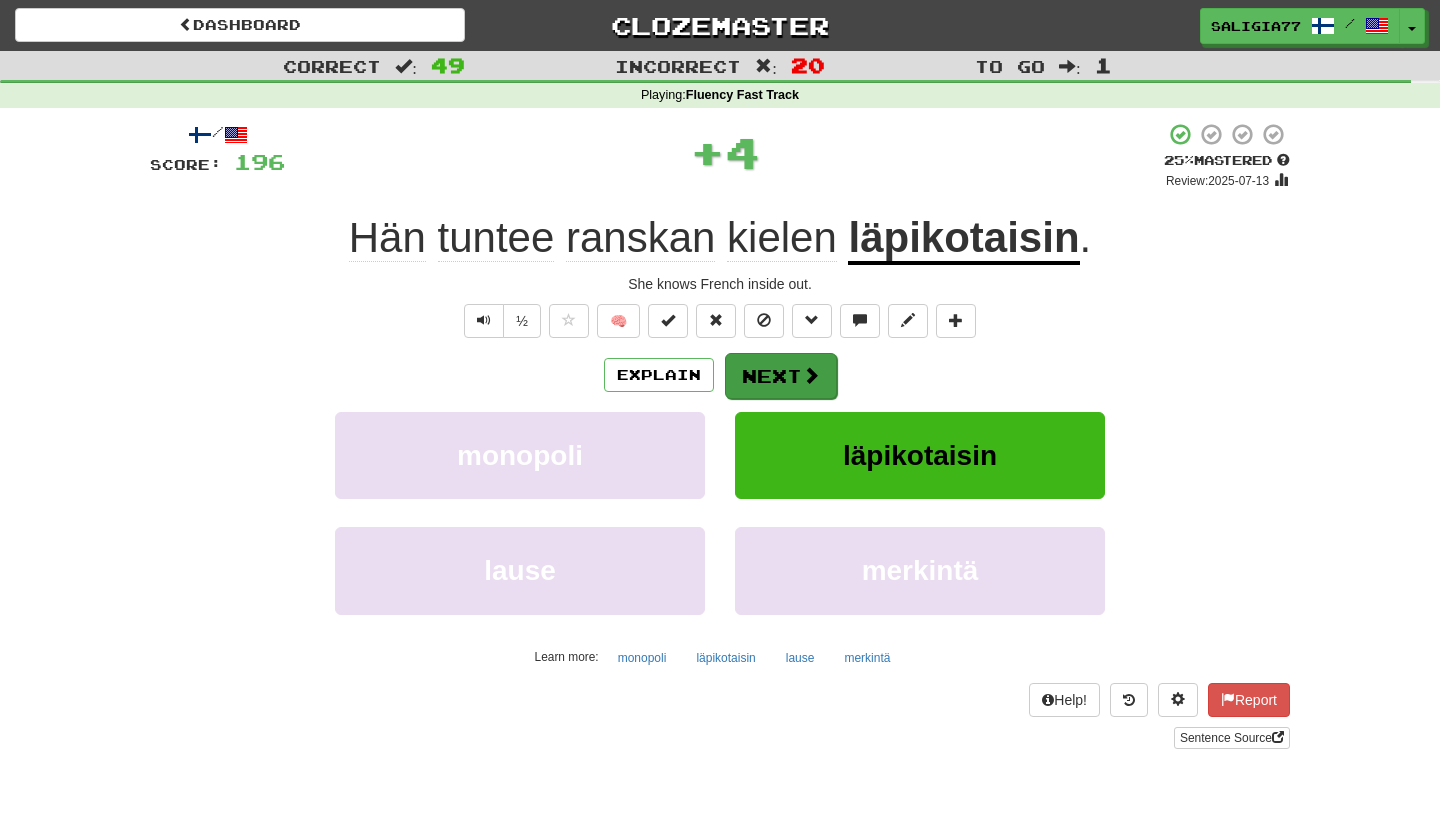 click on "Next" at bounding box center (781, 376) 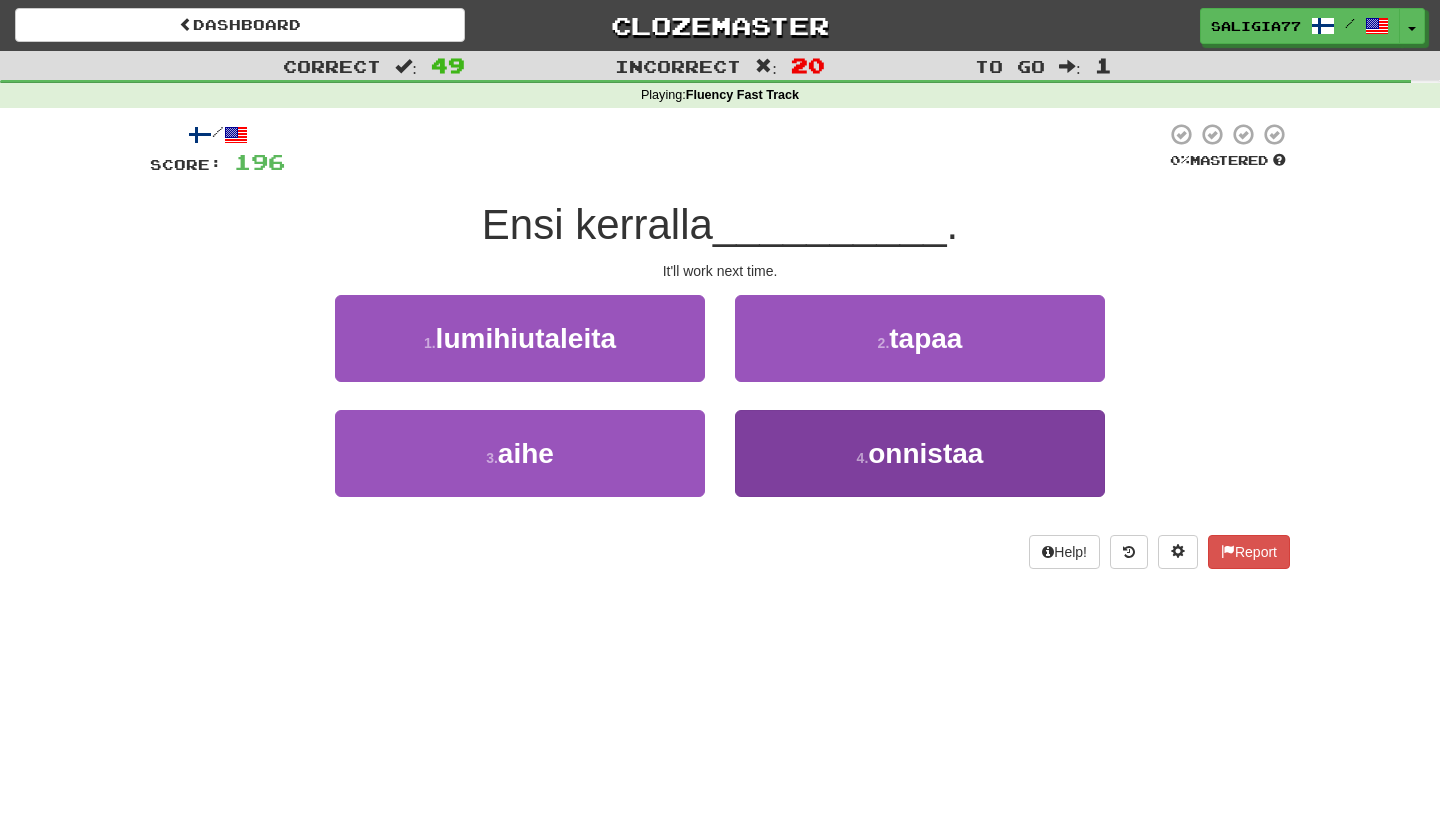 click on "4 .  onnistaa" at bounding box center [920, 453] 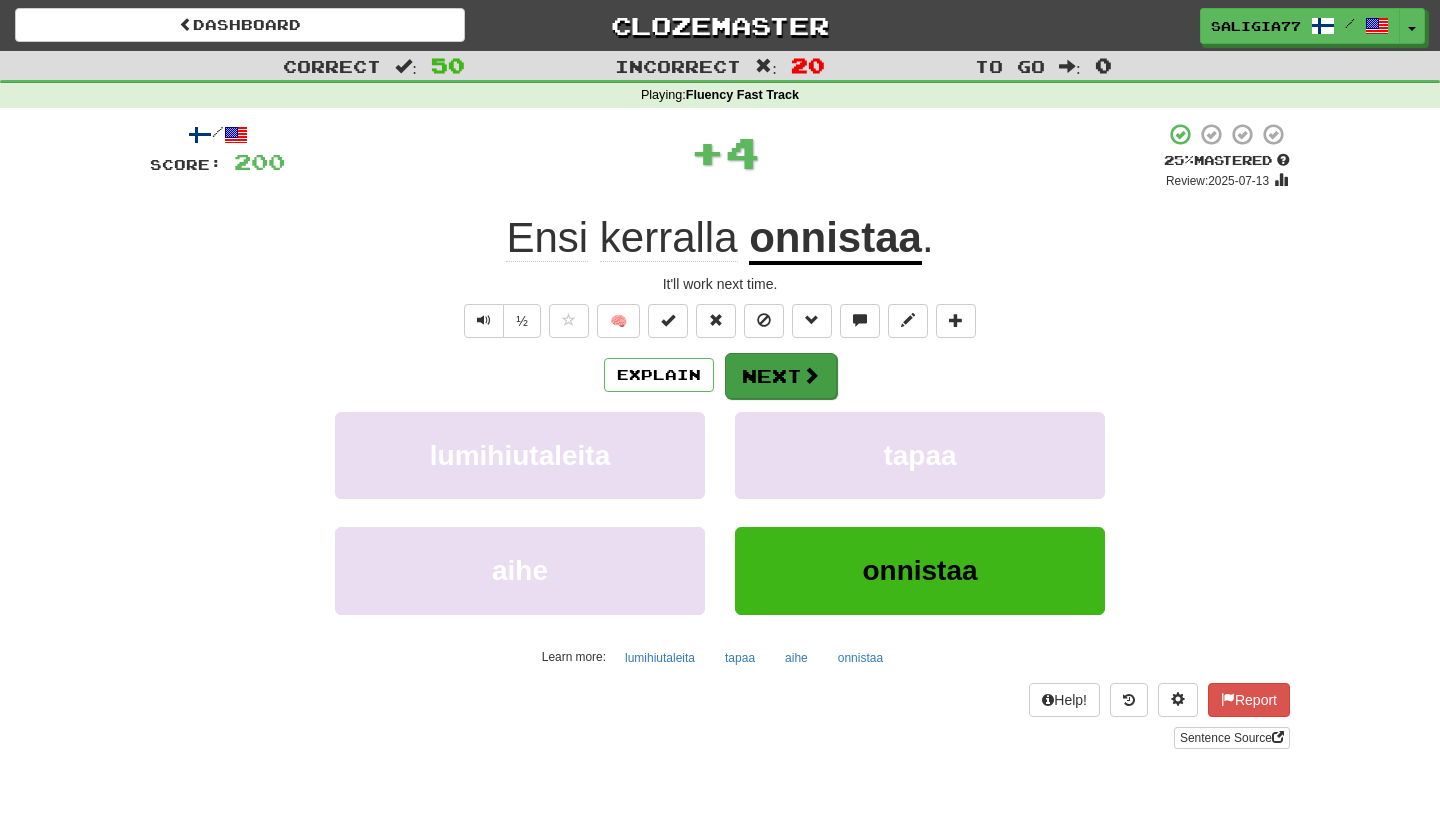 click on "Next" at bounding box center (781, 376) 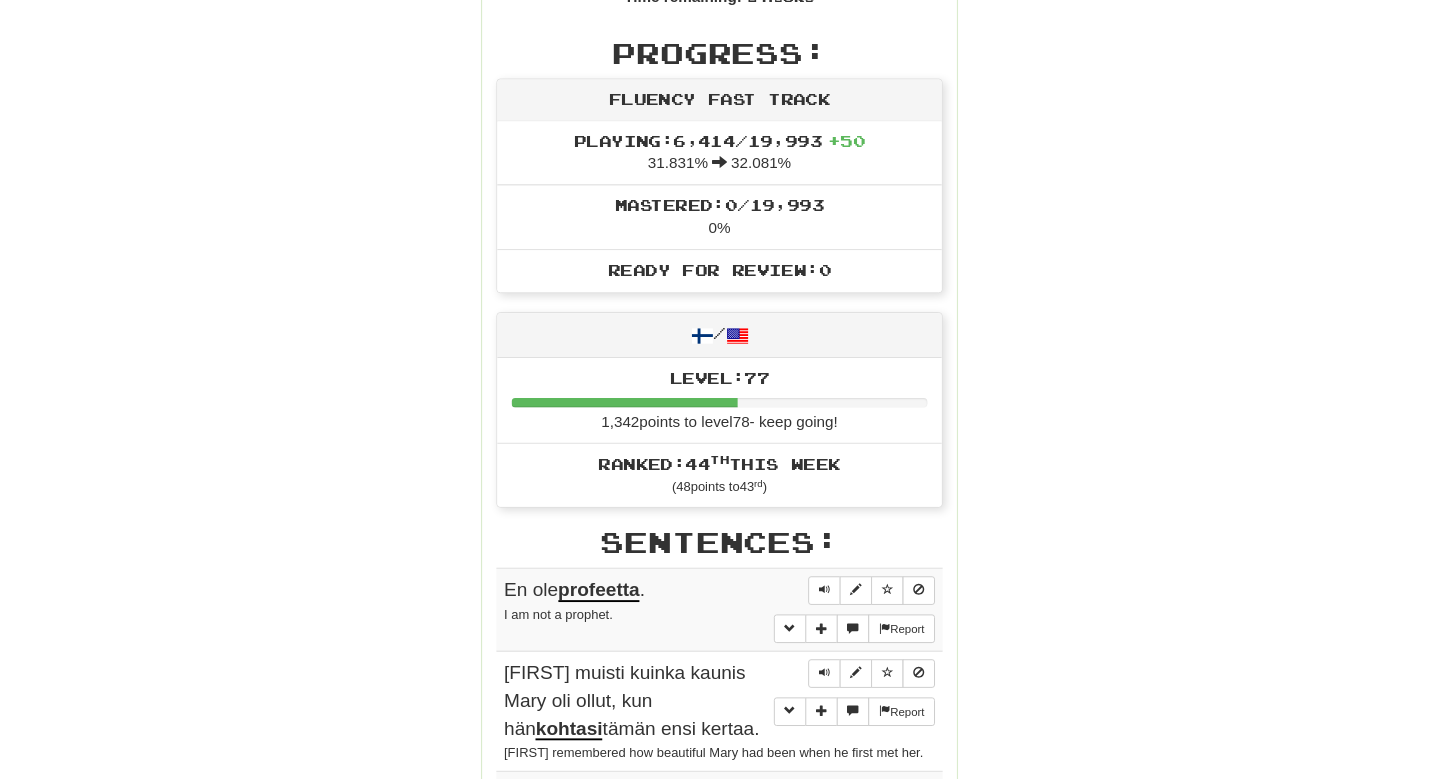 scroll, scrollTop: 1094, scrollLeft: 0, axis: vertical 